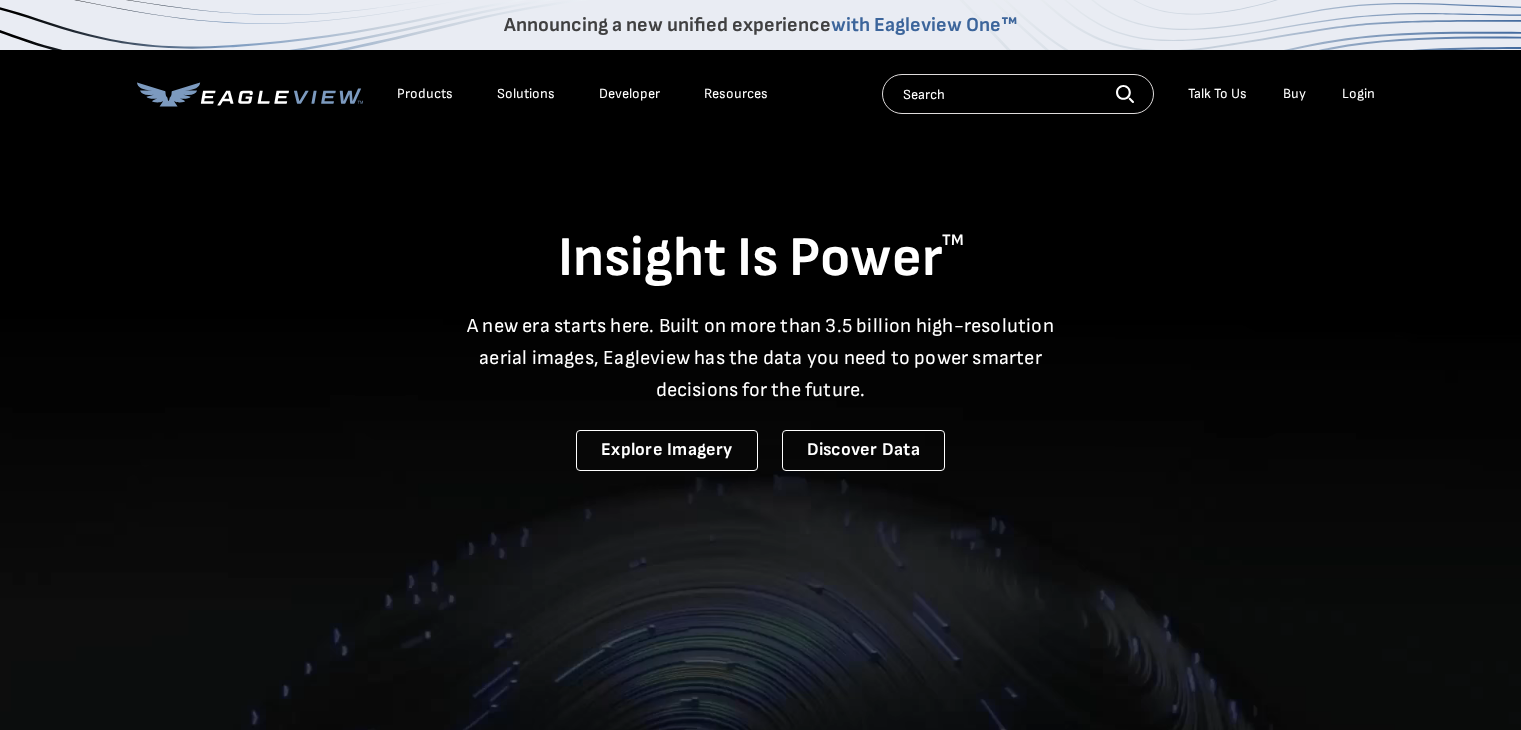 scroll, scrollTop: 0, scrollLeft: 0, axis: both 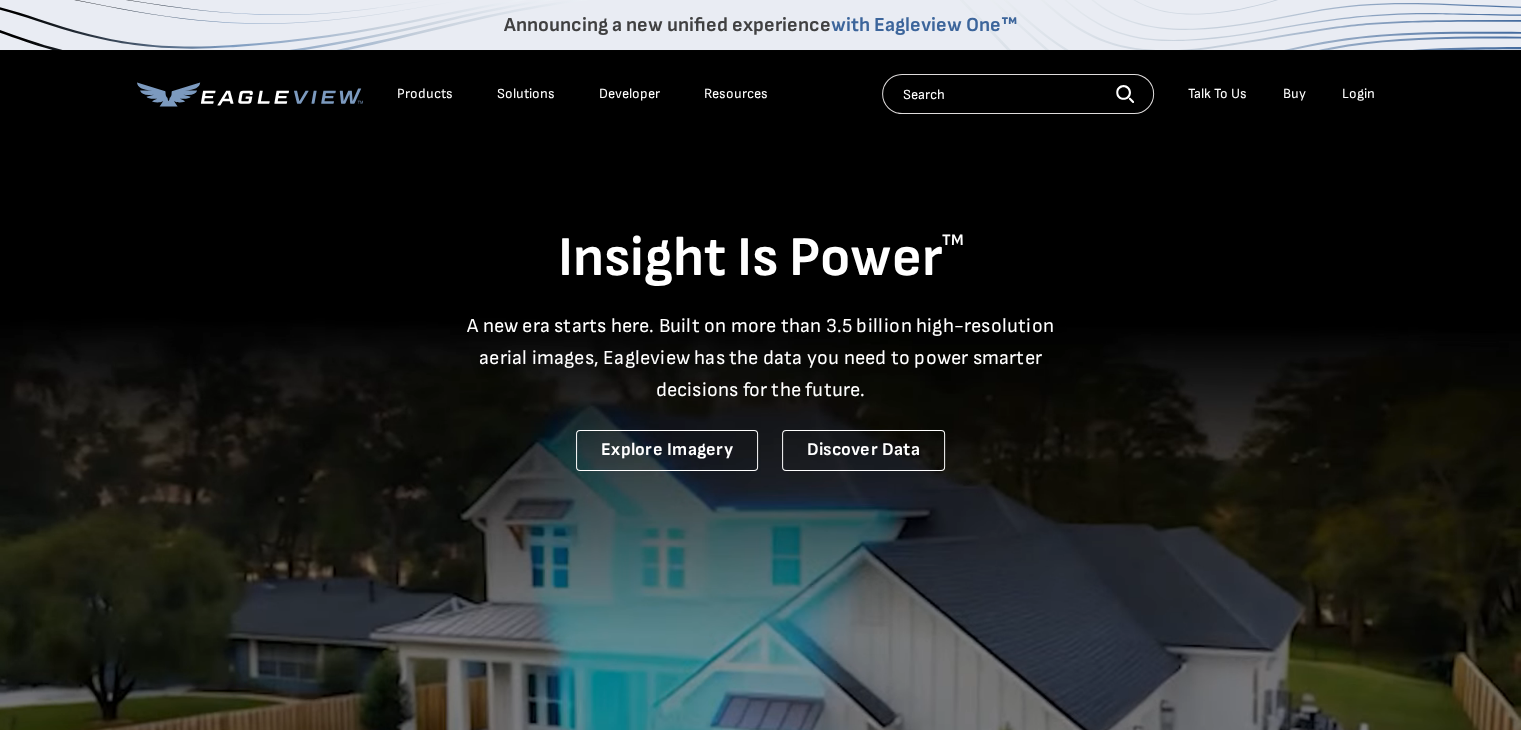 click 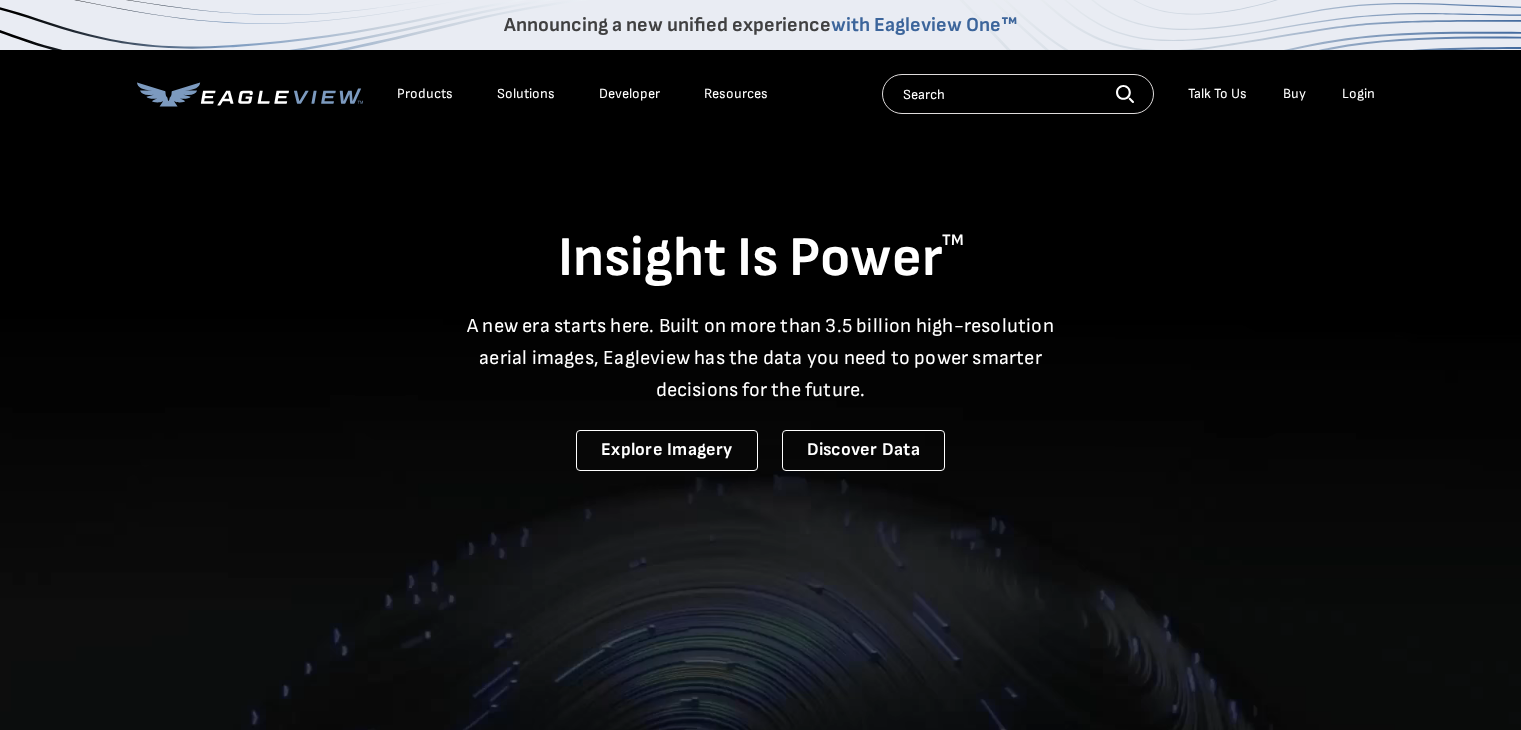 scroll, scrollTop: 0, scrollLeft: 0, axis: both 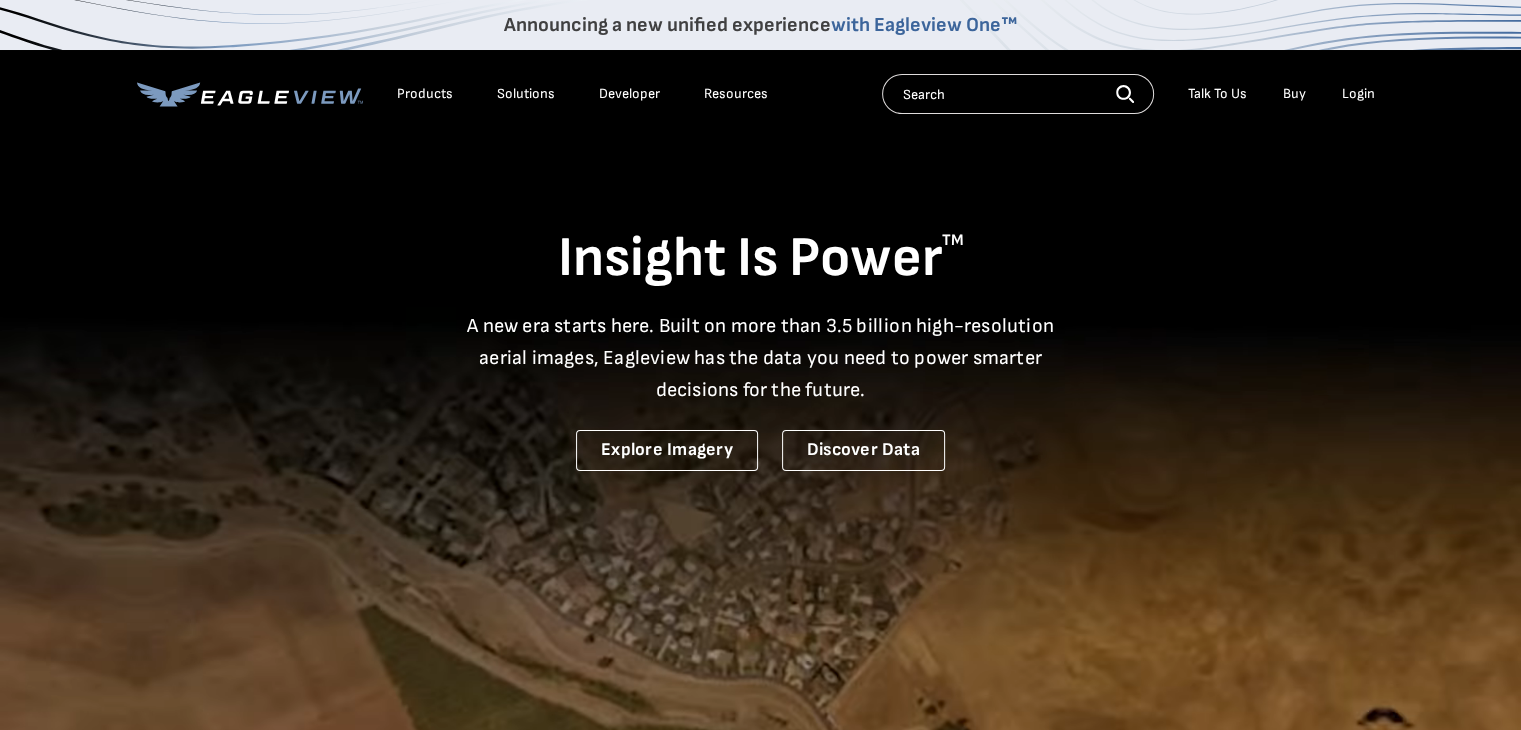 click on "with Eagleview One™" at bounding box center (924, 25) 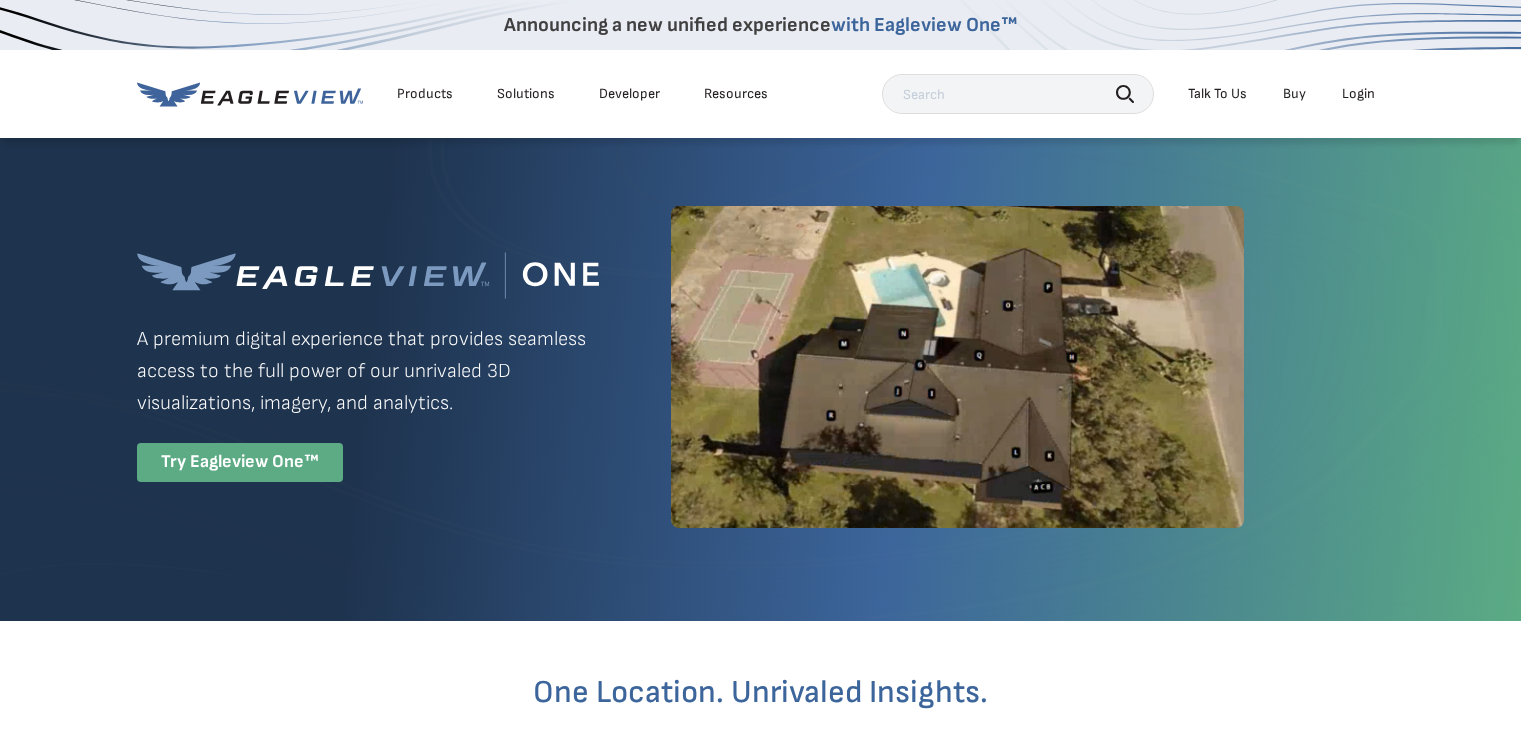 scroll, scrollTop: 0, scrollLeft: 0, axis: both 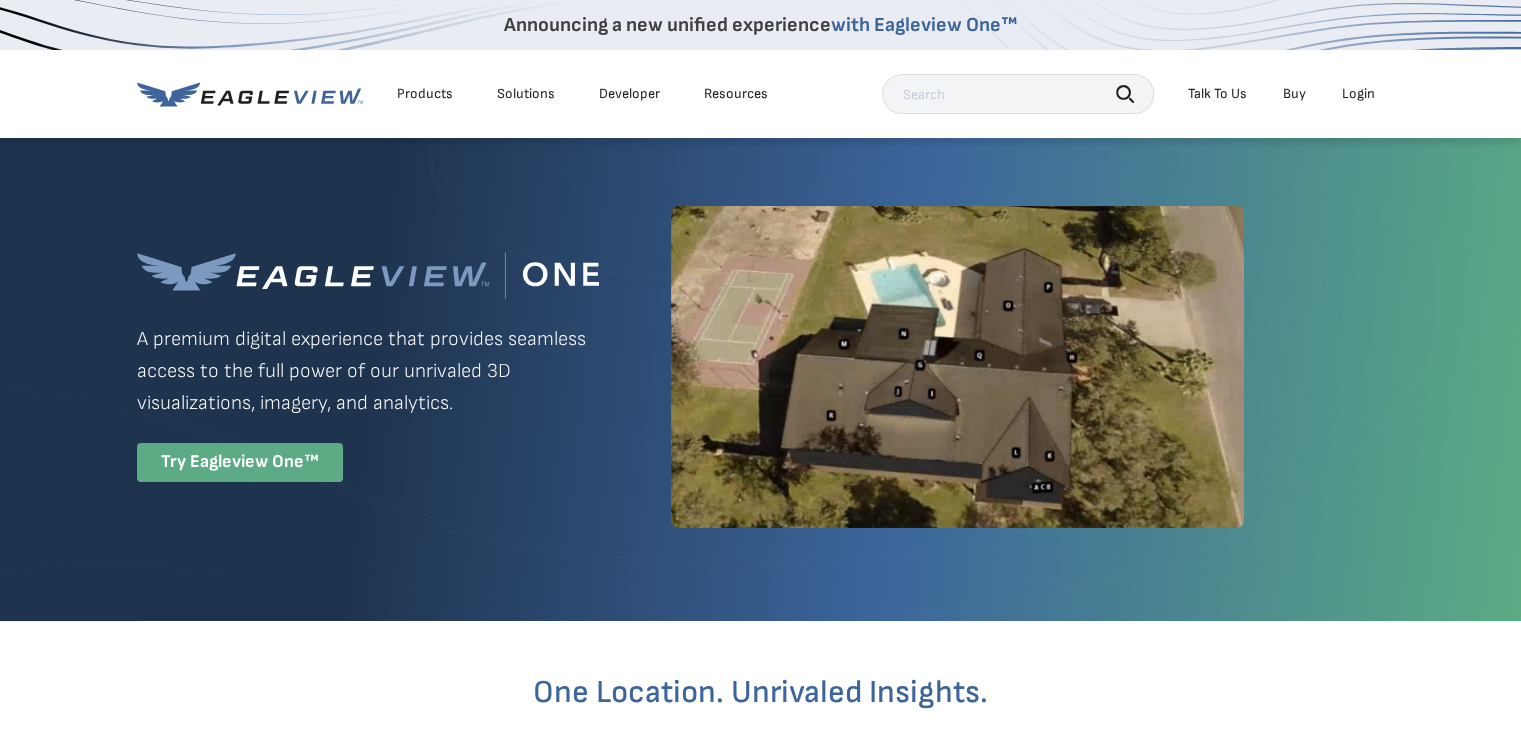 click on "Products" at bounding box center [425, 94] 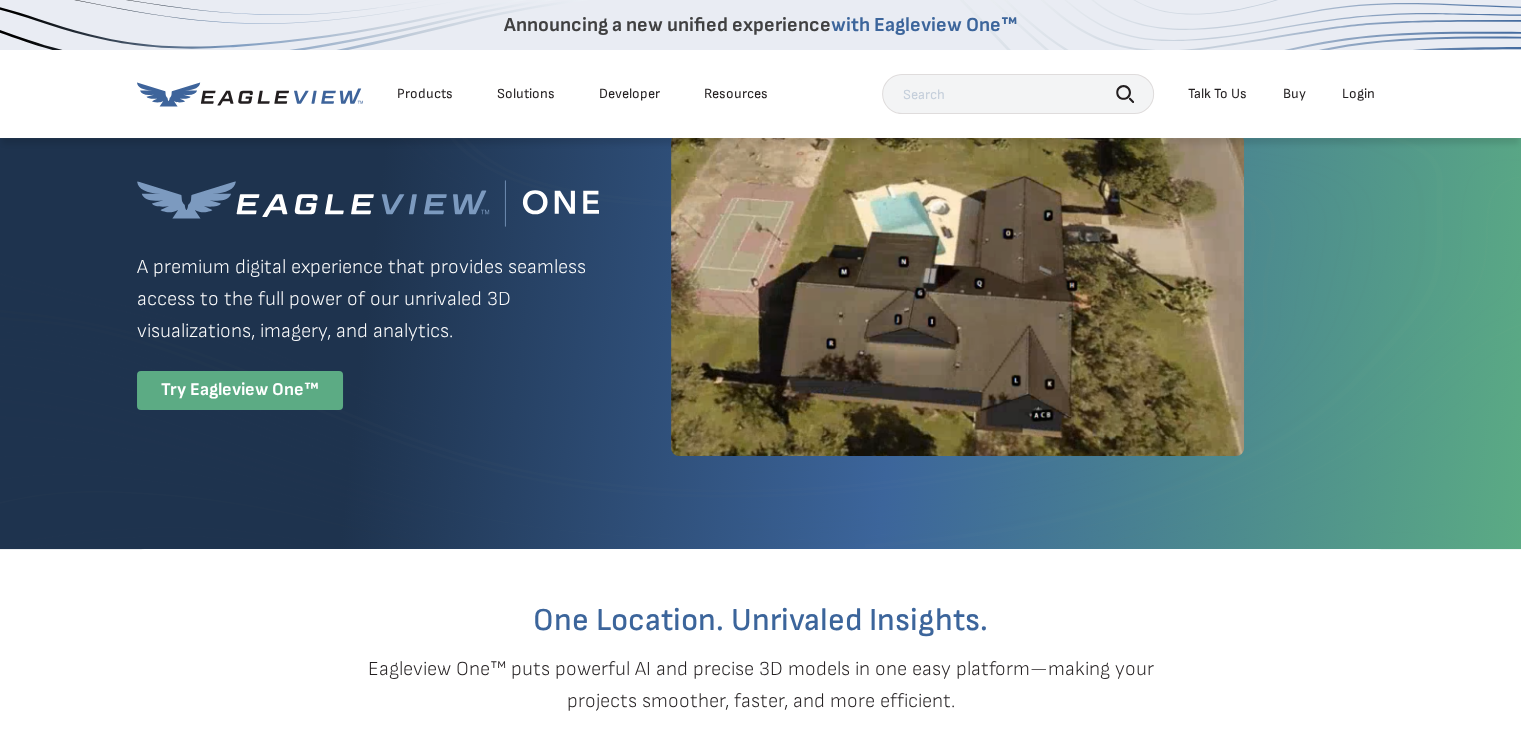 scroll, scrollTop: 0, scrollLeft: 0, axis: both 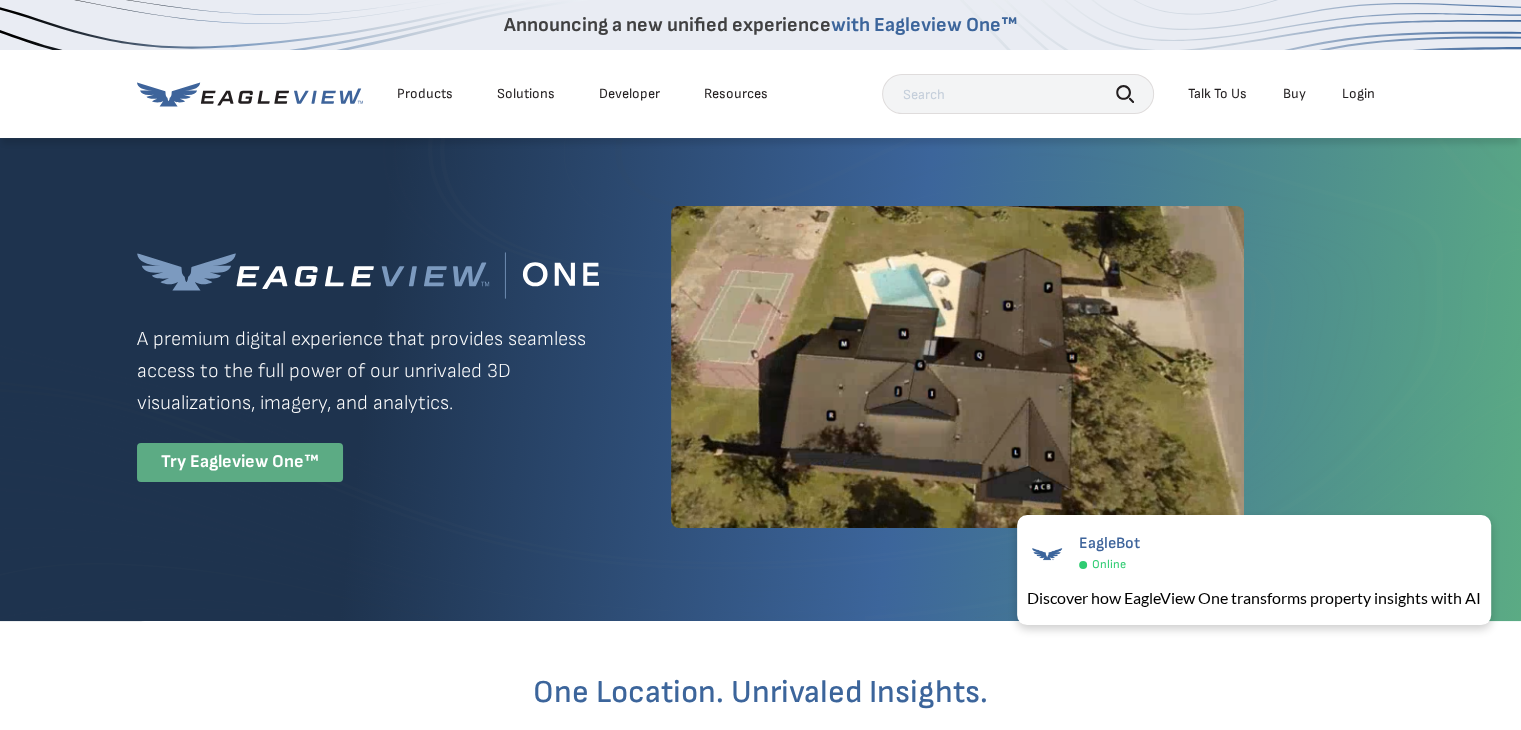 click 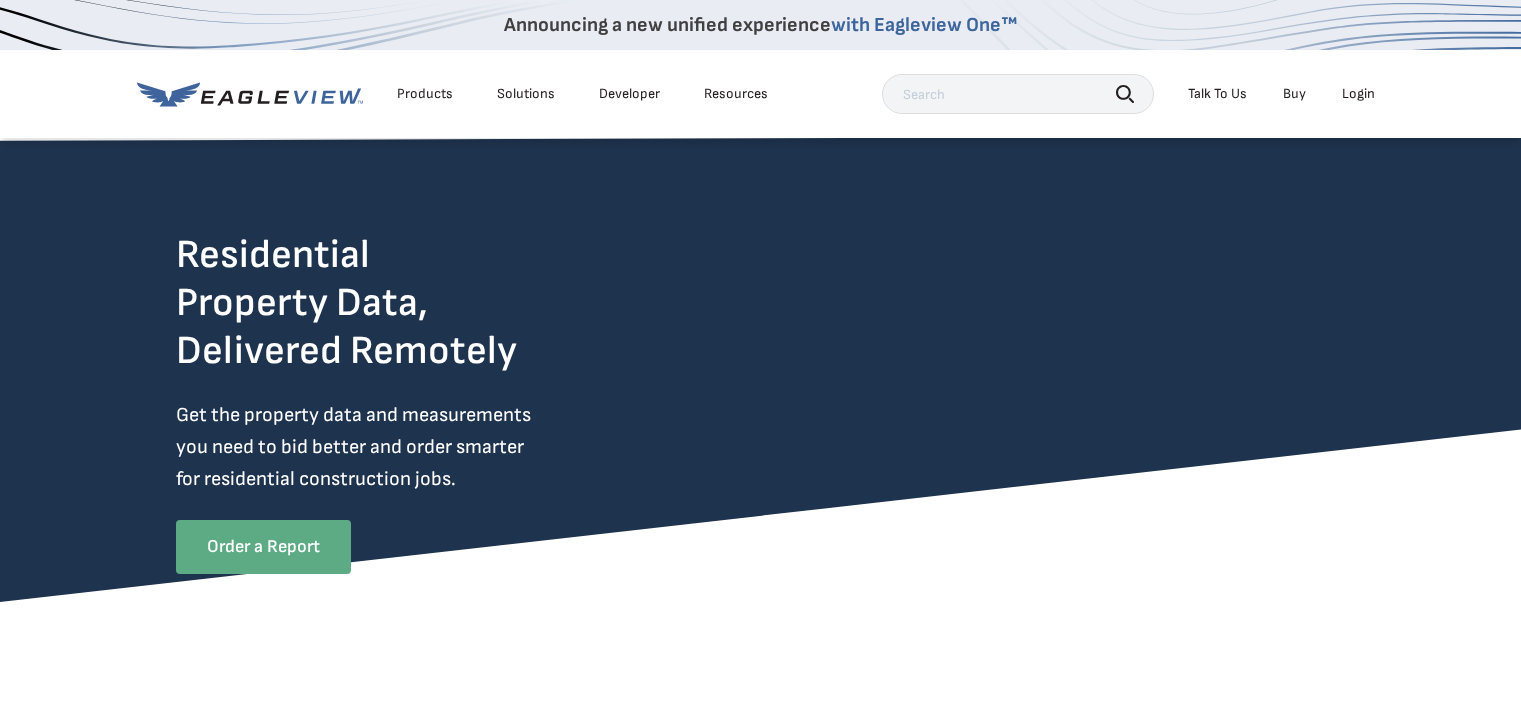 scroll, scrollTop: 0, scrollLeft: 0, axis: both 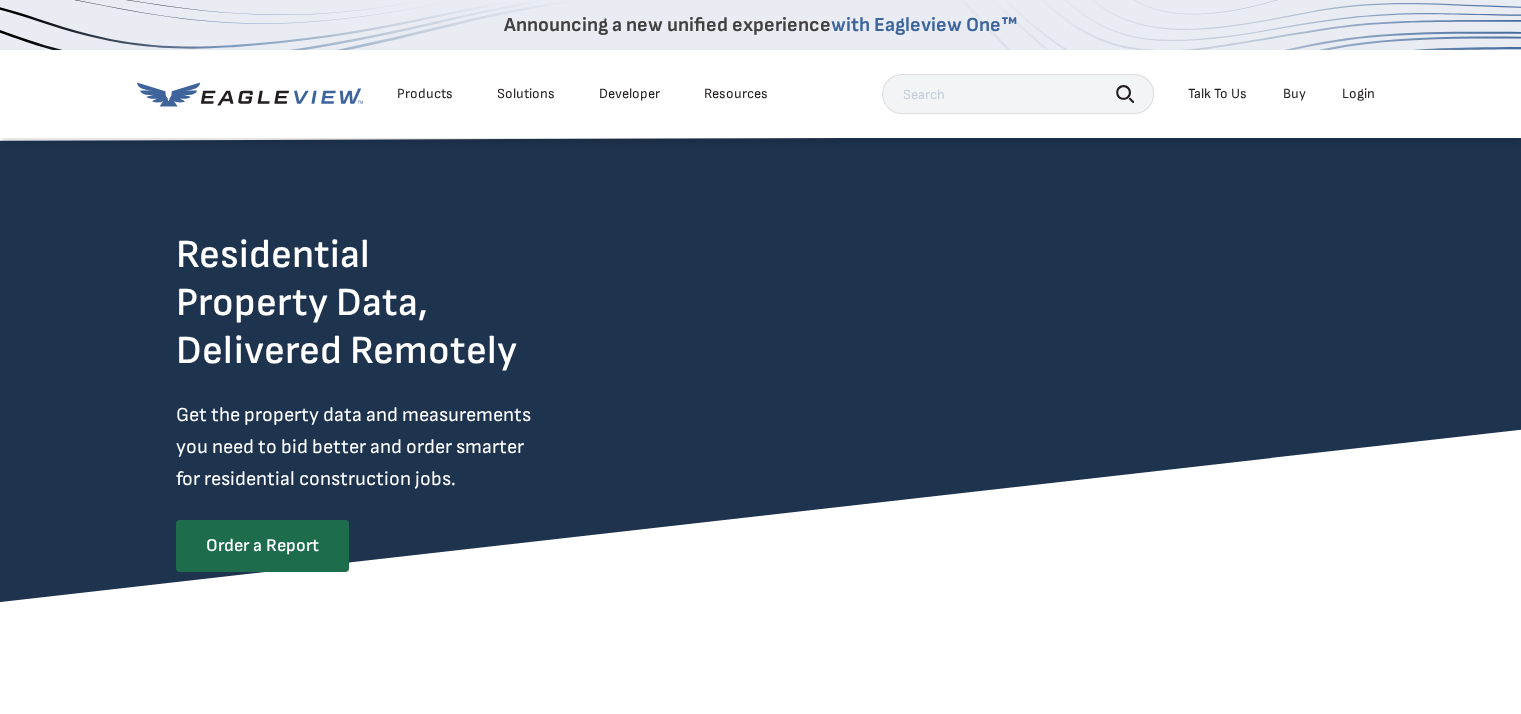 click on "Order a Report" at bounding box center (262, 546) 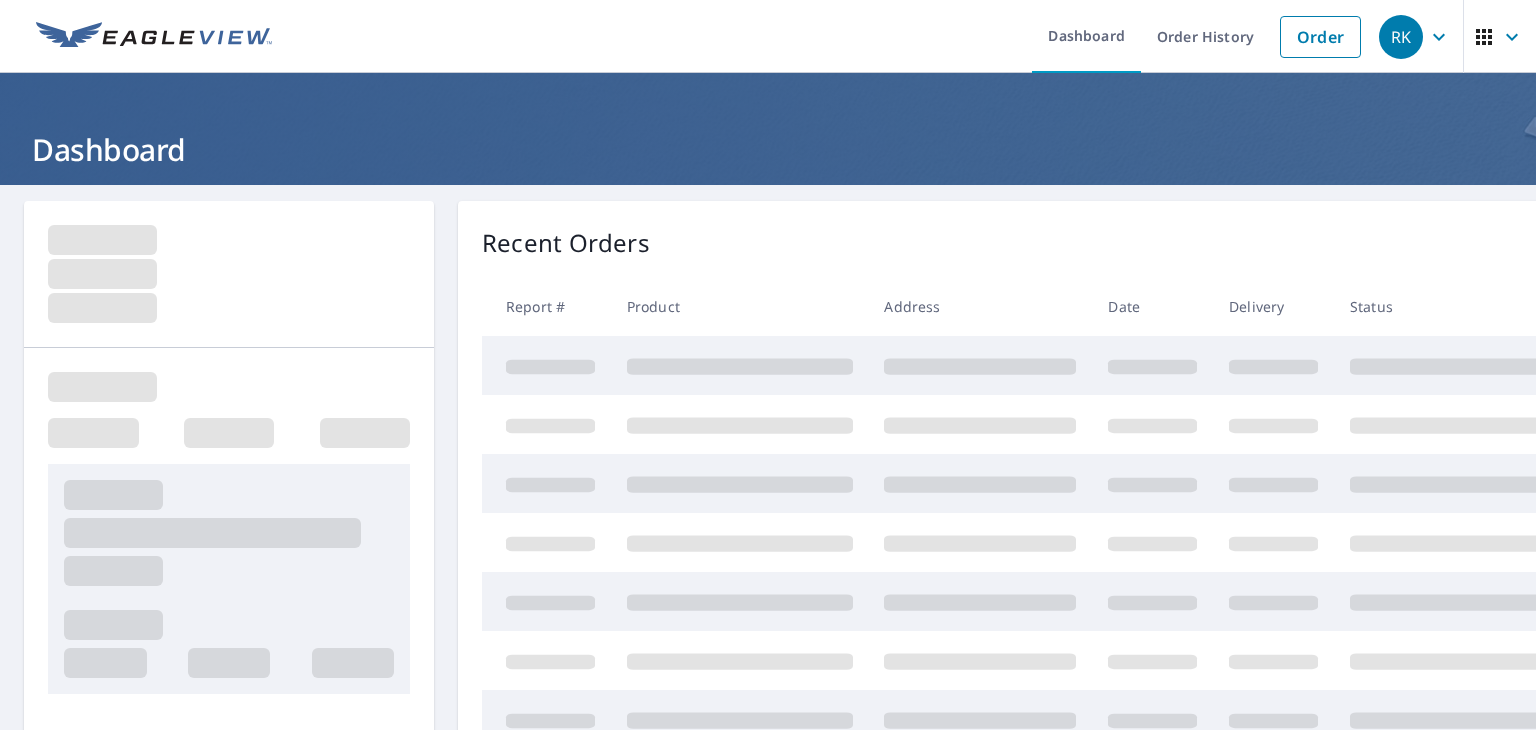 scroll, scrollTop: 0, scrollLeft: 0, axis: both 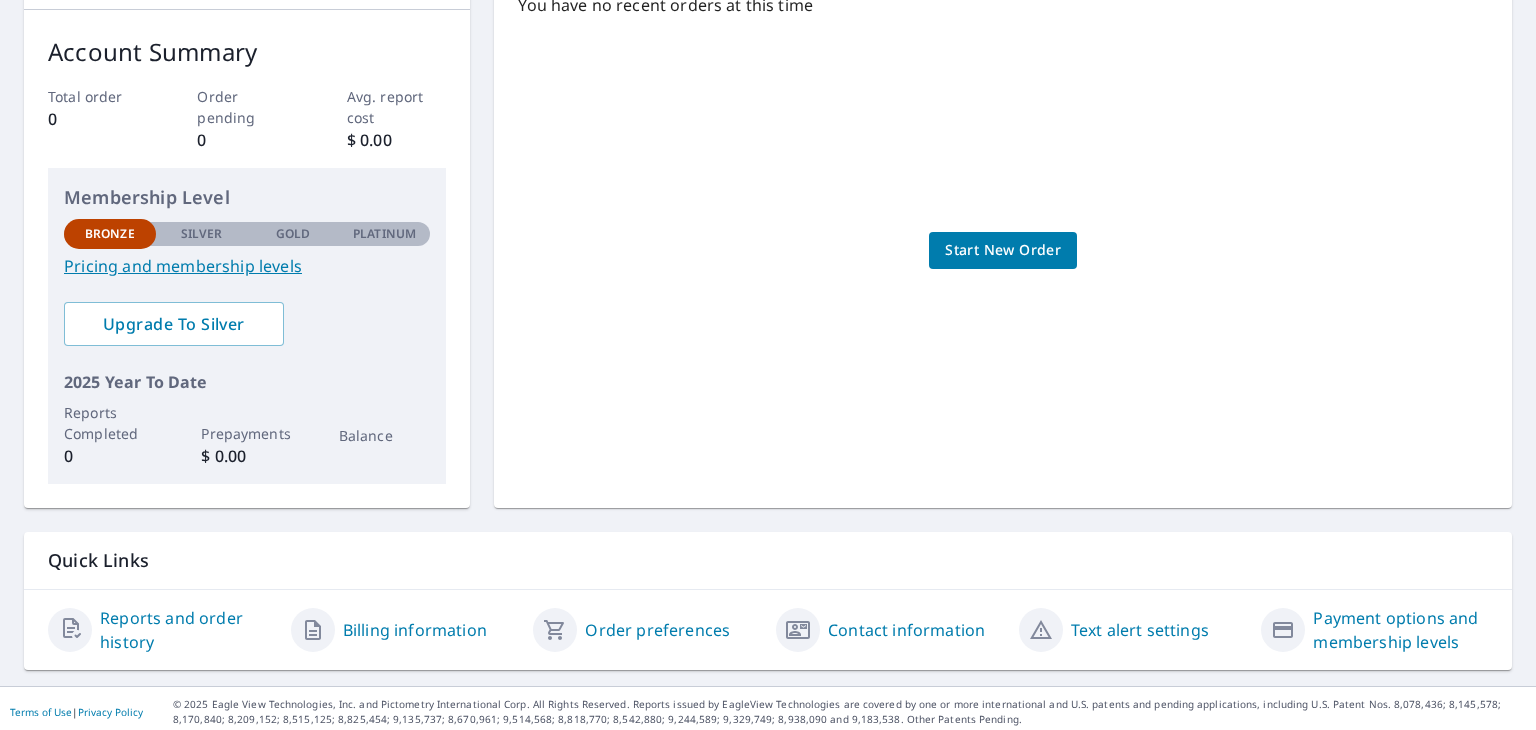 click on "Pricing and membership levels" at bounding box center [247, 266] 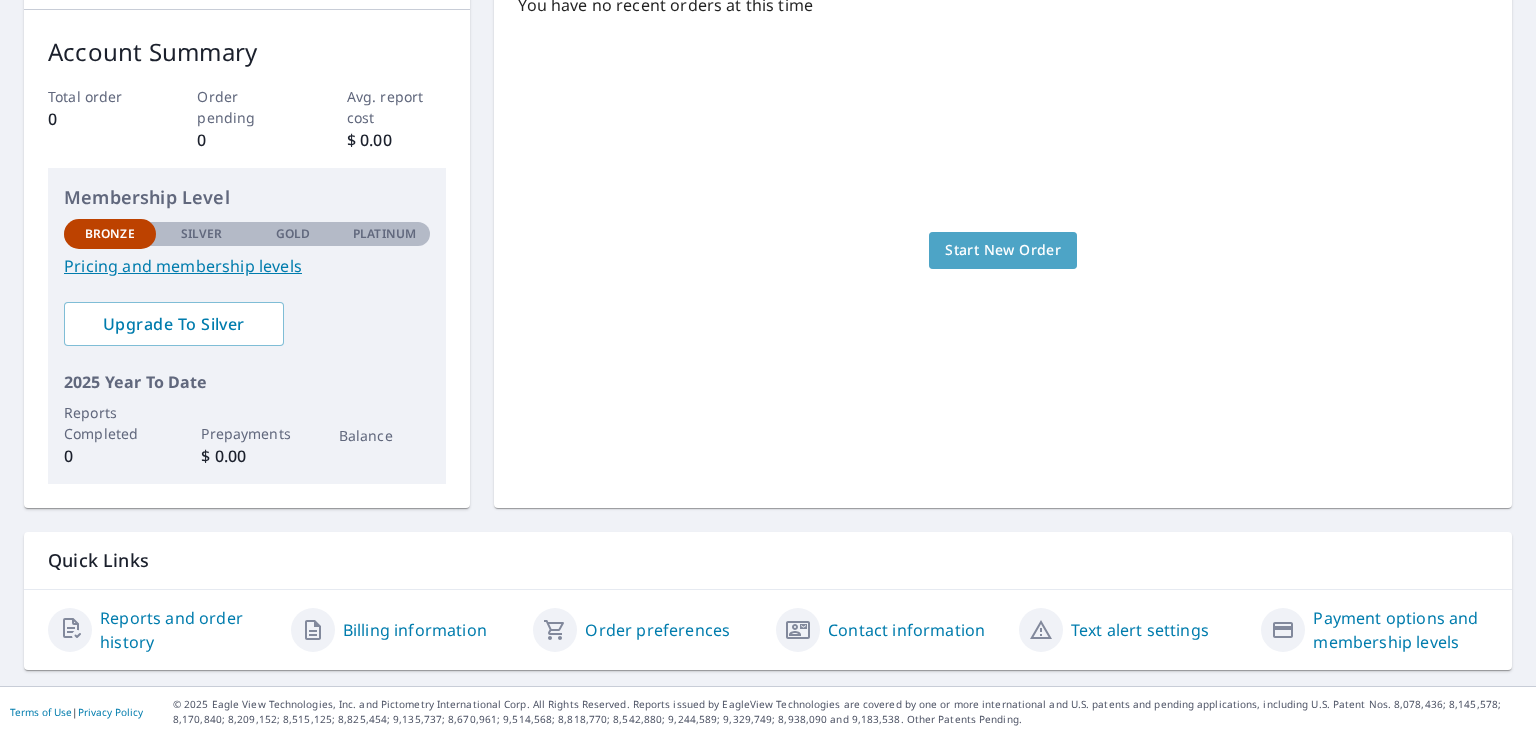 click on "Start New Order" at bounding box center [1003, 250] 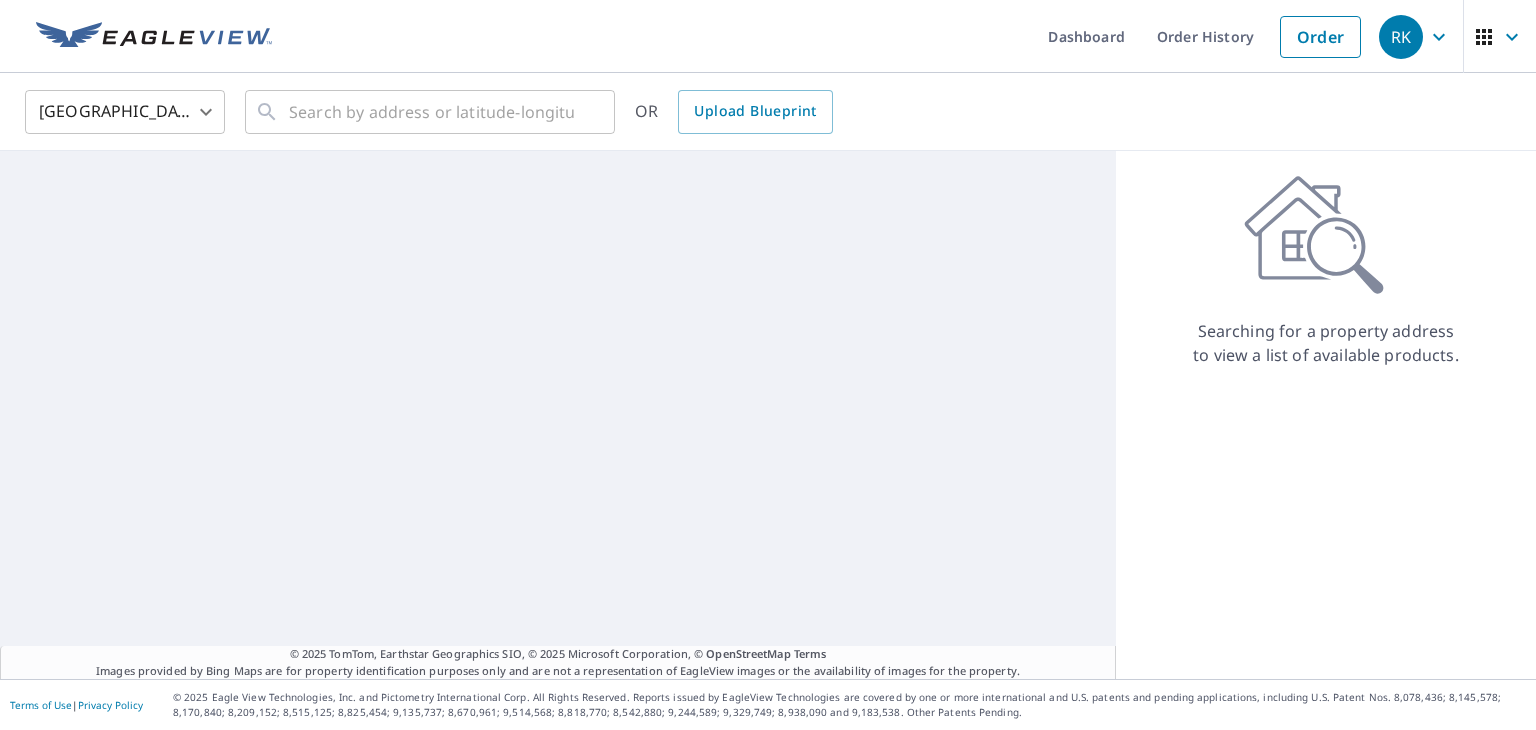 scroll, scrollTop: 0, scrollLeft: 0, axis: both 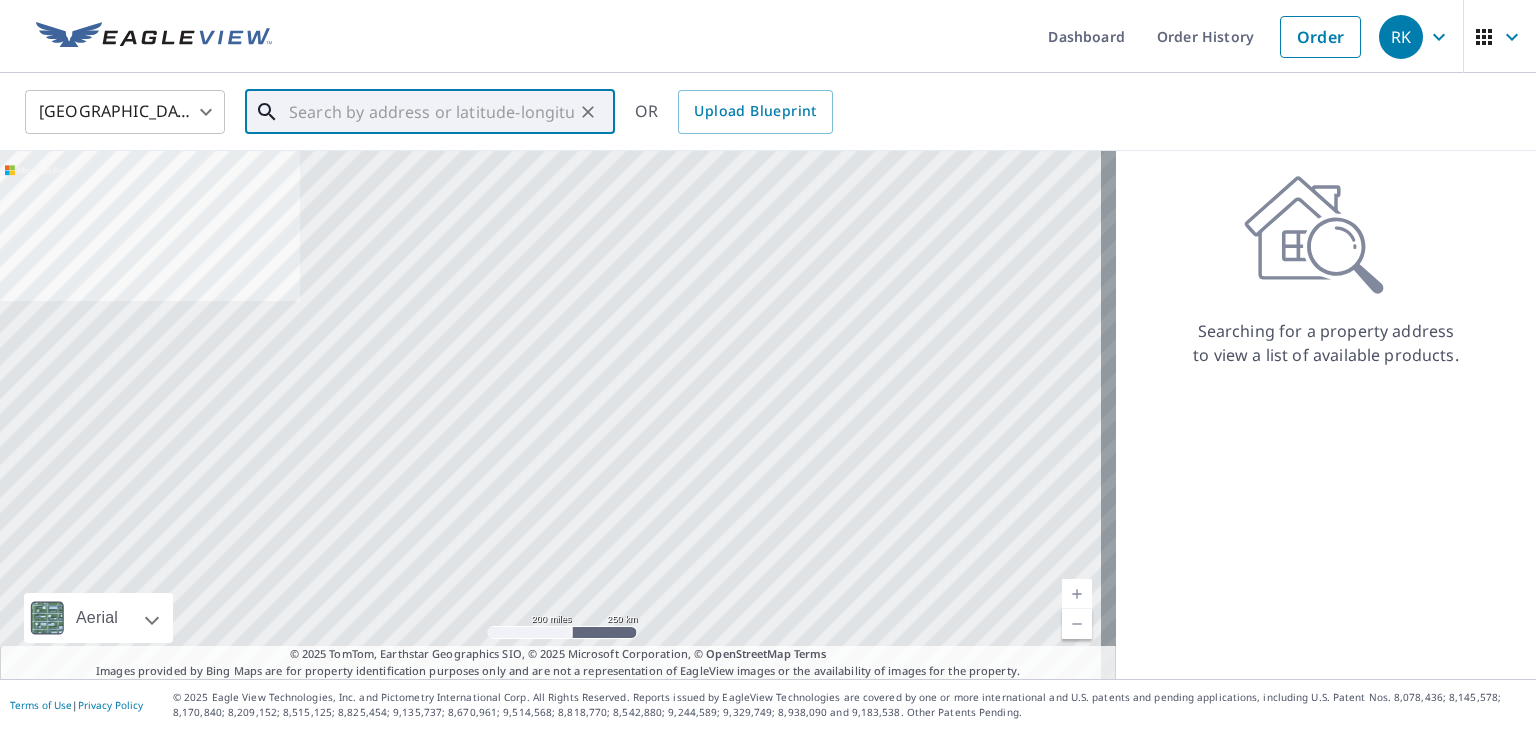 click at bounding box center (431, 112) 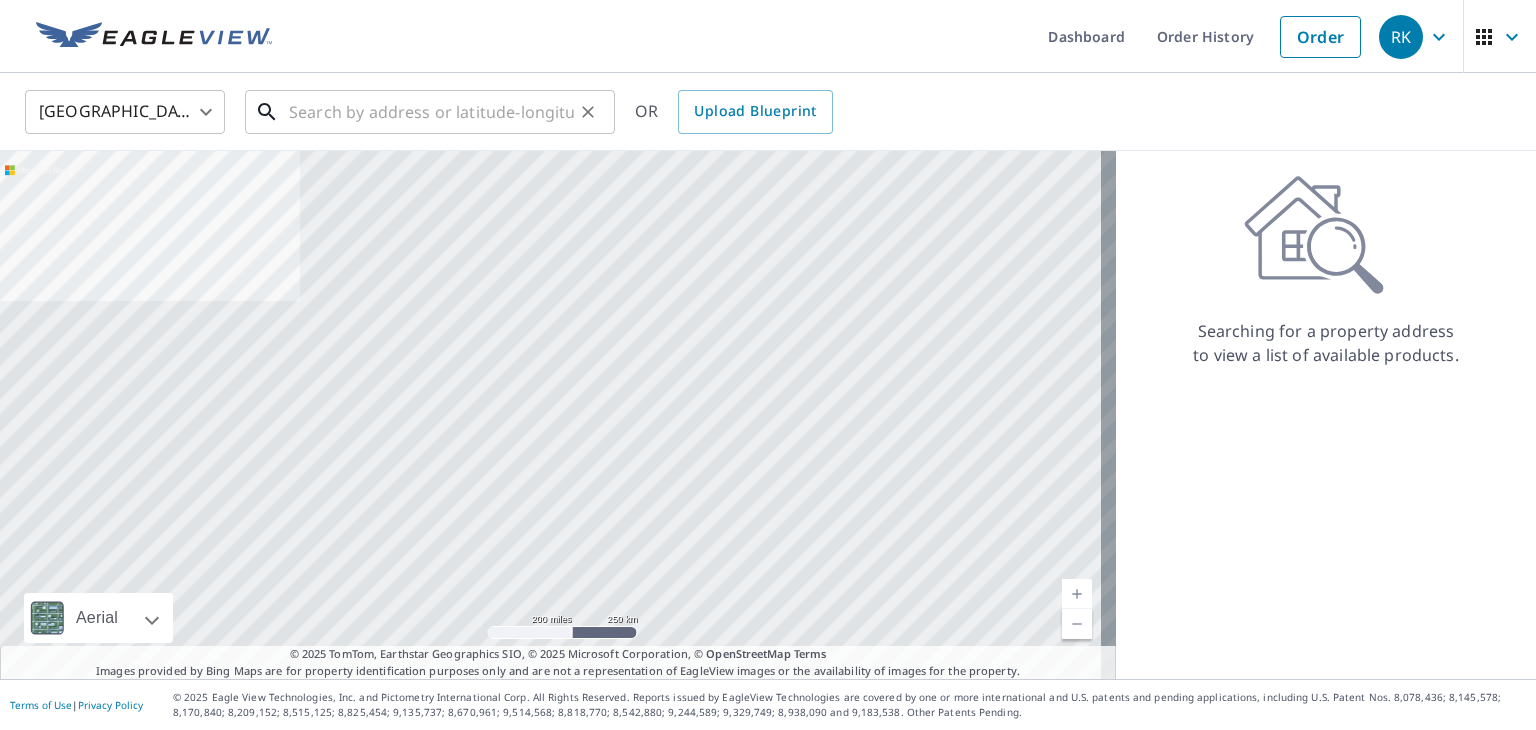 click at bounding box center (431, 112) 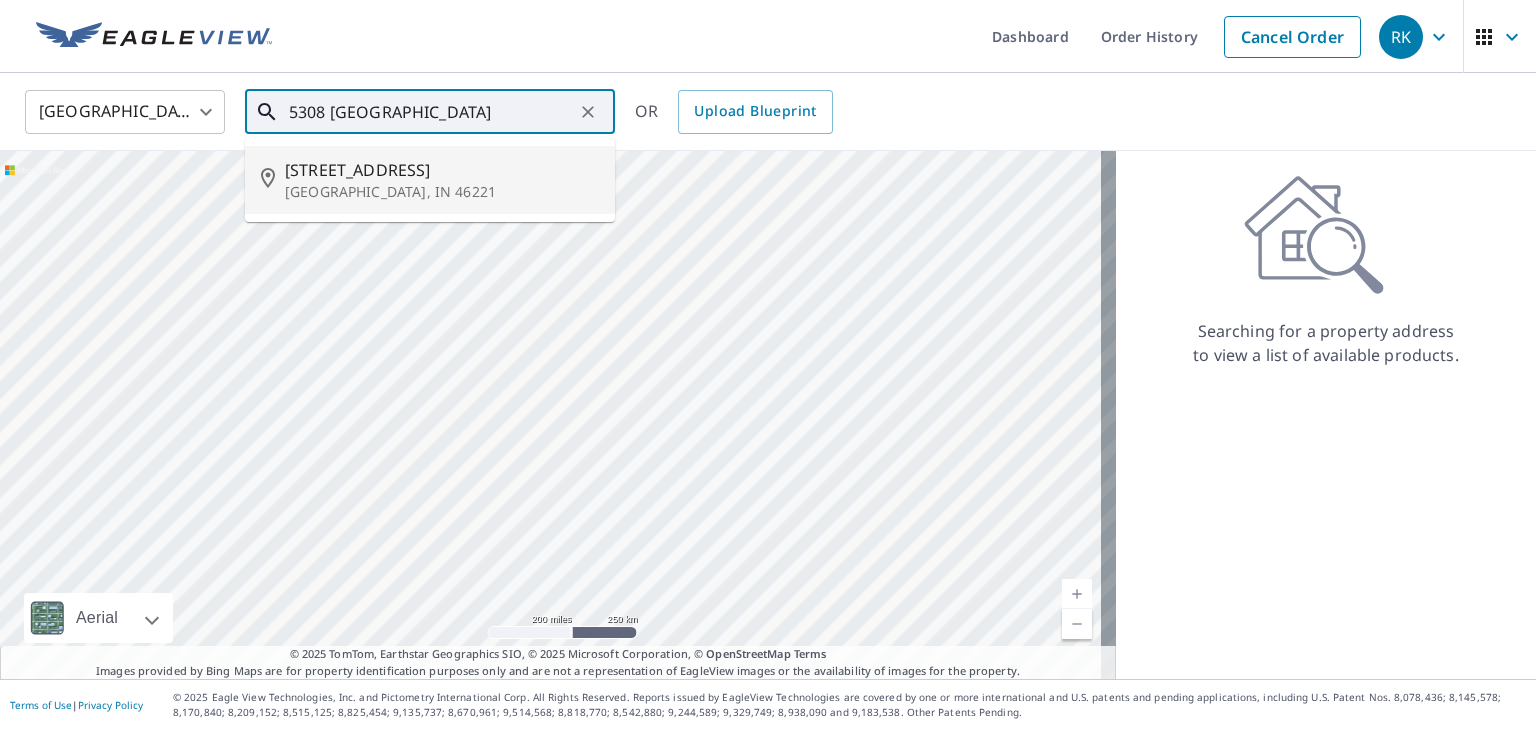 click on "[STREET_ADDRESS]" at bounding box center (442, 170) 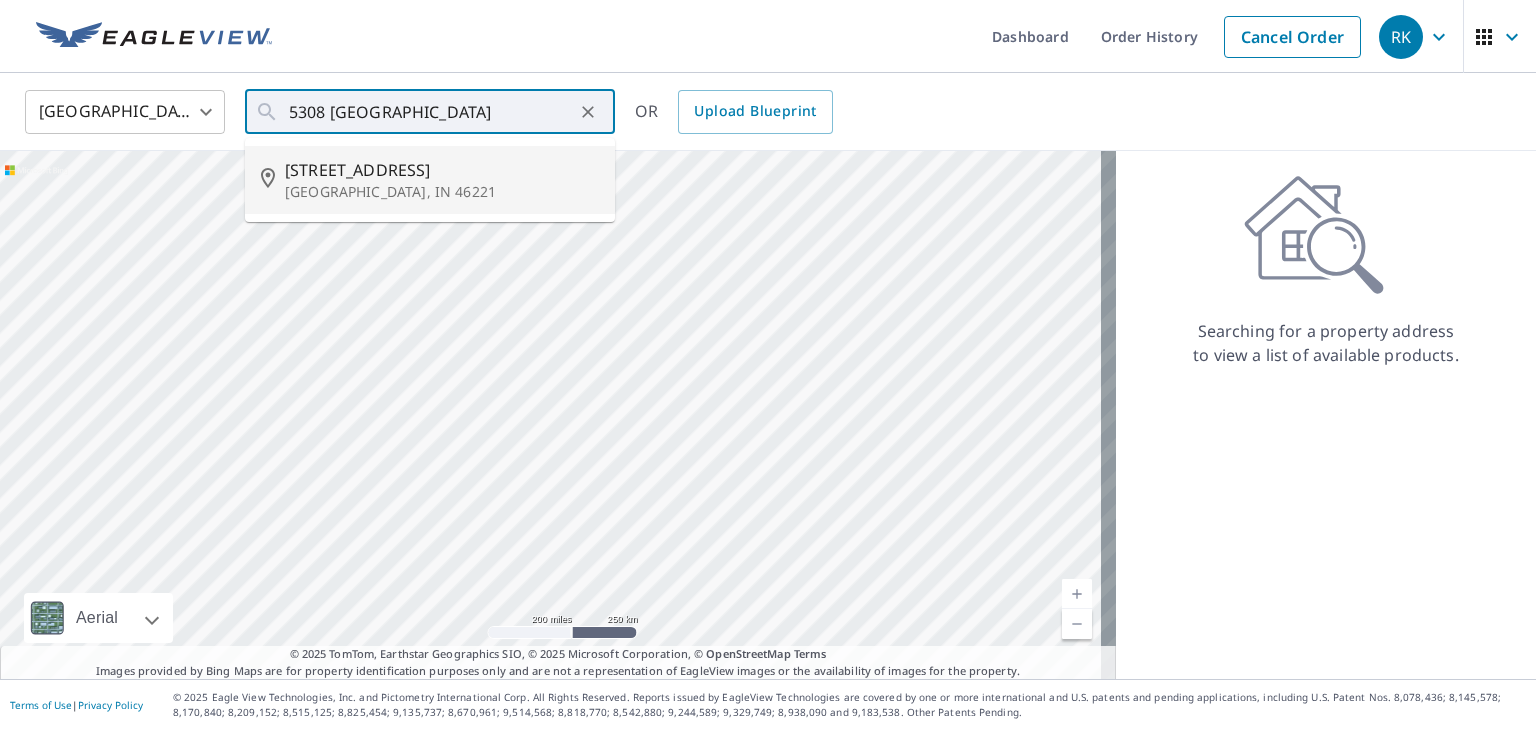 type on "[STREET_ADDRESS]" 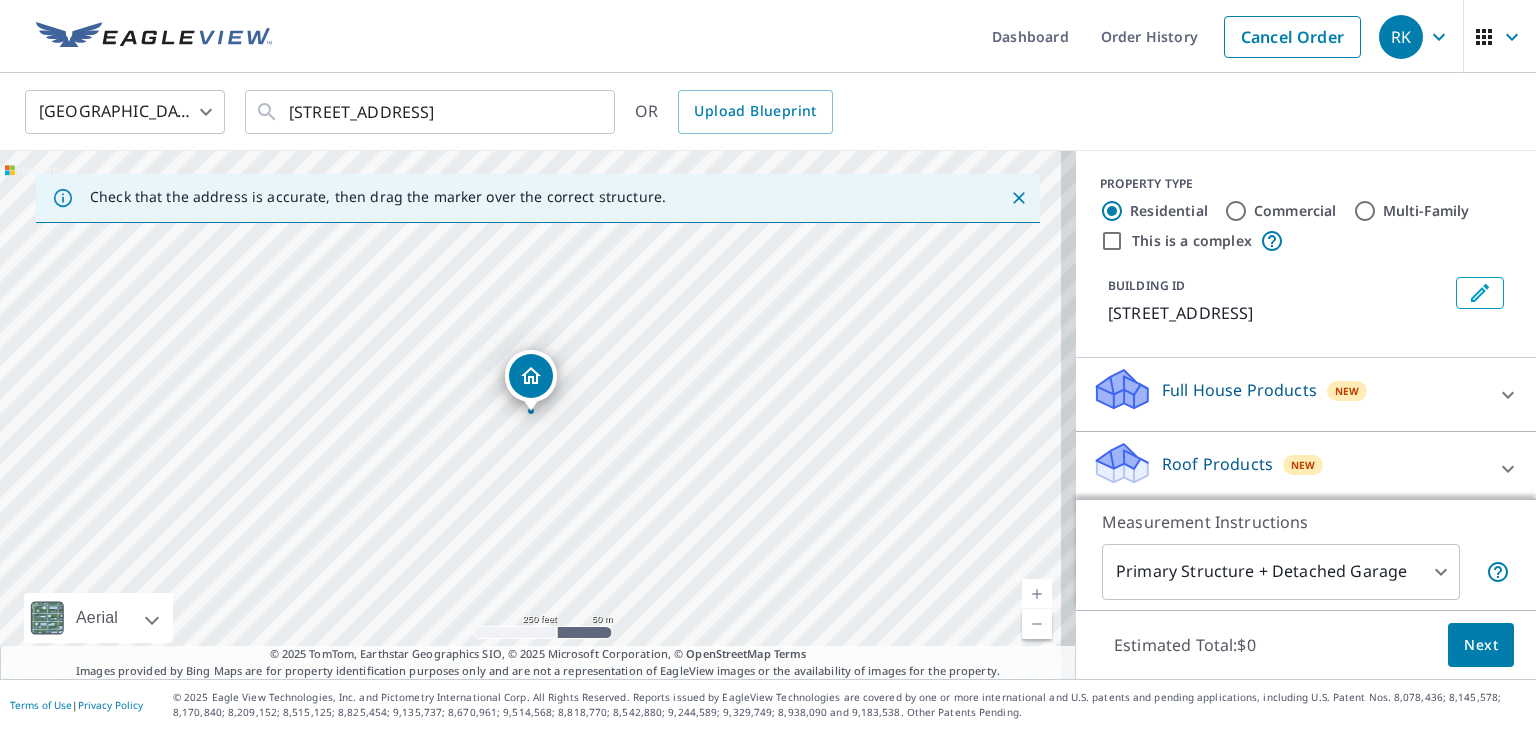 click at bounding box center (1037, 594) 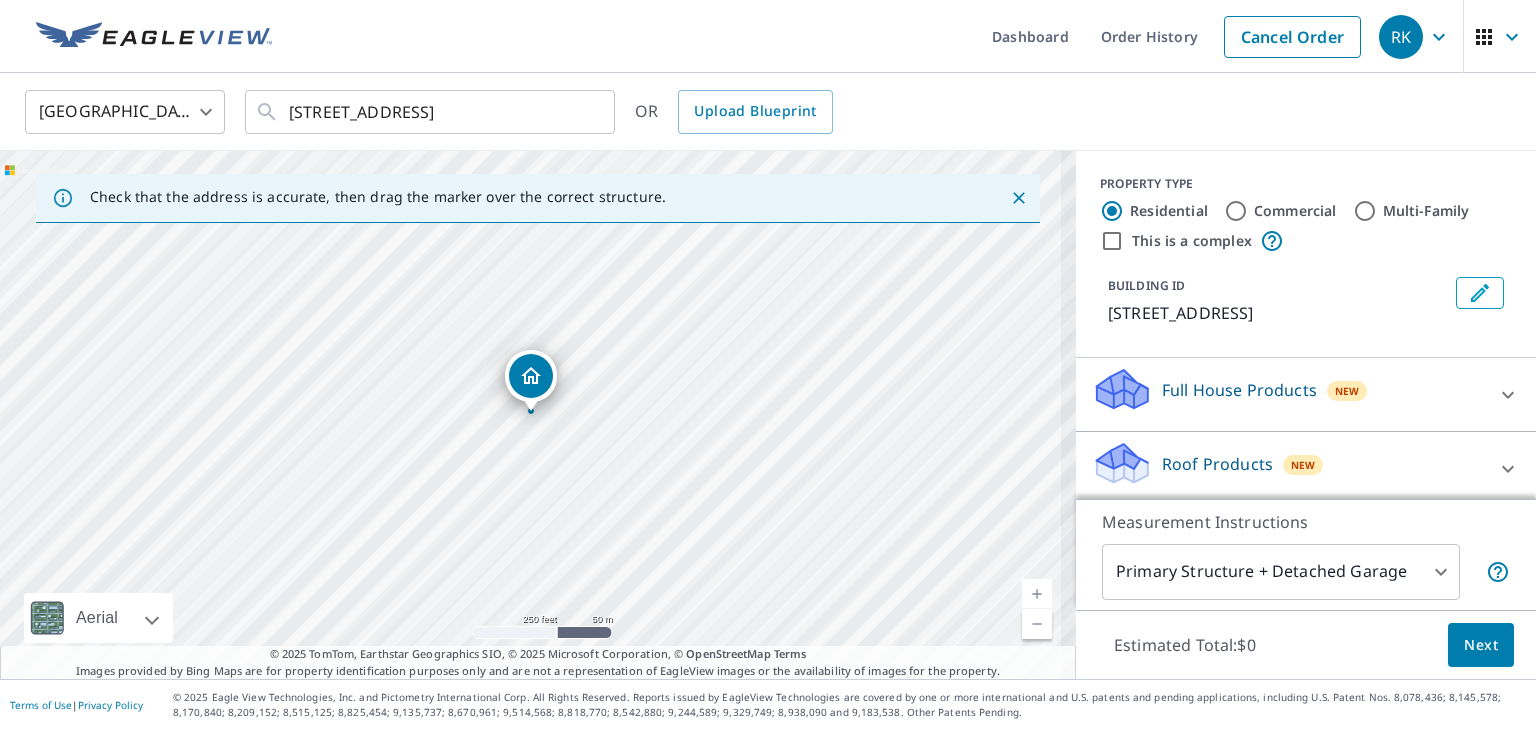 click at bounding box center (1037, 594) 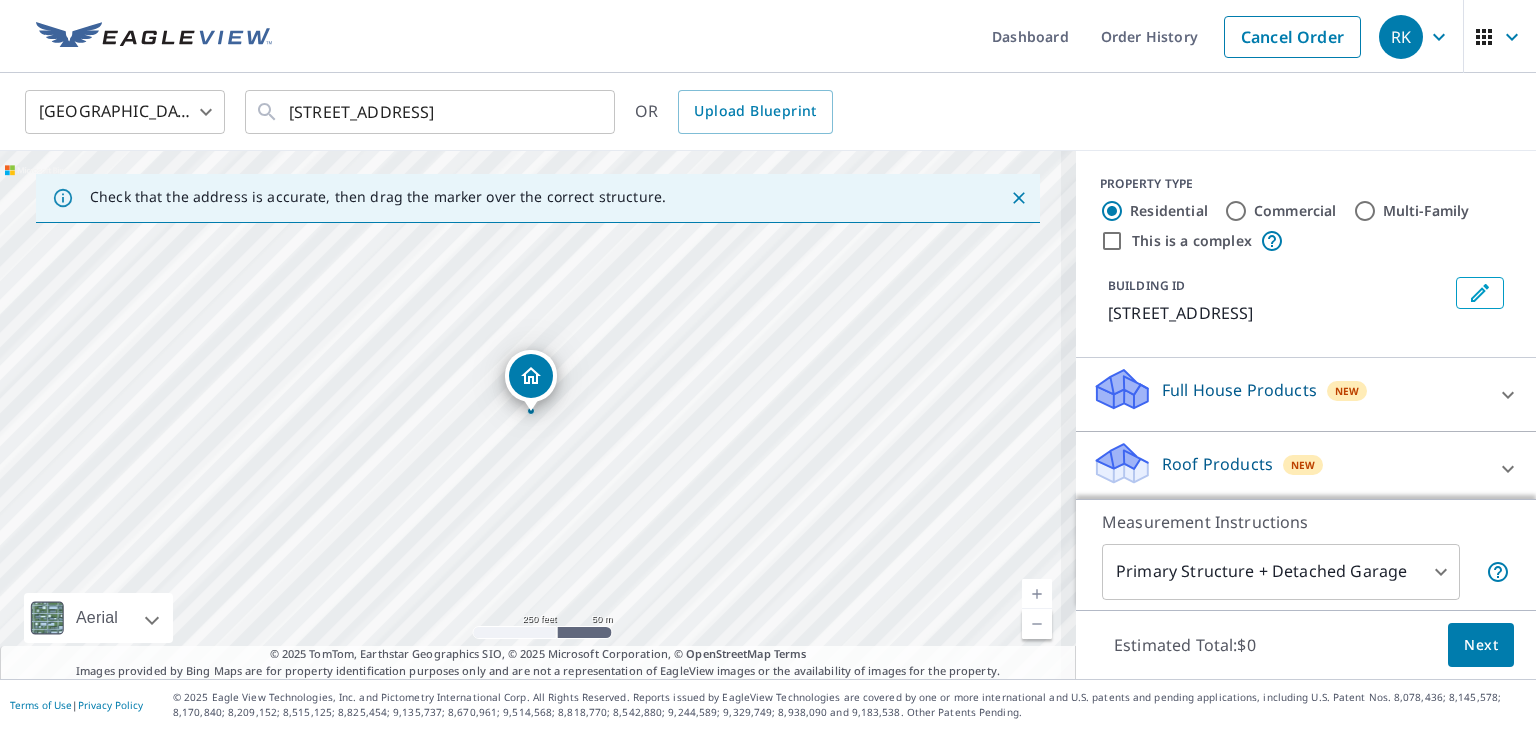 click at bounding box center (1037, 594) 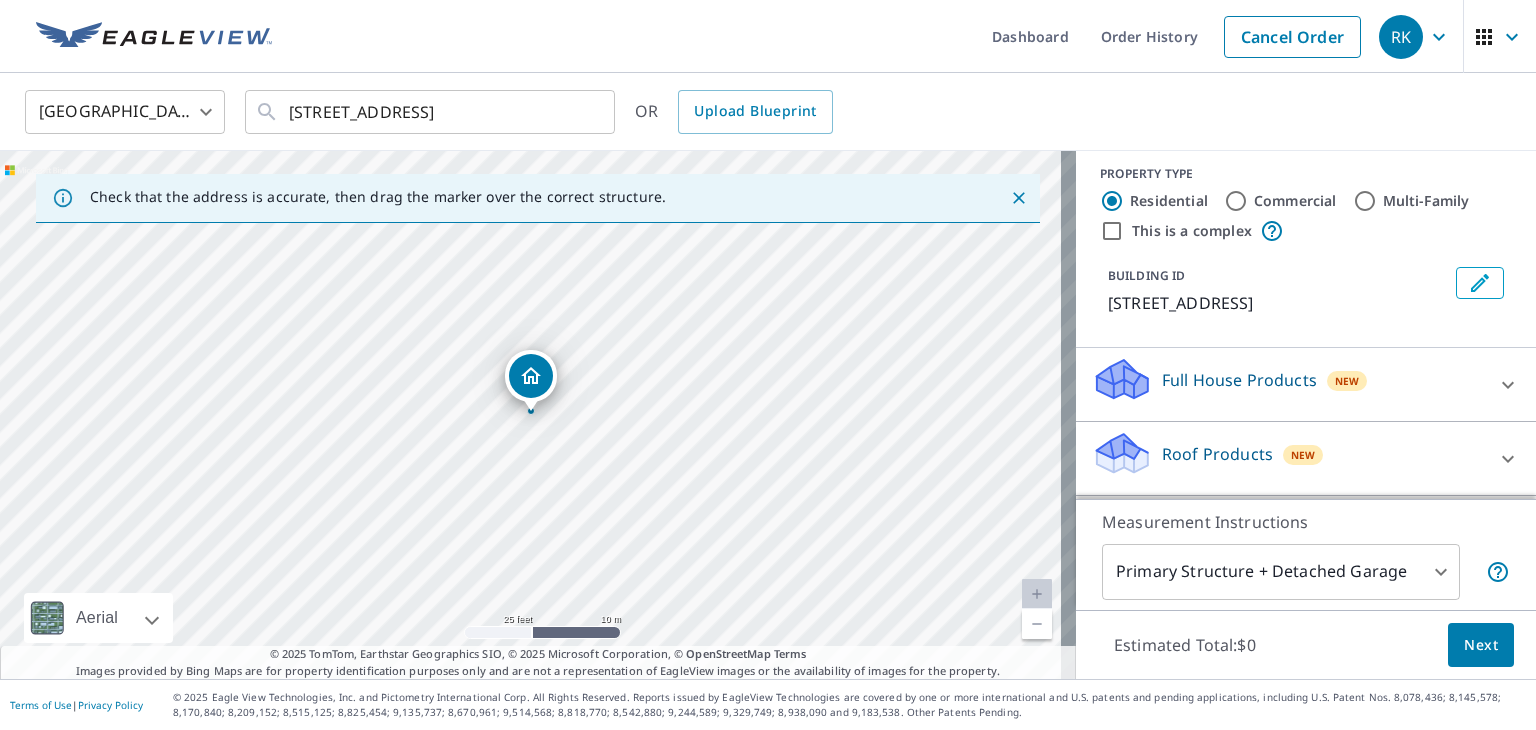 scroll, scrollTop: 17, scrollLeft: 0, axis: vertical 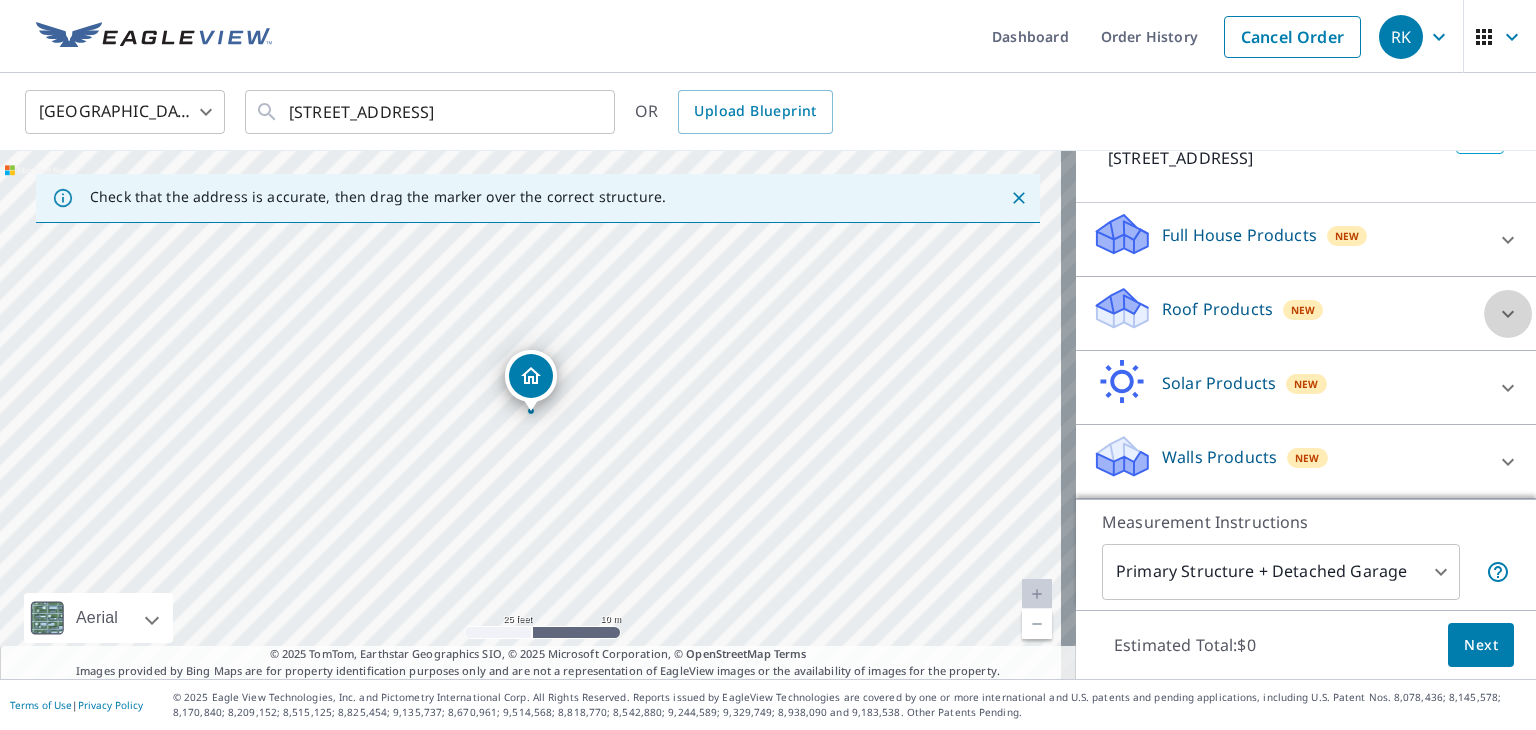click 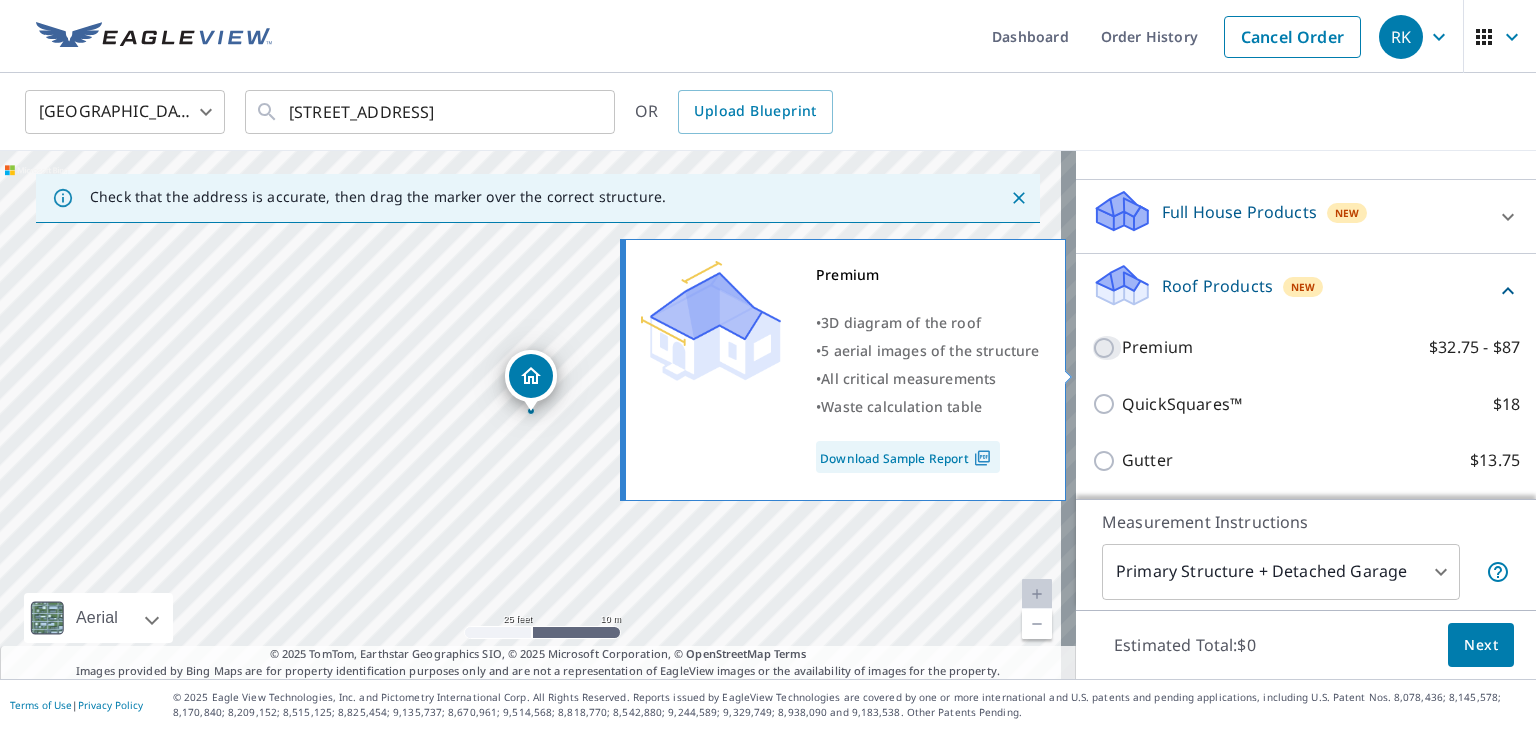 click on "Premium $32.75 - $87" at bounding box center (1107, 348) 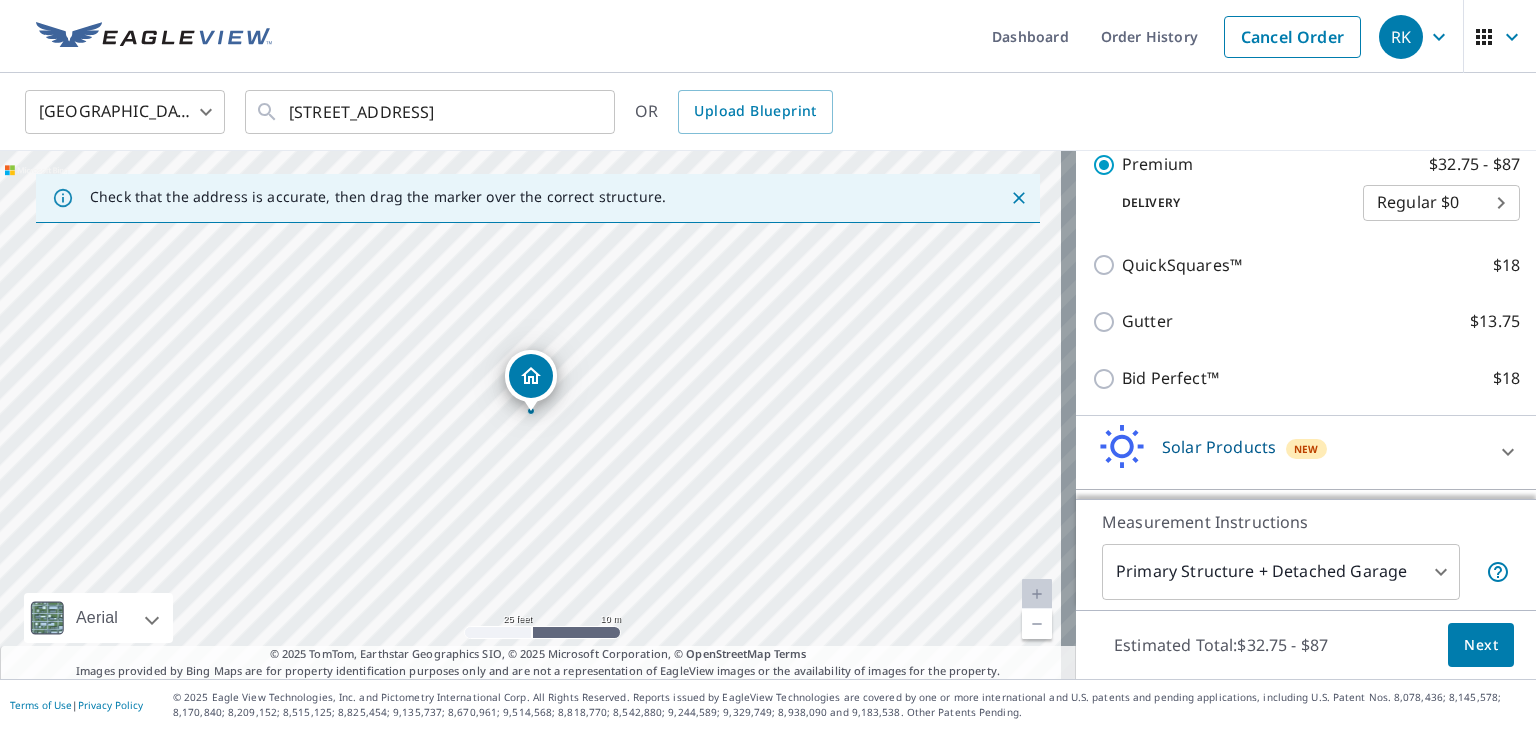 scroll, scrollTop: 392, scrollLeft: 0, axis: vertical 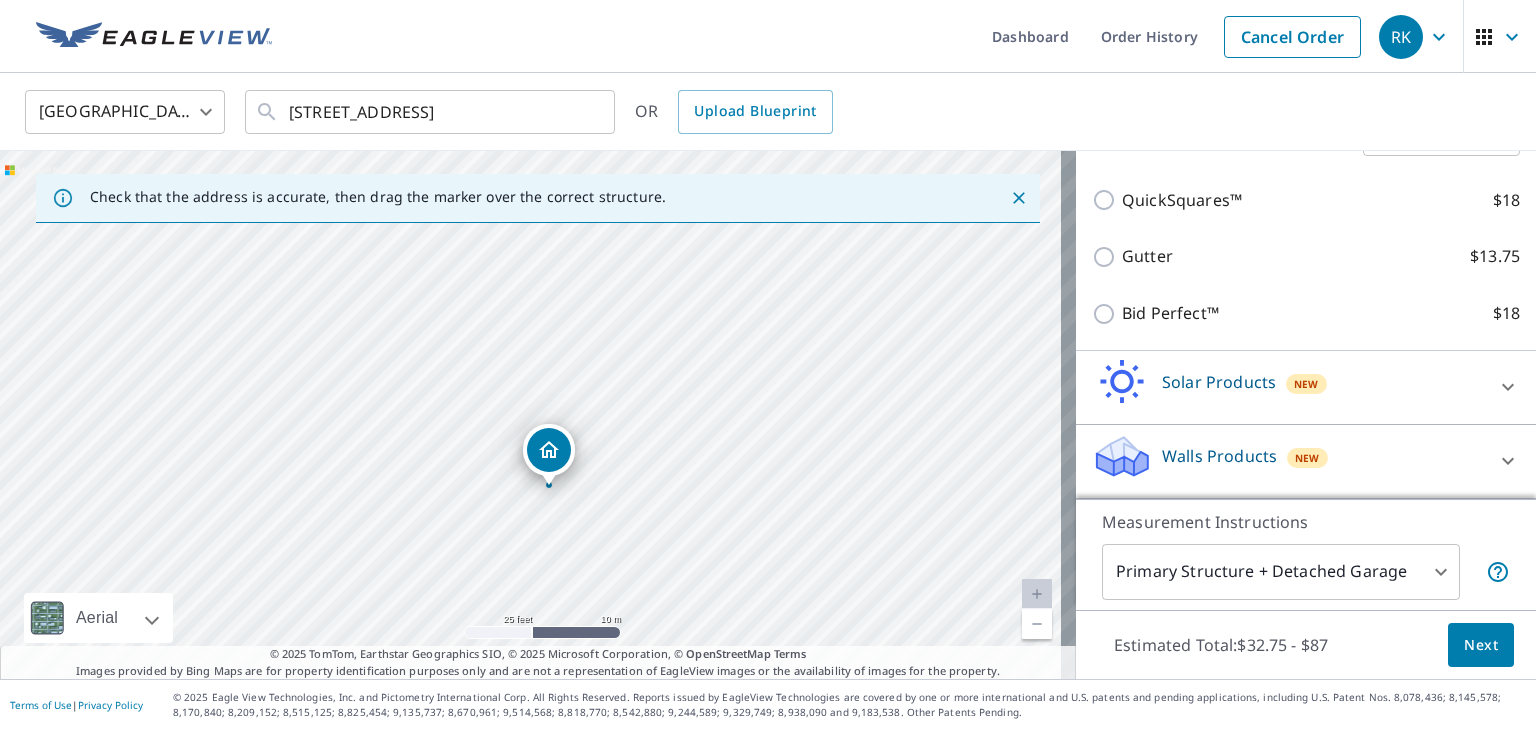 drag, startPoint x: 811, startPoint y: 369, endPoint x: 829, endPoint y: 443, distance: 76.15773 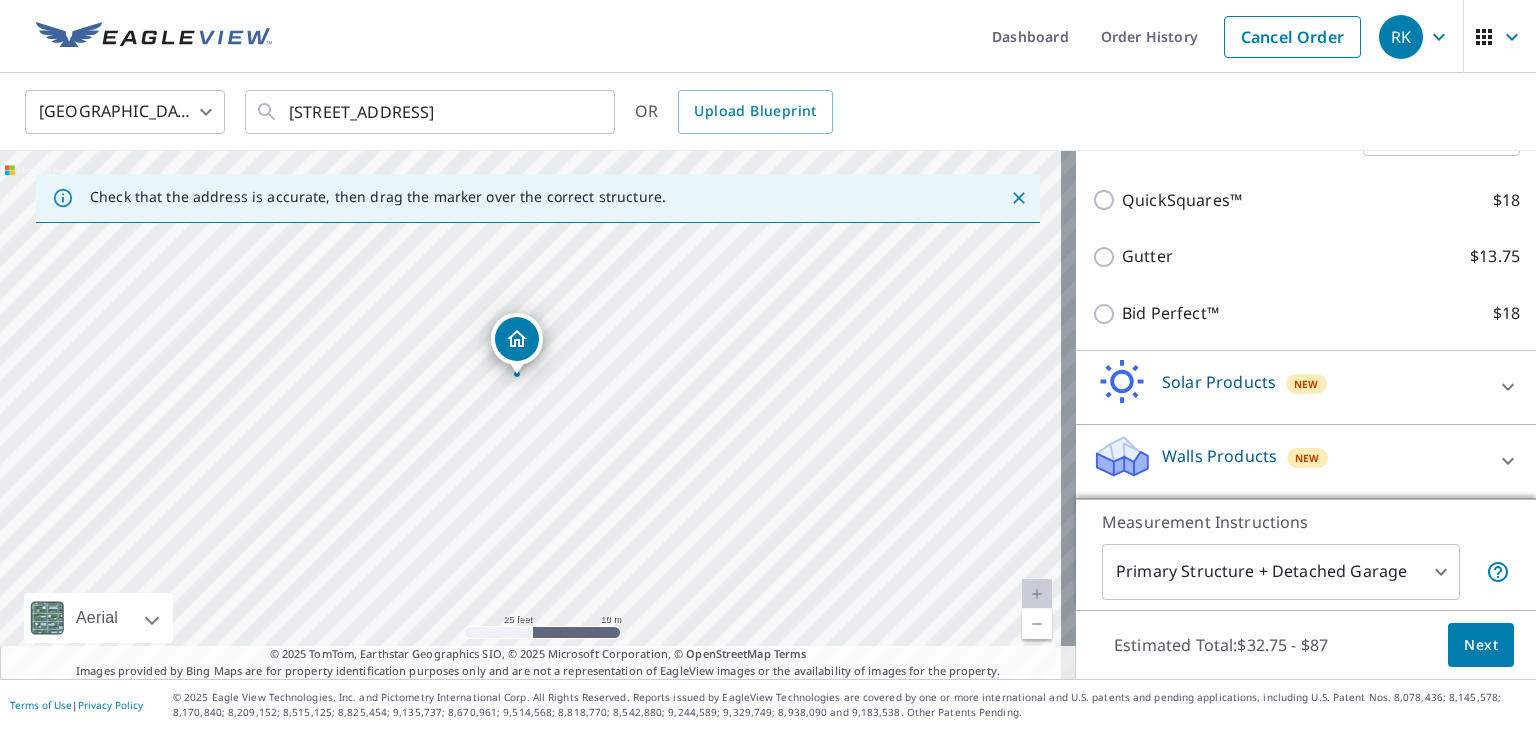 drag, startPoint x: 788, startPoint y: 385, endPoint x: 756, endPoint y: 274, distance: 115.52056 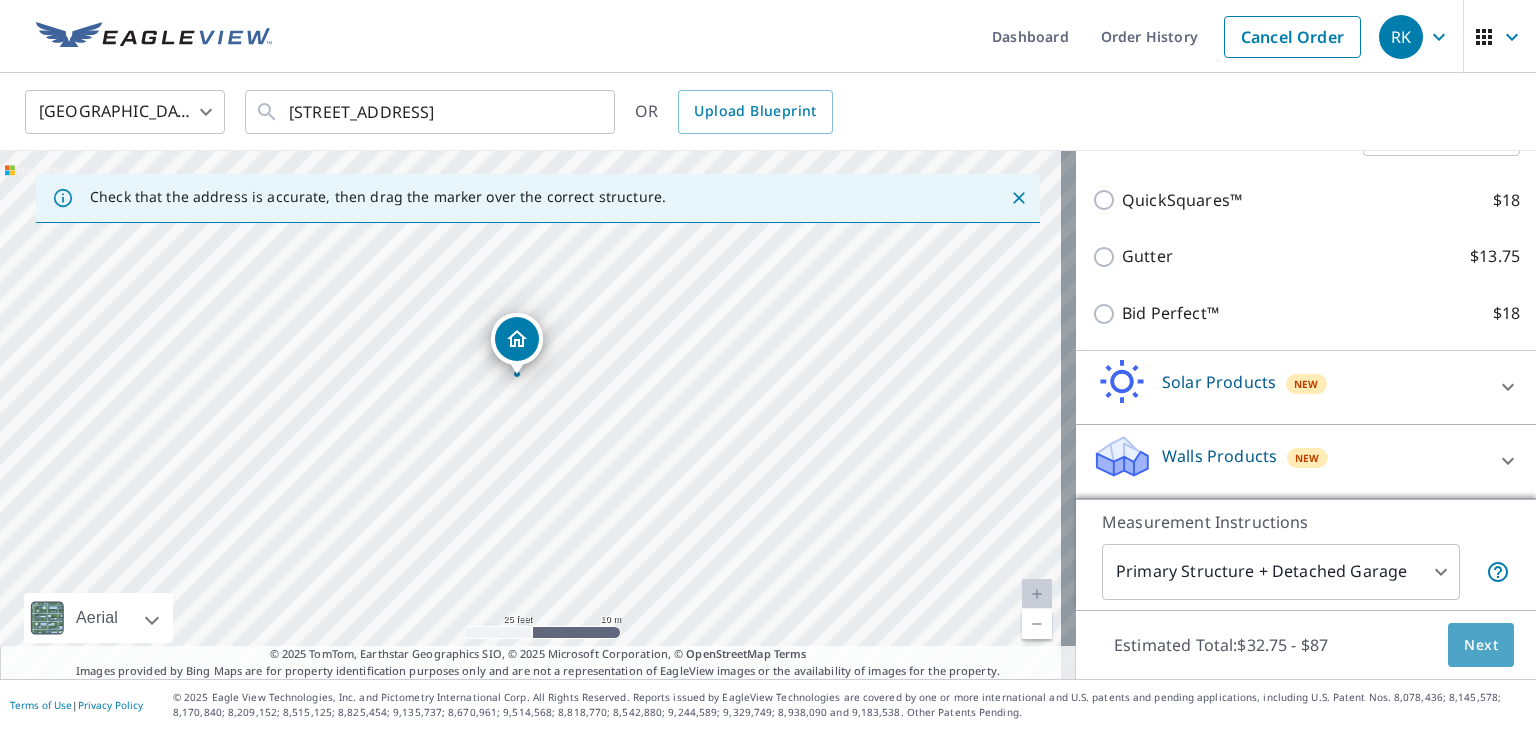 click on "Next" at bounding box center (1481, 645) 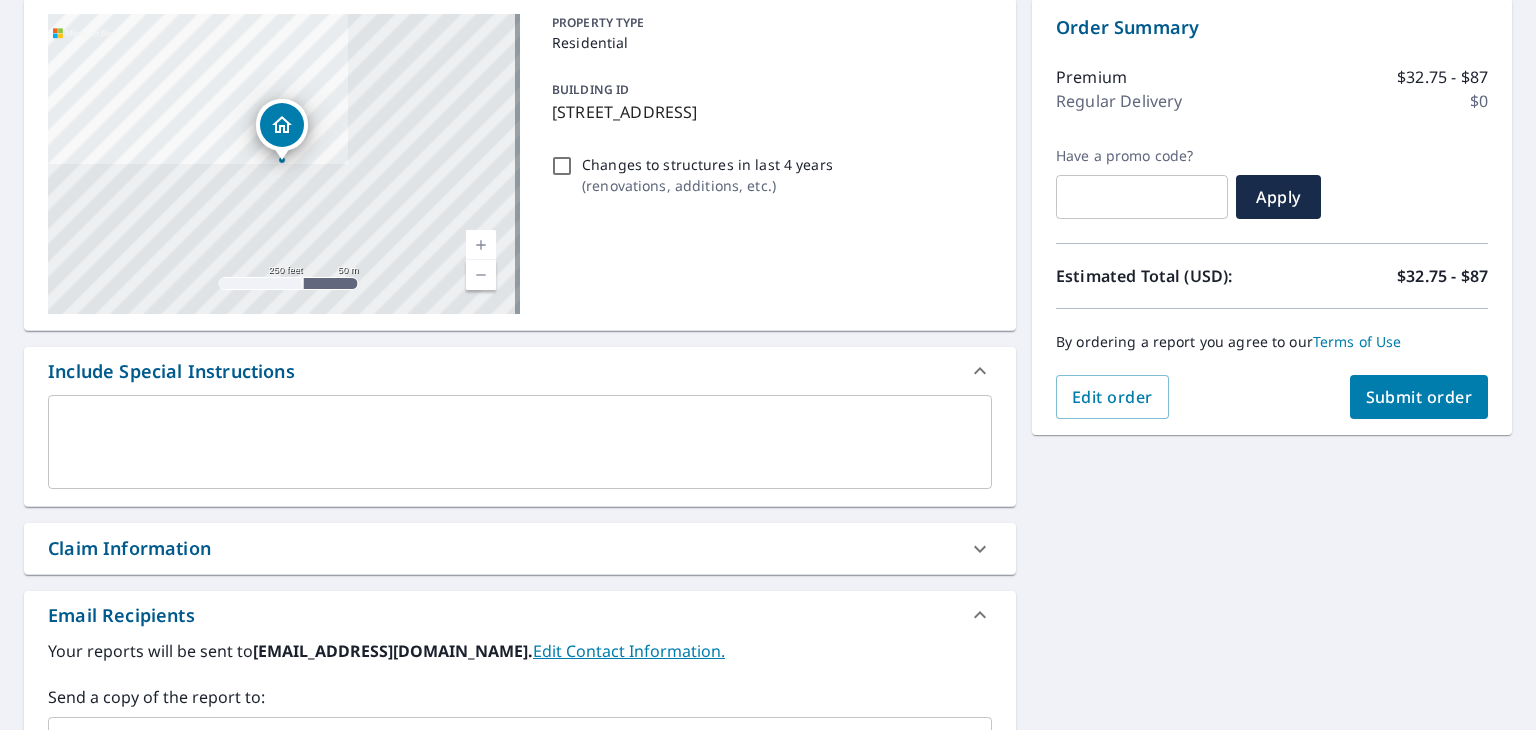 scroll, scrollTop: 300, scrollLeft: 0, axis: vertical 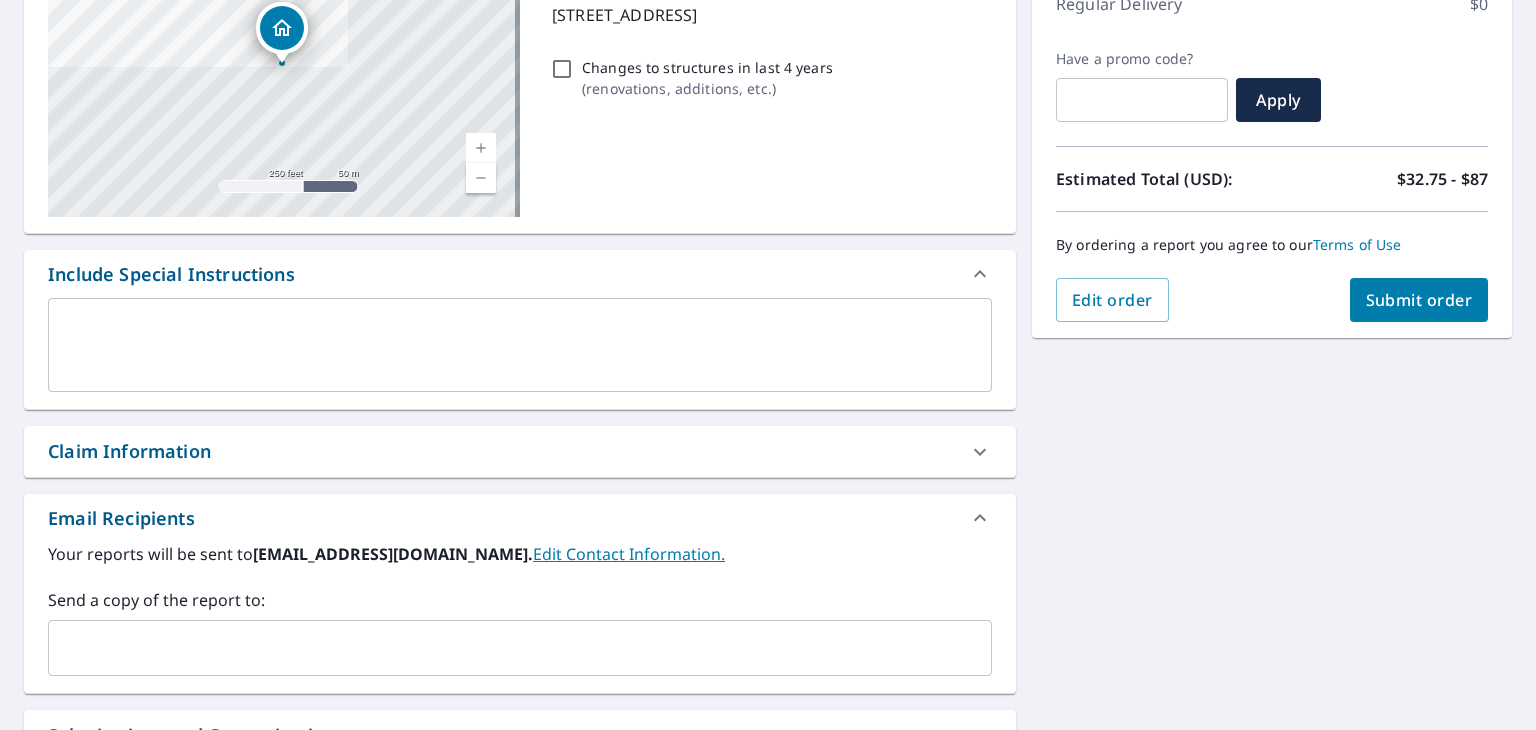 click on "Claim Information" at bounding box center [129, 451] 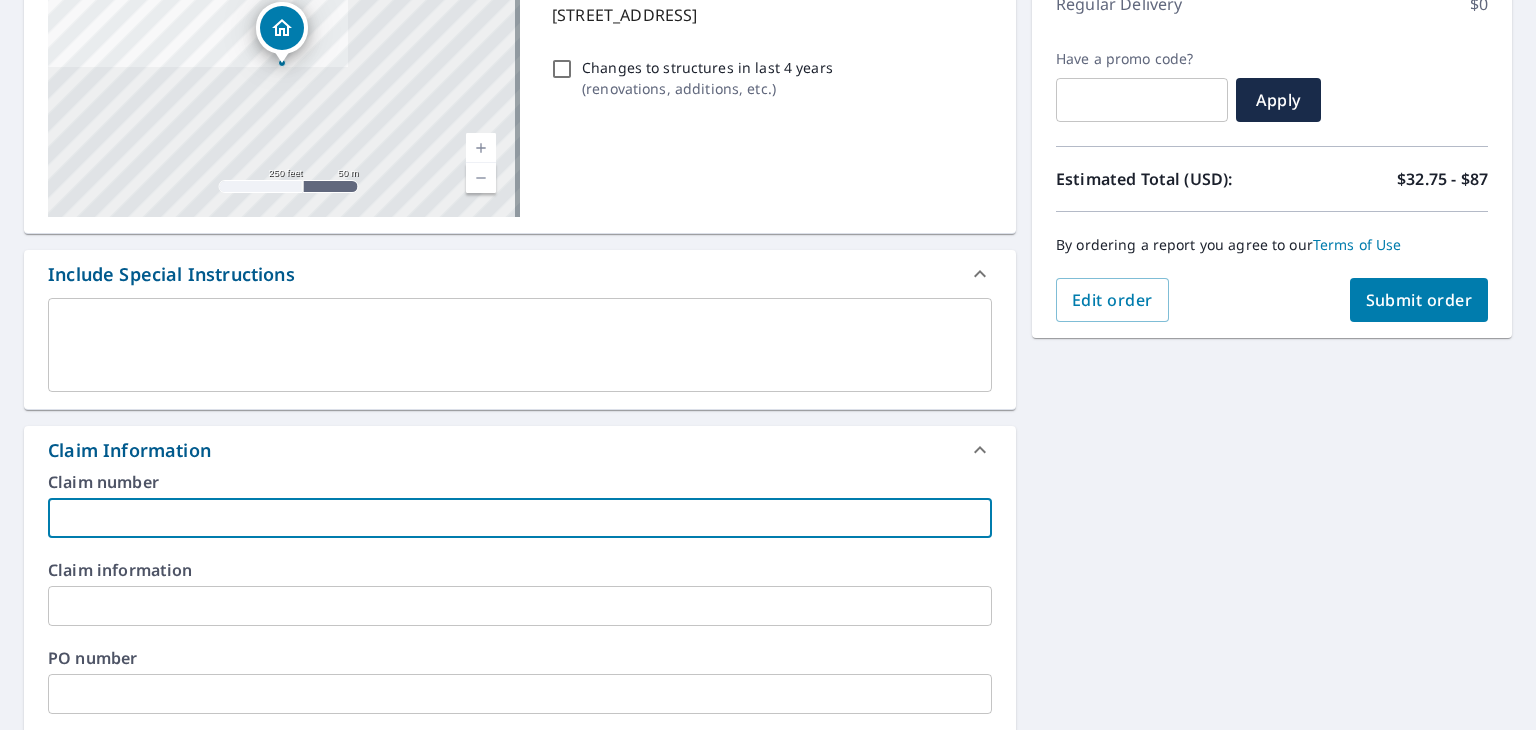 click at bounding box center [520, 518] 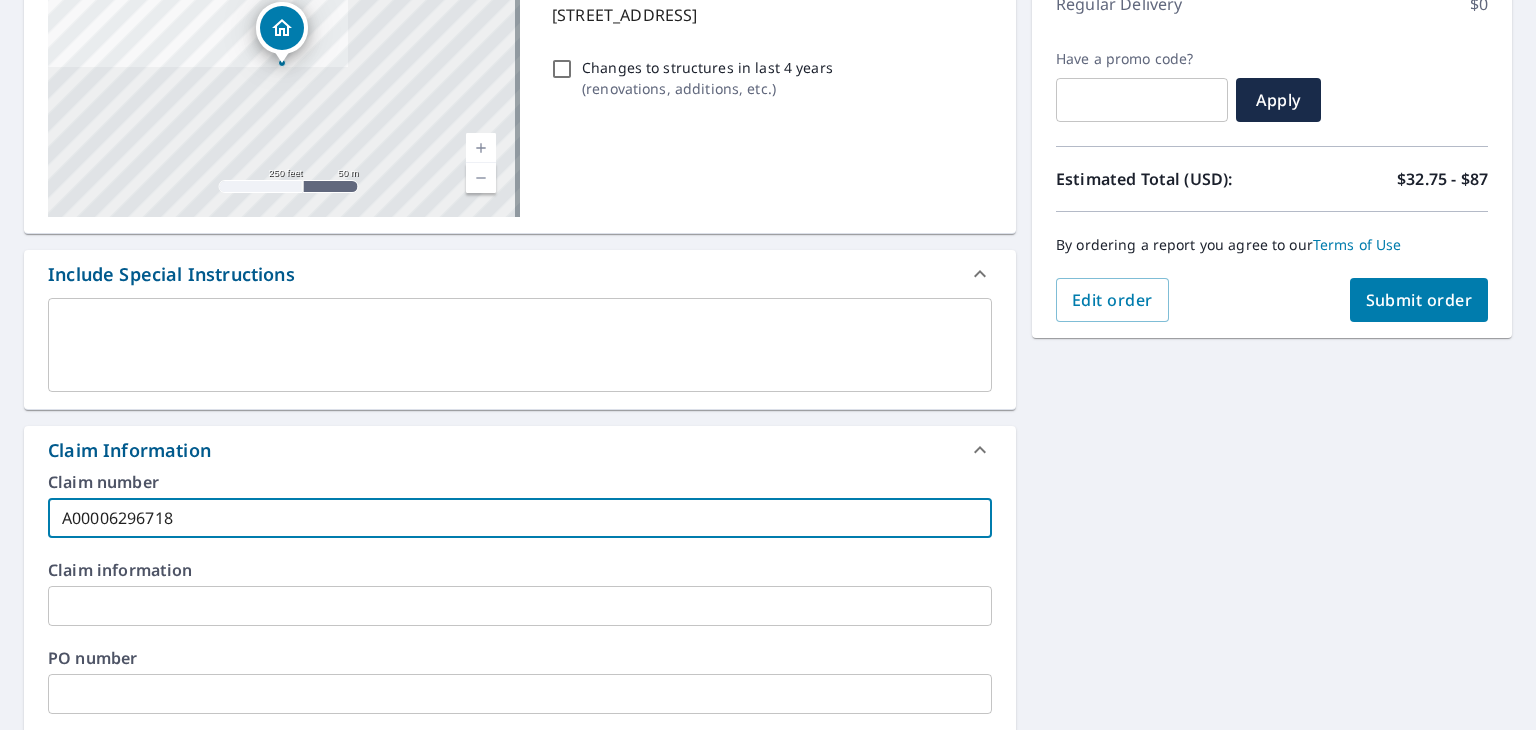 type on "A00006296718" 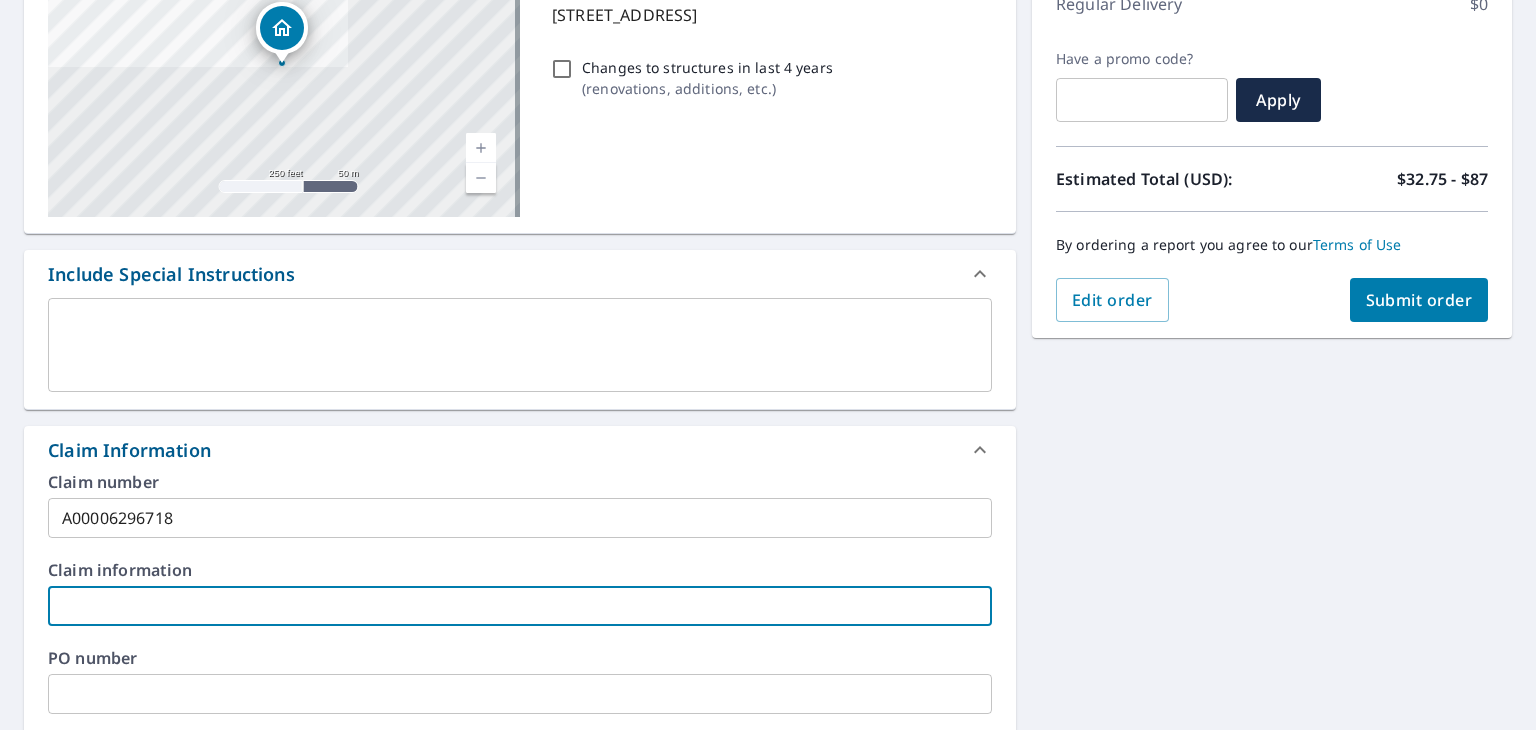 click at bounding box center [520, 606] 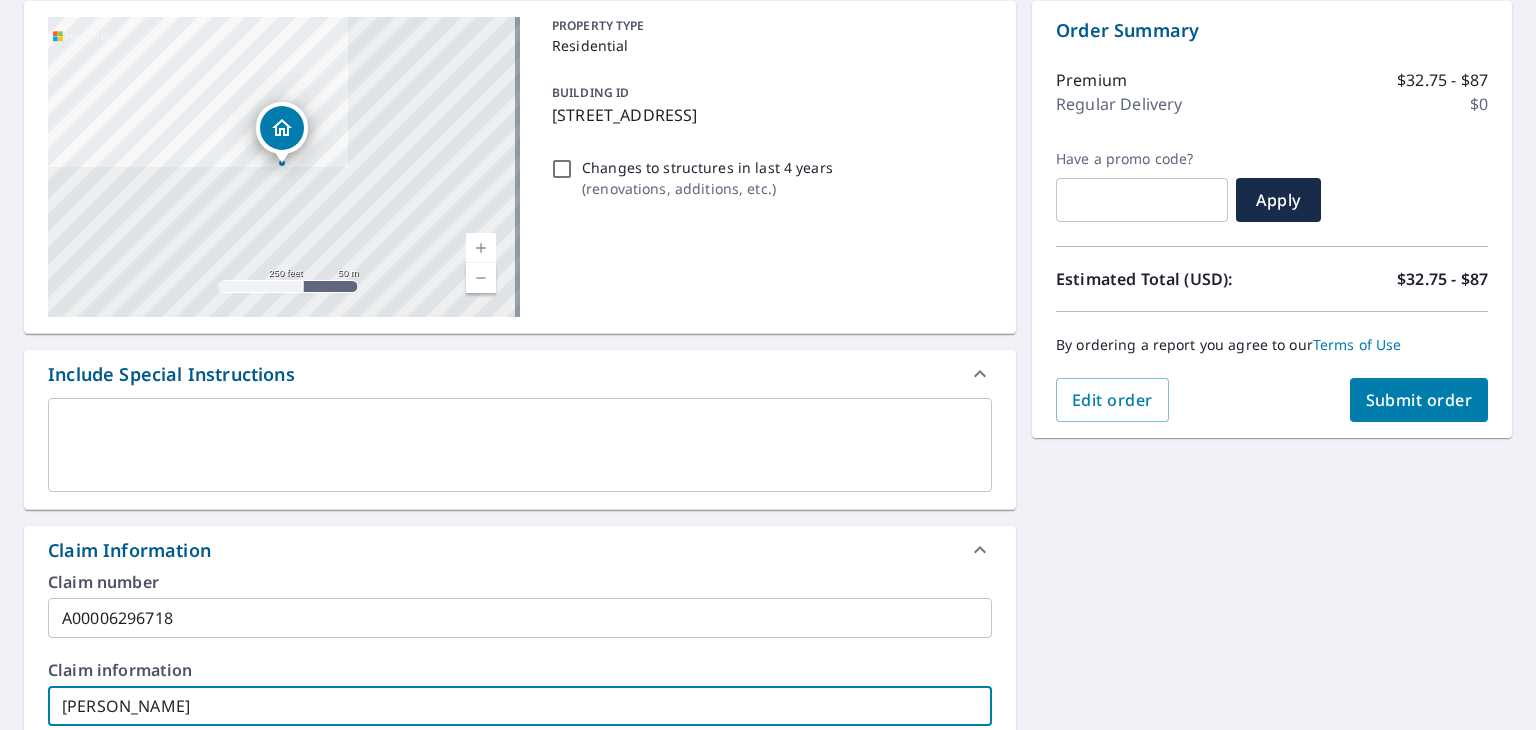 type on "Connie Rackley" 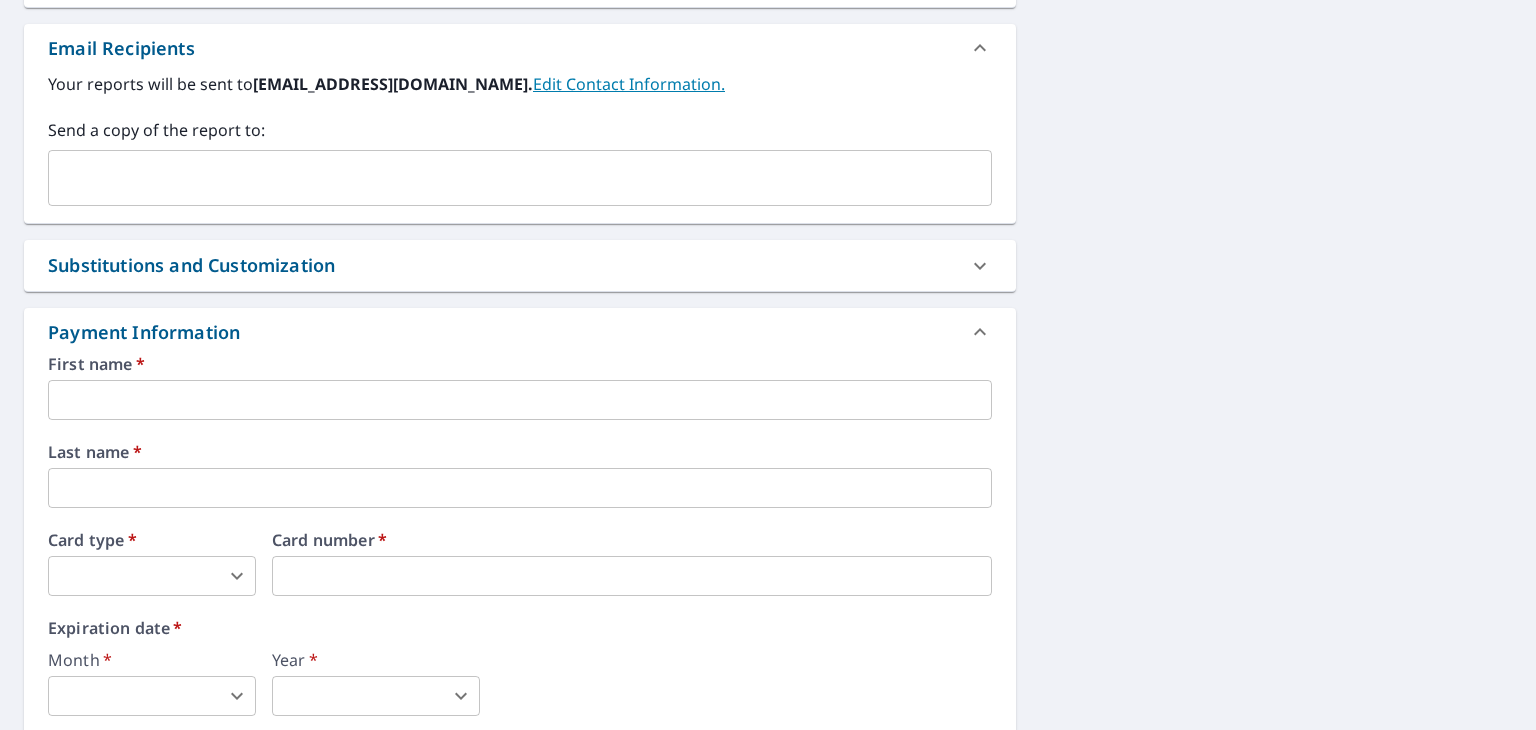 scroll, scrollTop: 1300, scrollLeft: 0, axis: vertical 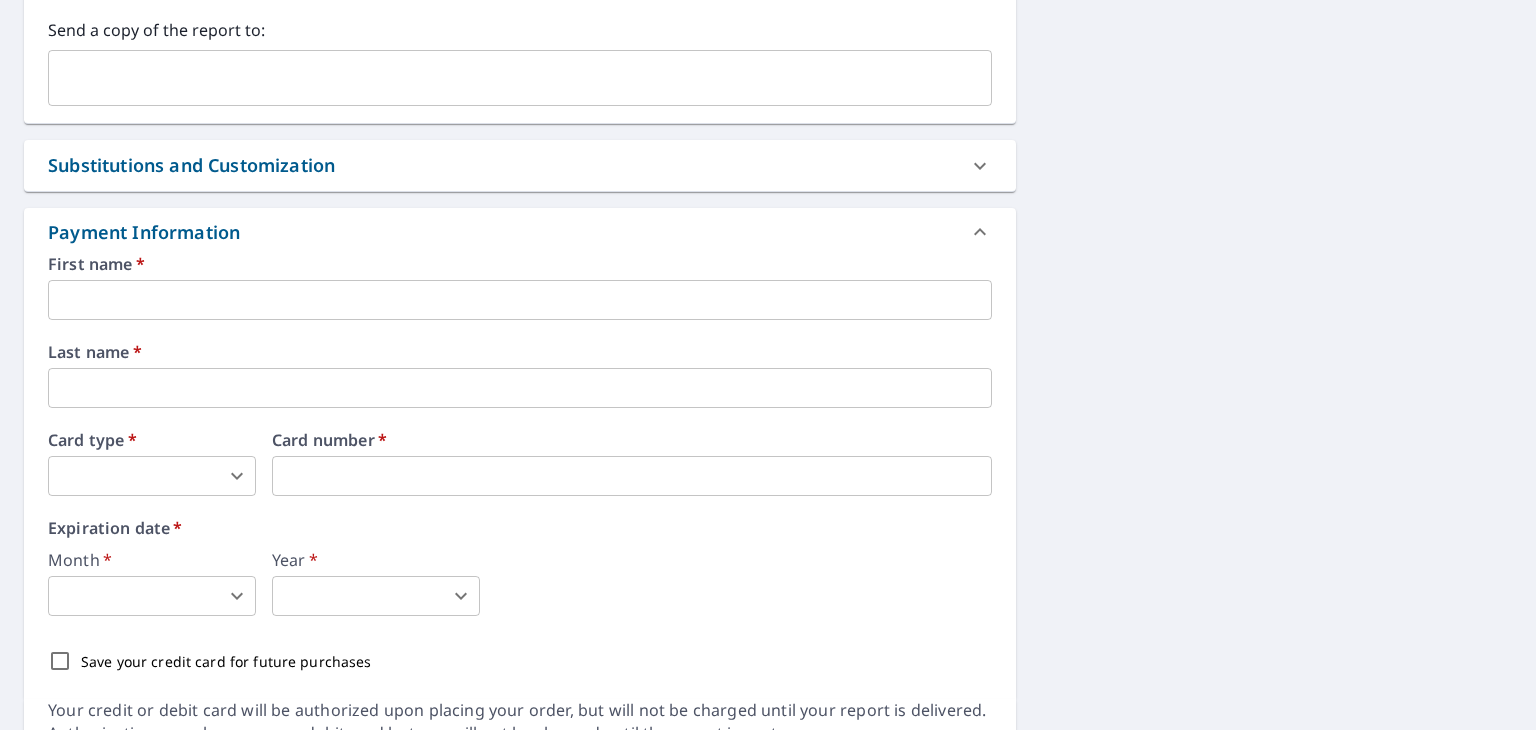 click 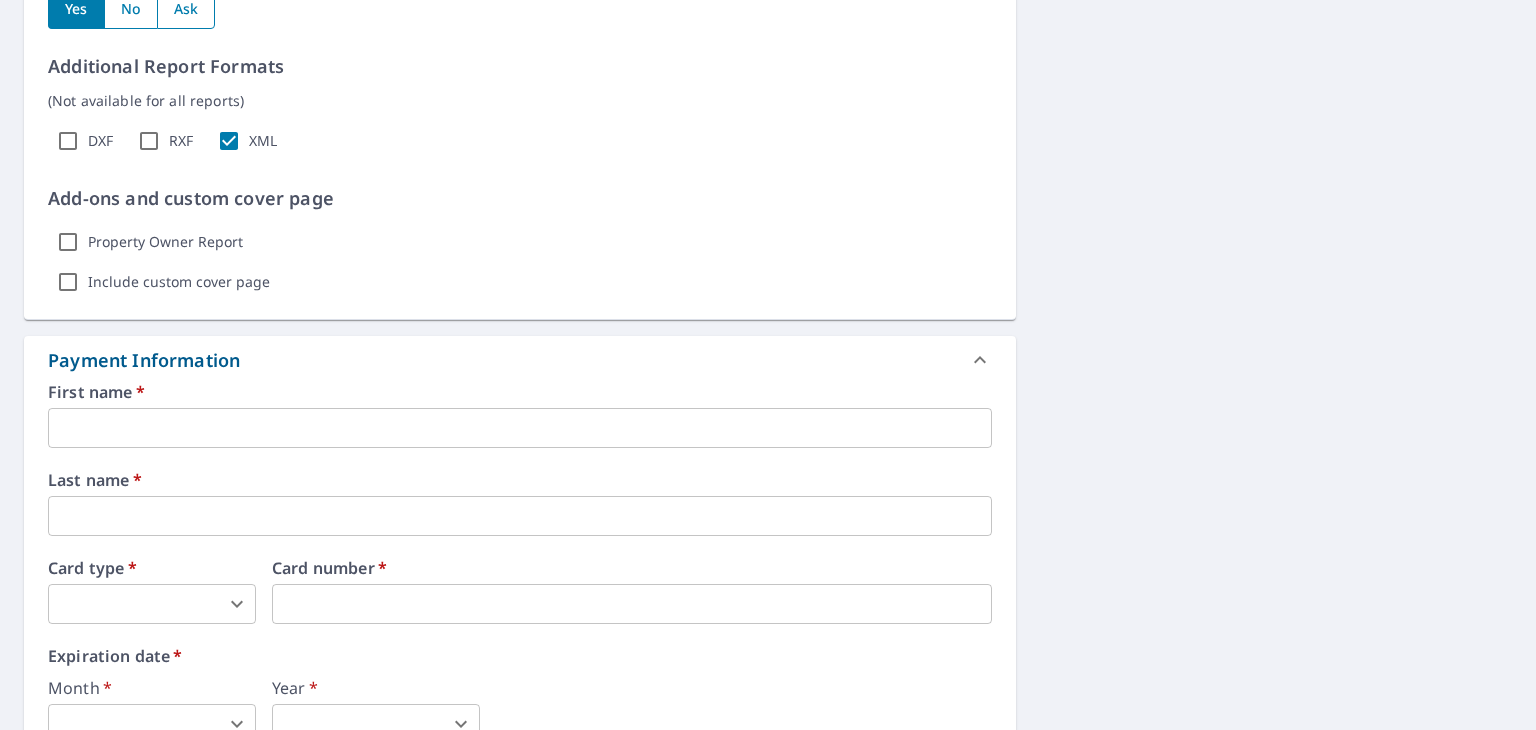 scroll, scrollTop: 1800, scrollLeft: 0, axis: vertical 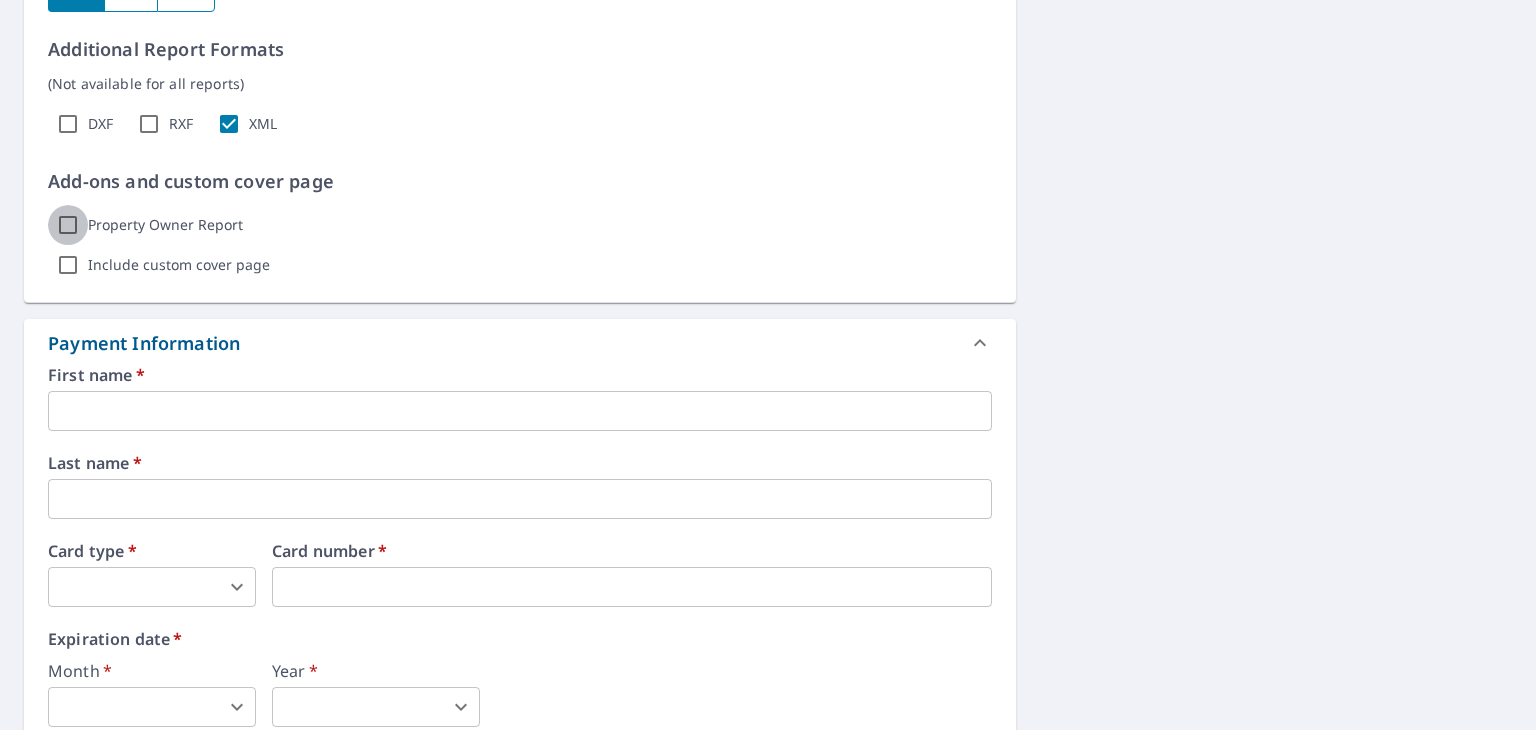 click on "Property Owner Report" at bounding box center [68, 225] 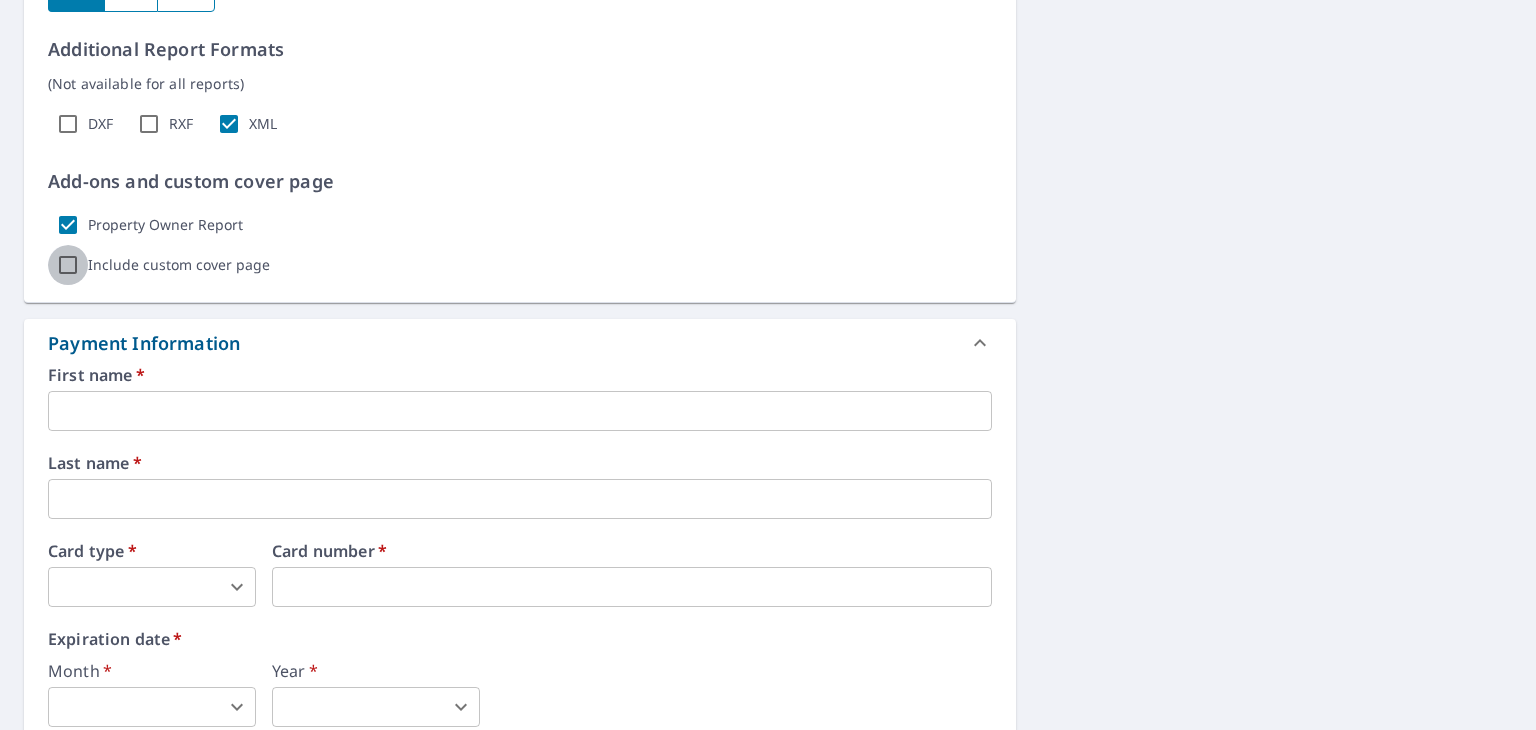 click on "Include custom cover page" at bounding box center (68, 265) 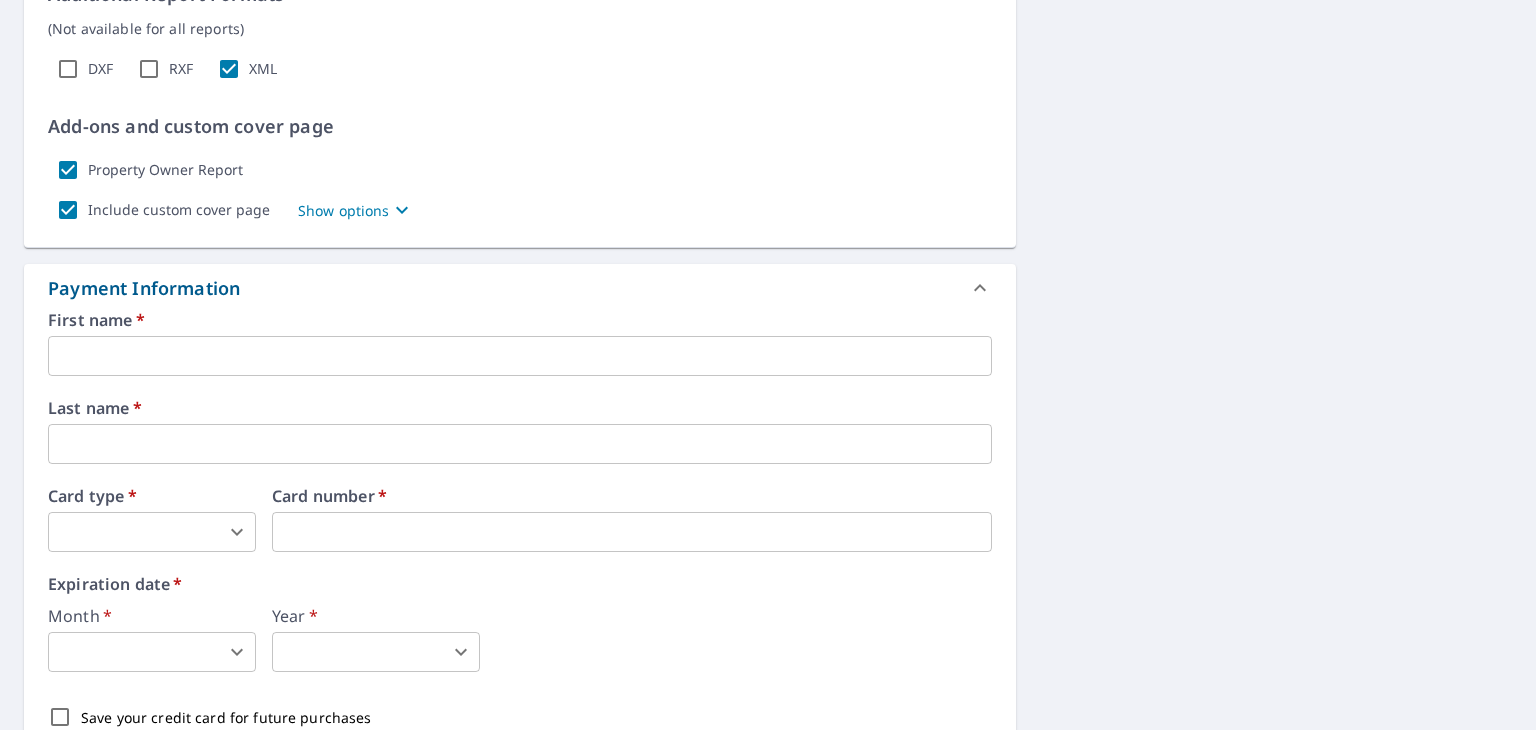 scroll, scrollTop: 1900, scrollLeft: 0, axis: vertical 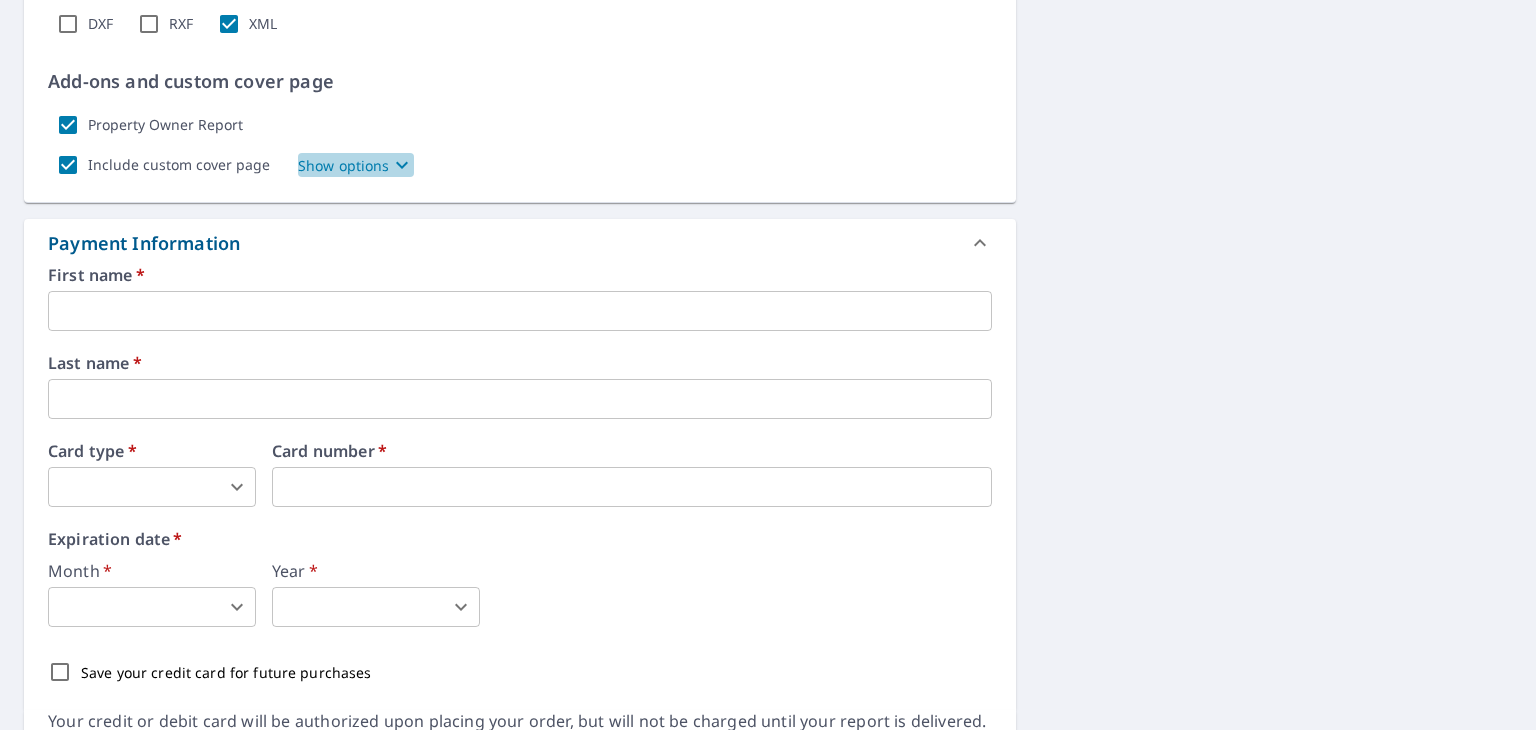 click 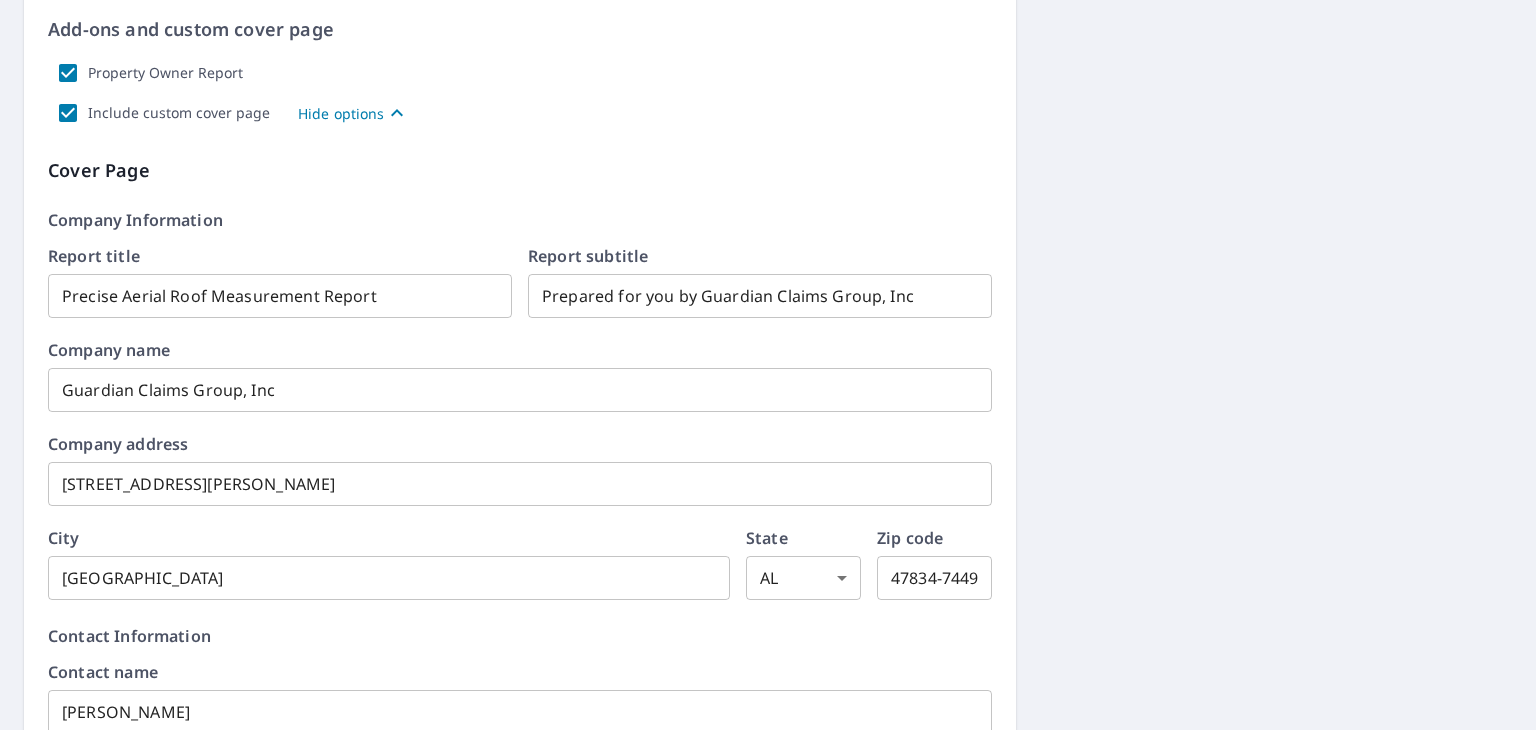 scroll, scrollTop: 2000, scrollLeft: 0, axis: vertical 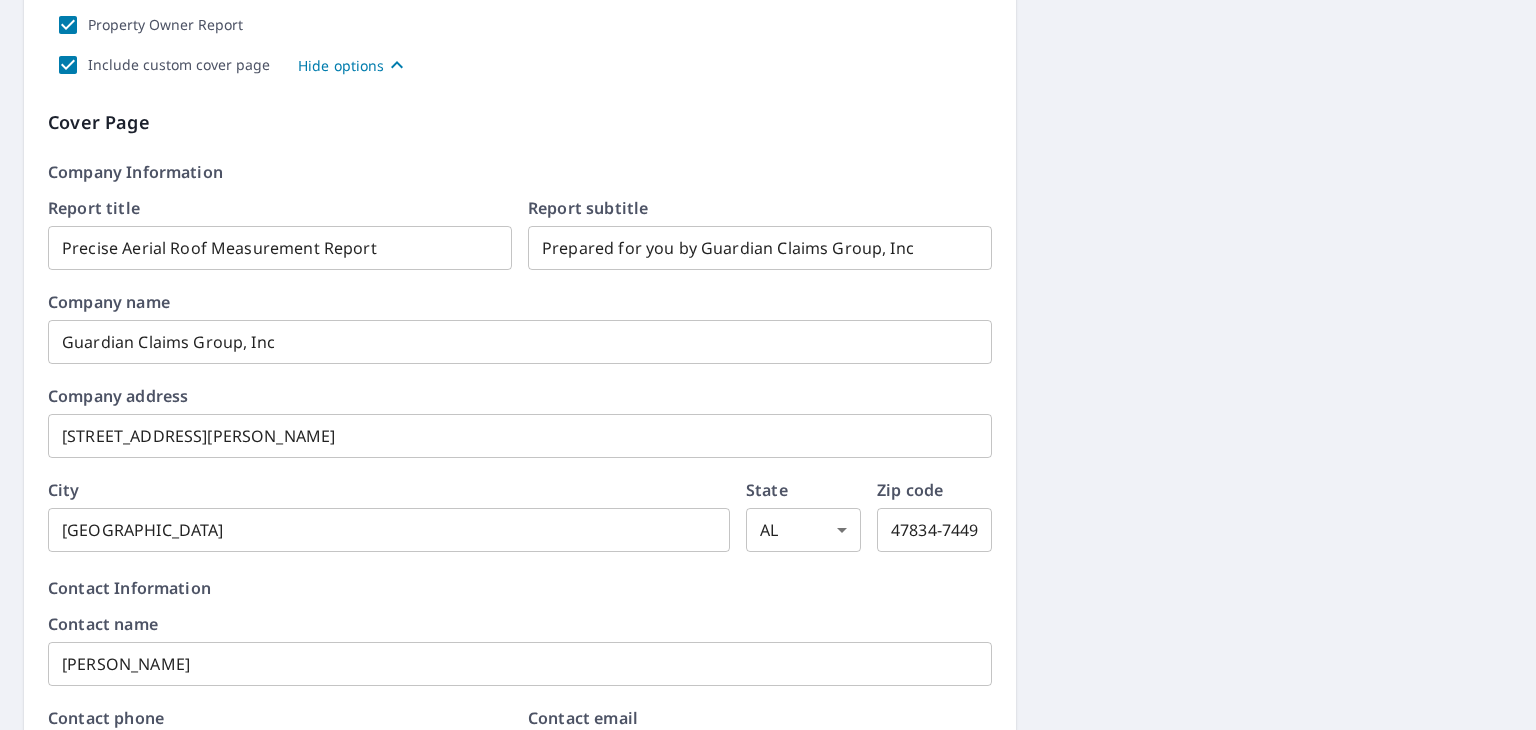 click on "RK RK
Dashboard Order History Cancel Order RK Dashboard / Finalize Order Finalize Order 5308 W Mooresville Rd Indianapolis, IN 46221 Aerial Road A standard road map Aerial A detailed look from above Labels Labels 250 feet 50 m © 2025 TomTom, © Vexcel Imaging, © 2025 Microsoft Corporation,  © OpenStreetMap Terms PROPERTY TYPE Residential BUILDING ID 5308 W Mooresville Rd, Indianapolis, IN, 46221 Changes to structures in last 4 years ( renovations, additions, etc. ) Include Special Instructions x ​ Claim Information Claim number A00006296718 ​ Claim information Connie Rackley ​ PO number ​ Date of loss ​ Cat ID ​ Email Recipients Your reports will be sent to  reanda@guardianclaimsgroupinc.com.  Edit Contact Information. Send a copy of the report to: ​ Substitutions and Customization Roof measurement report substitutions If a Premium Report is unavailable send me an Extended Coverage 3D Report: Yes No Ask Yes No Ask Yes No Ask Additional Report Formats (Not available for all reports) DXF" at bounding box center [768, 365] 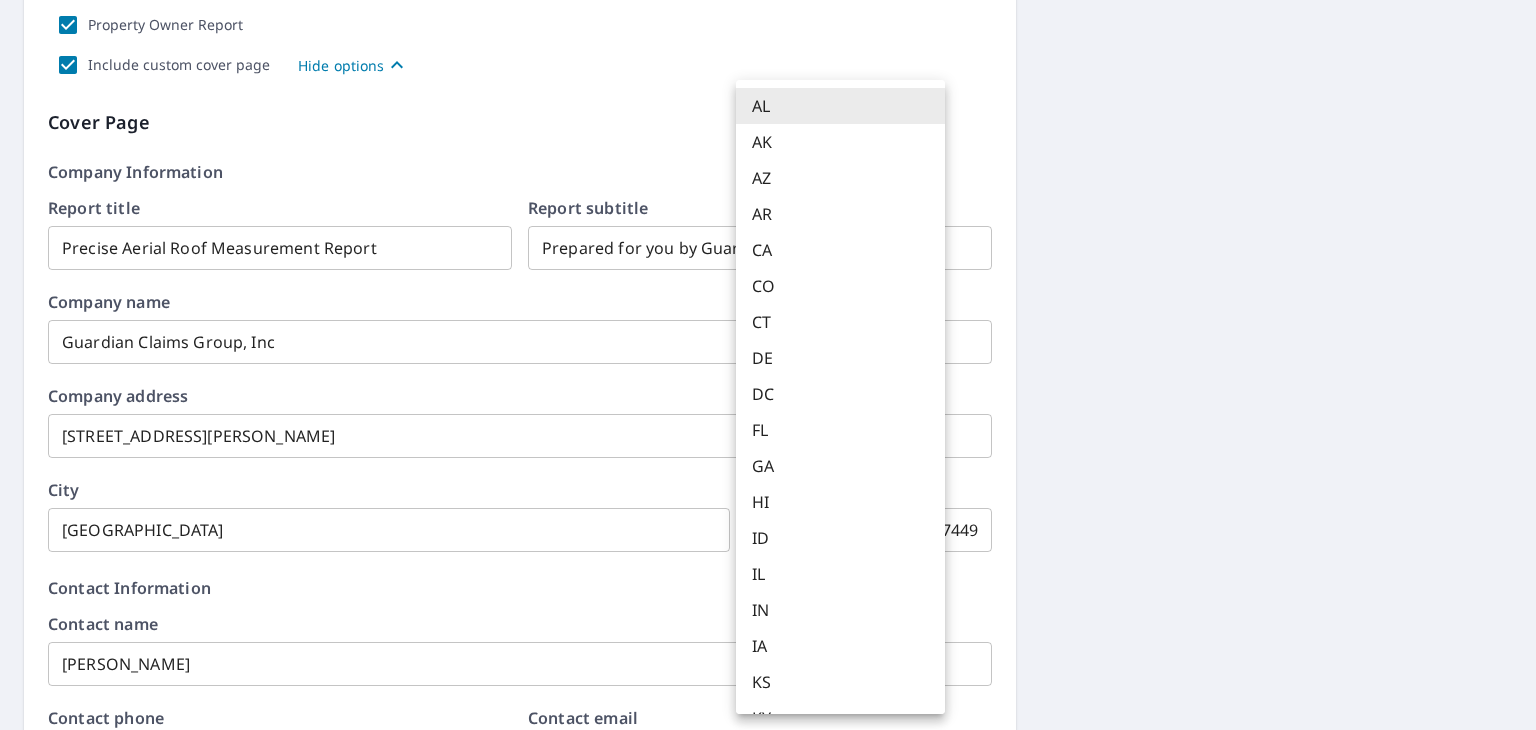 click on "IN" at bounding box center [840, 610] 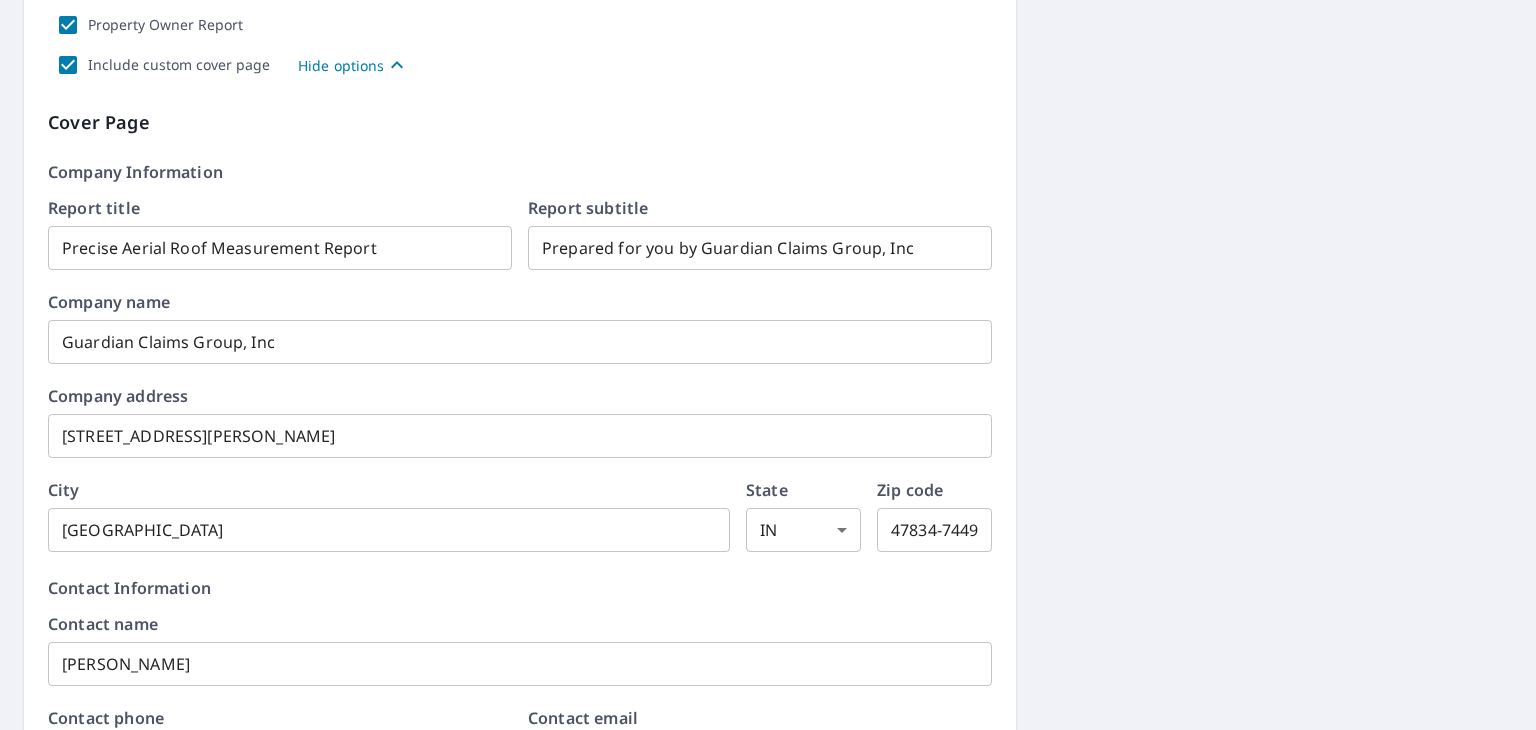 click on "5308 W Mooresville Rd Indianapolis, IN 46221 Aerial Road A standard road map Aerial A detailed look from above Labels Labels 250 feet 50 m © 2025 TomTom, © Vexcel Imaging, © 2025 Microsoft Corporation,  © OpenStreetMap Terms PROPERTY TYPE Residential BUILDING ID 5308 W Mooresville Rd, Indianapolis, IN, 46221 Changes to structures in last 4 years ( renovations, additions, etc. ) Include Special Instructions x ​ Claim Information Claim number A00006296718 ​ Claim information Connie Rackley ​ PO number ​ Date of loss ​ Cat ID ​ Email Recipients Your reports will be sent to  reanda@guardianclaimsgroupinc.com.  Edit Contact Information. Send a copy of the report to: ​ Substitutions and Customization Roof measurement report substitutions If a Premium Report is unavailable send me an Extended Coverage 3D Report: Yes No Ask If an Extended Coverage 3D Report is unavailable send me an Extended Coverage 2D Report: Yes No Ask Yes No Ask Additional Report Formats (Not available for all reports) DXF RXF *" at bounding box center [768, 150] 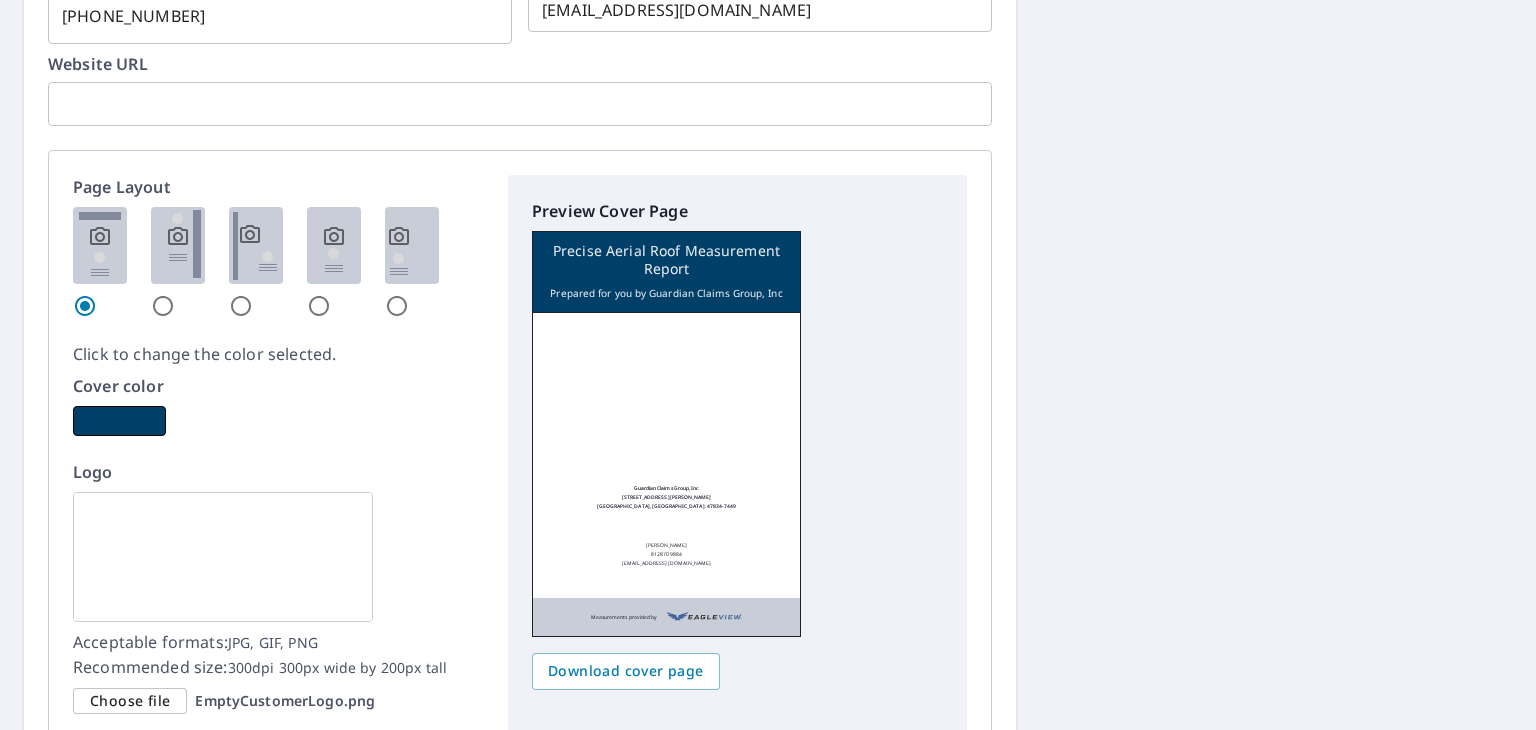 scroll, scrollTop: 2800, scrollLeft: 0, axis: vertical 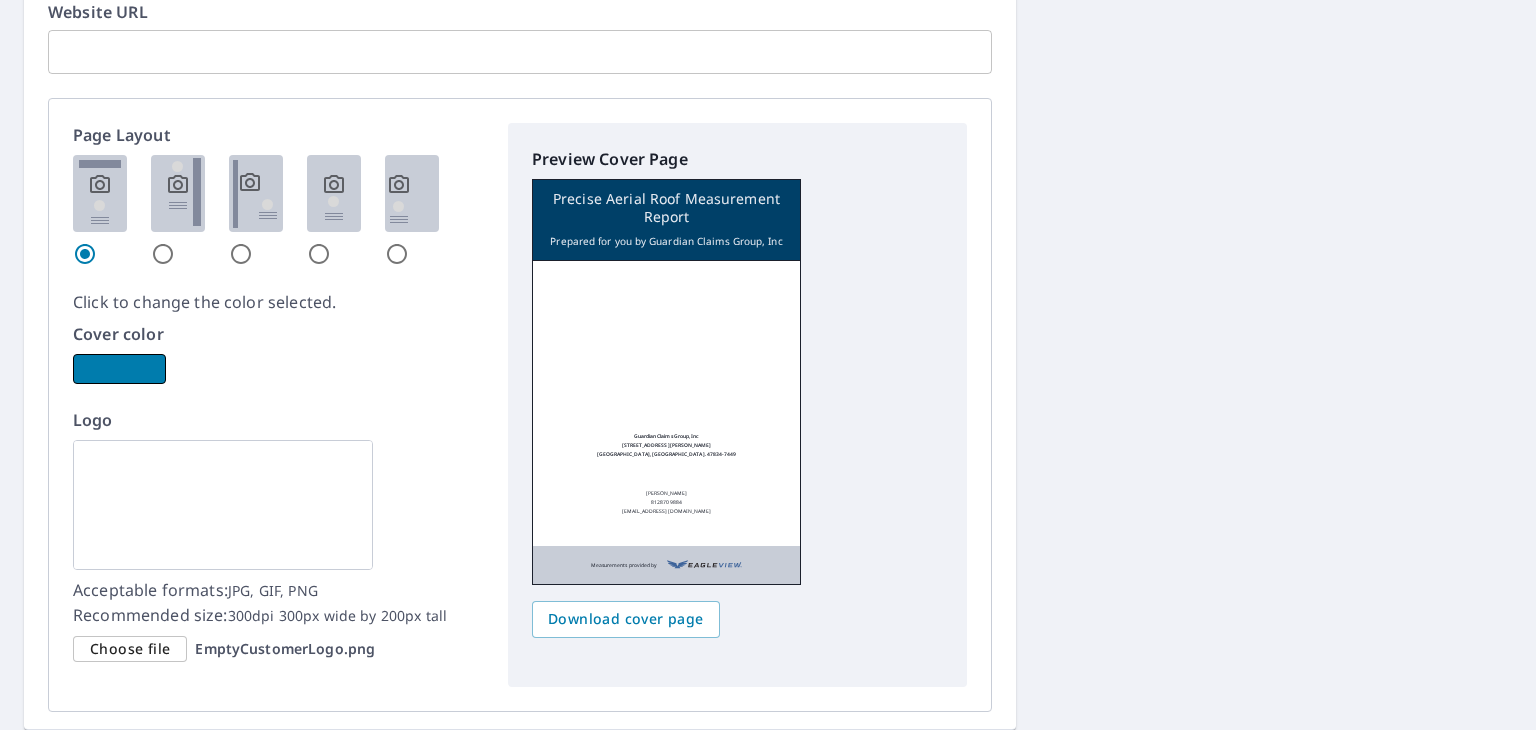 click at bounding box center (119, 369) 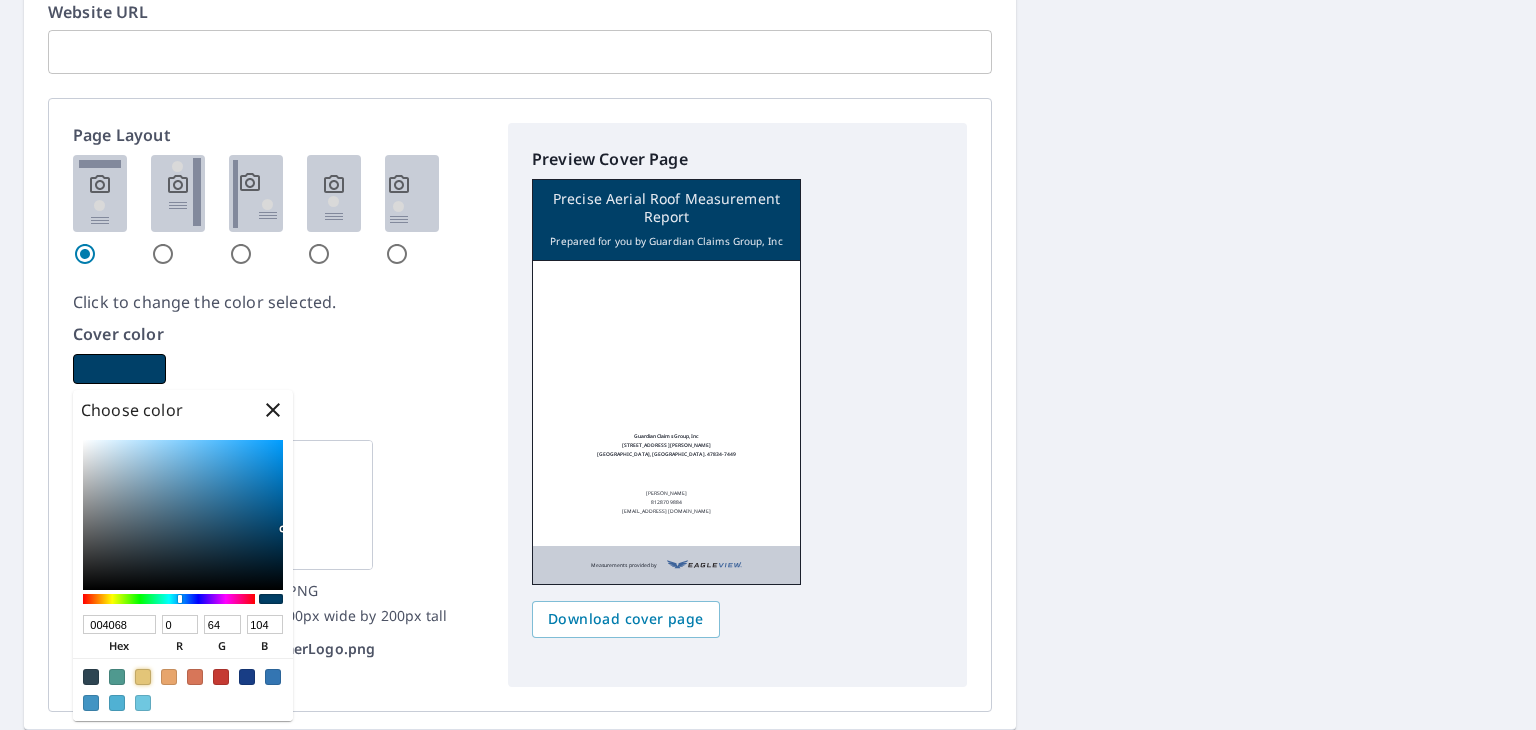 click at bounding box center (143, 677) 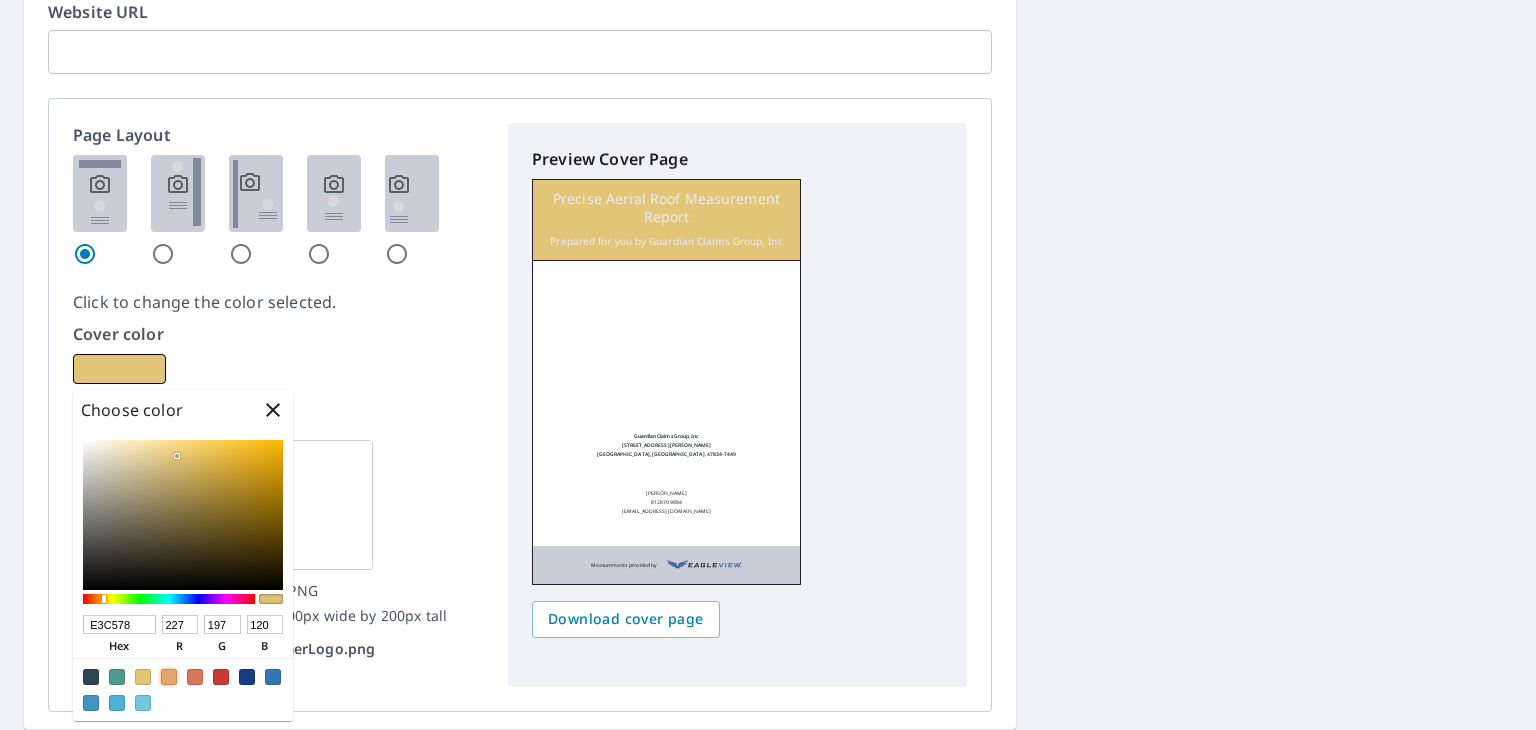 click at bounding box center (169, 677) 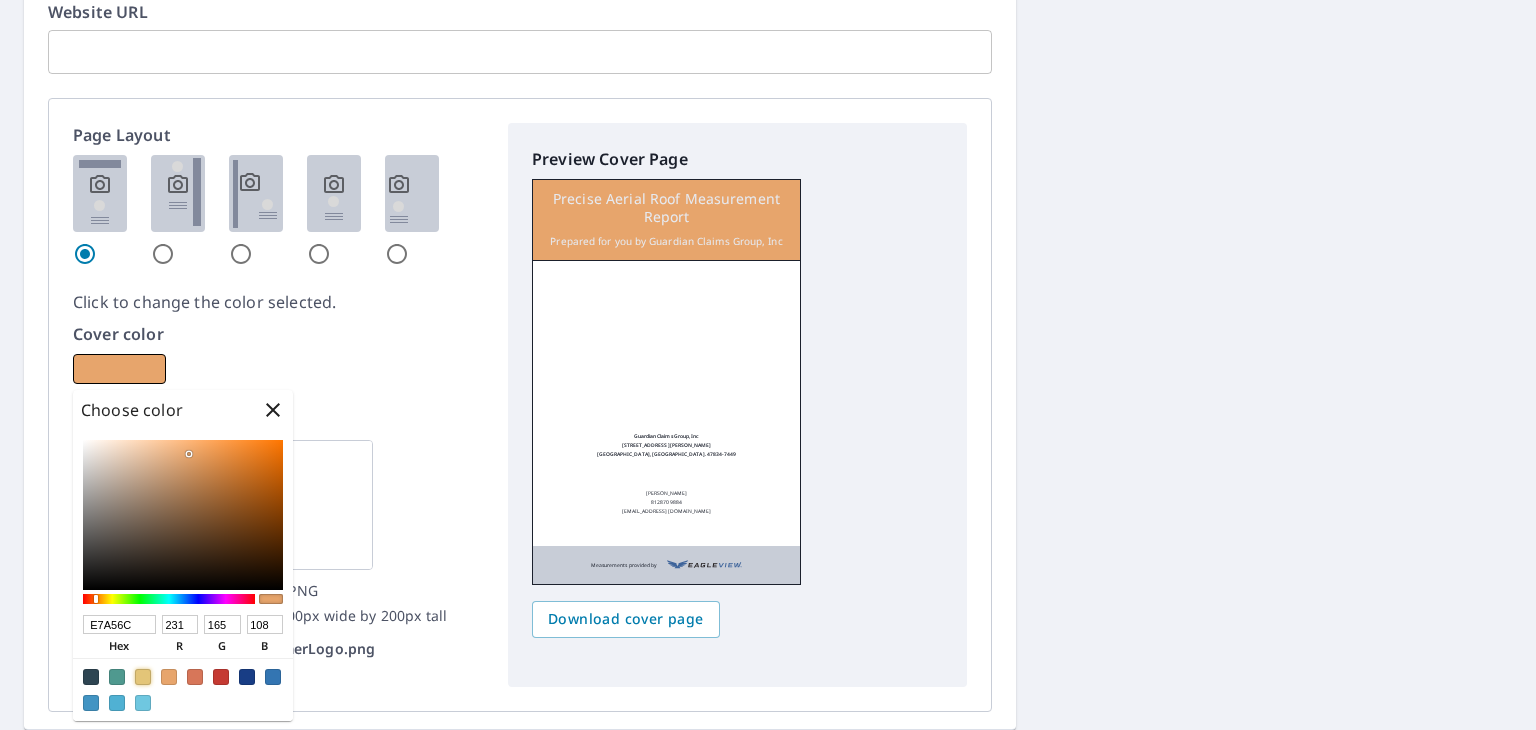 click at bounding box center (143, 677) 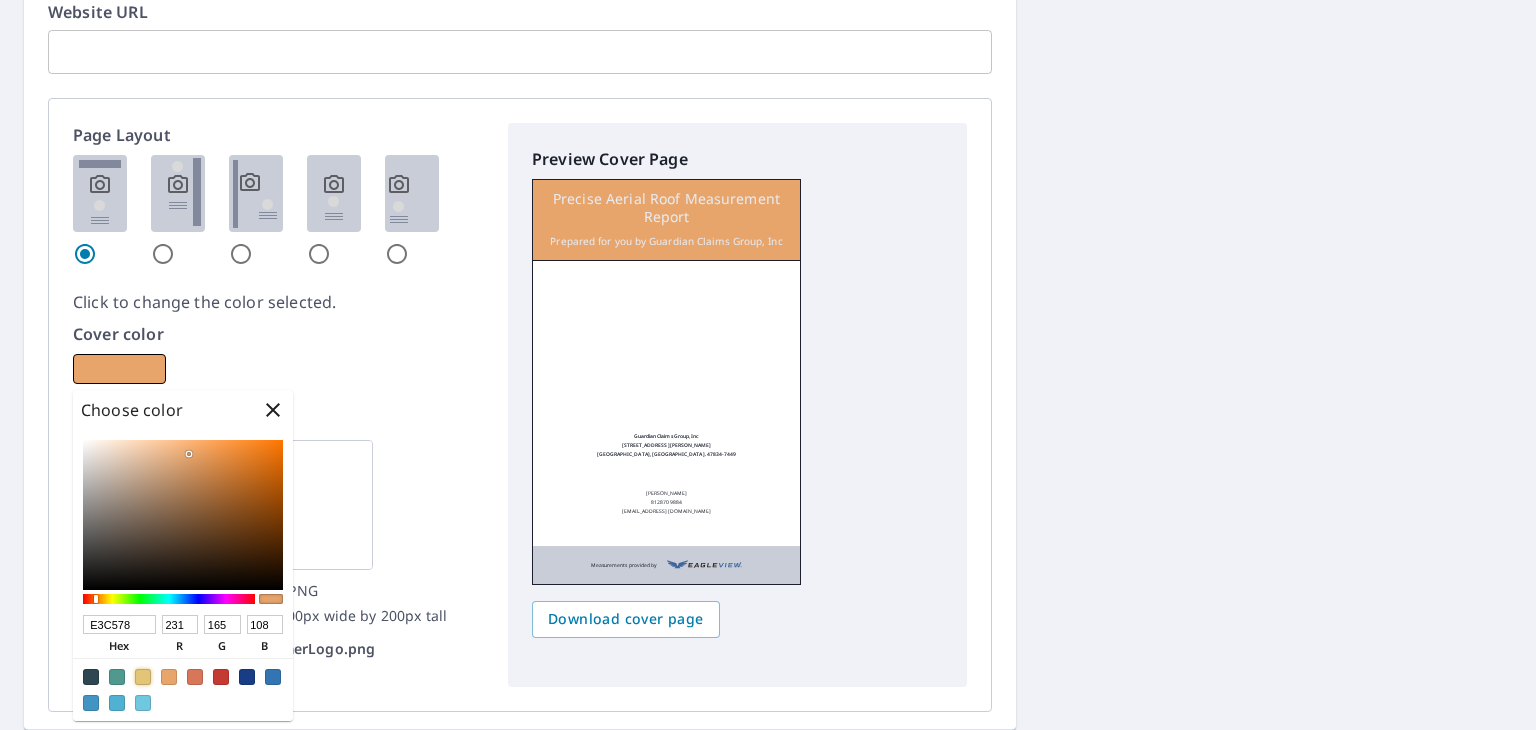 type on "227" 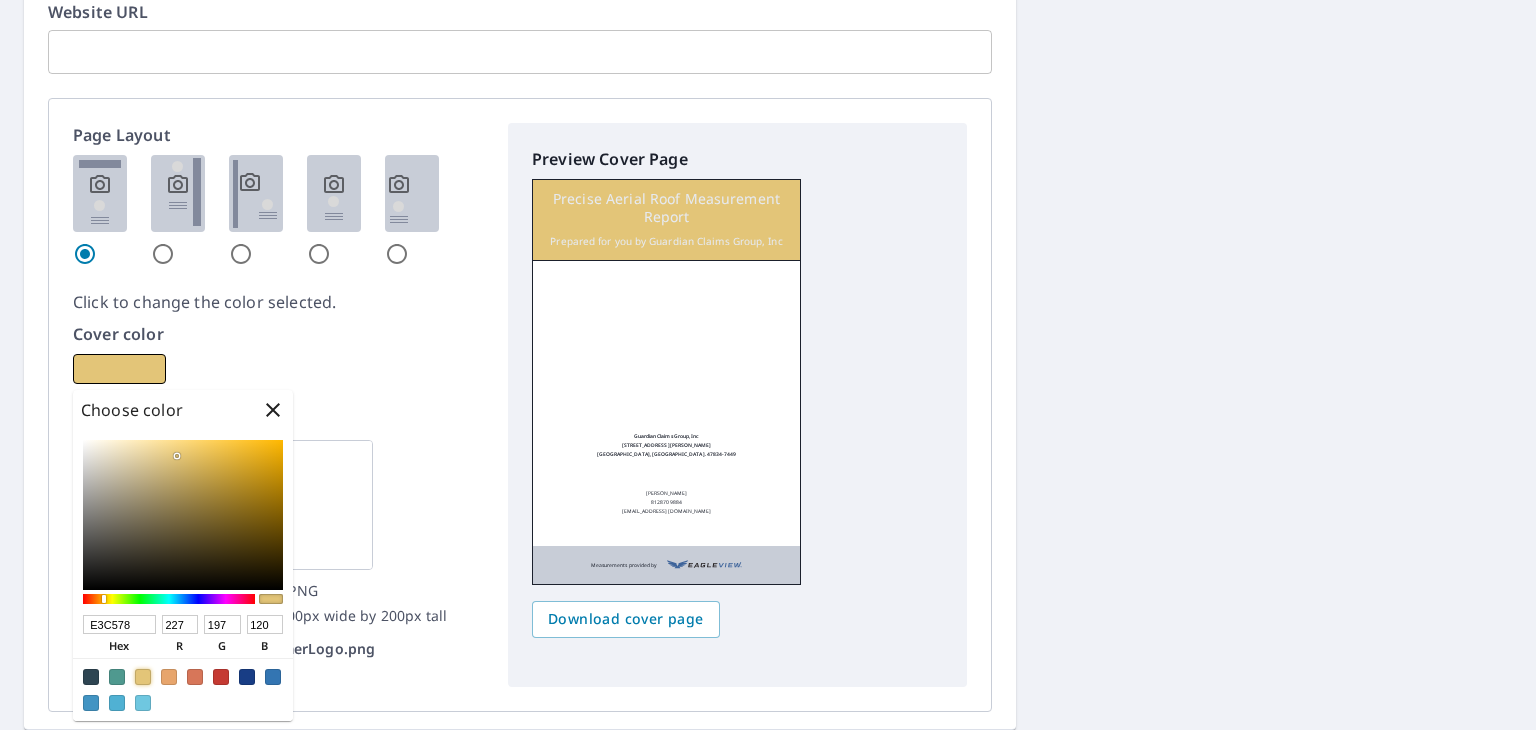 click at bounding box center (183, 515) 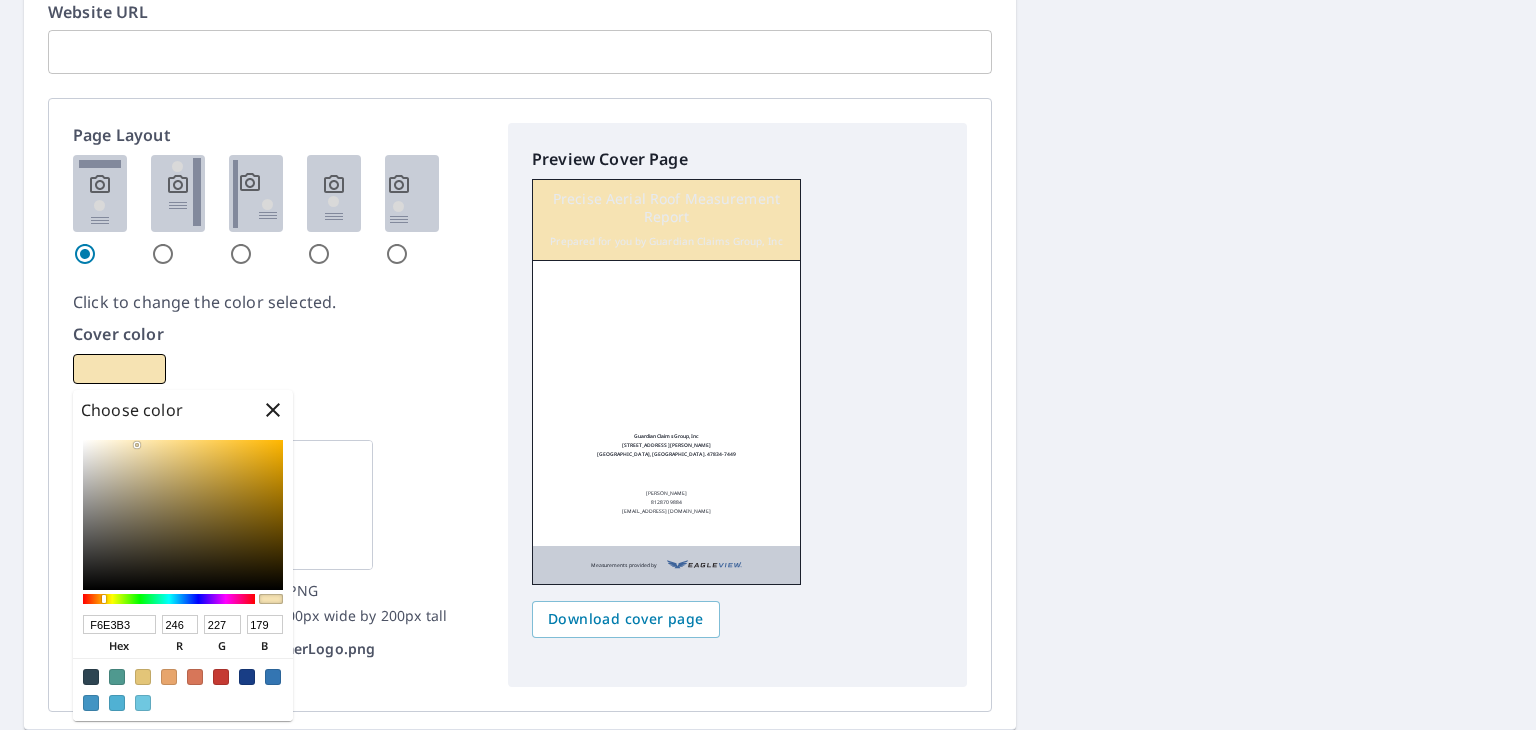 click at bounding box center (183, 515) 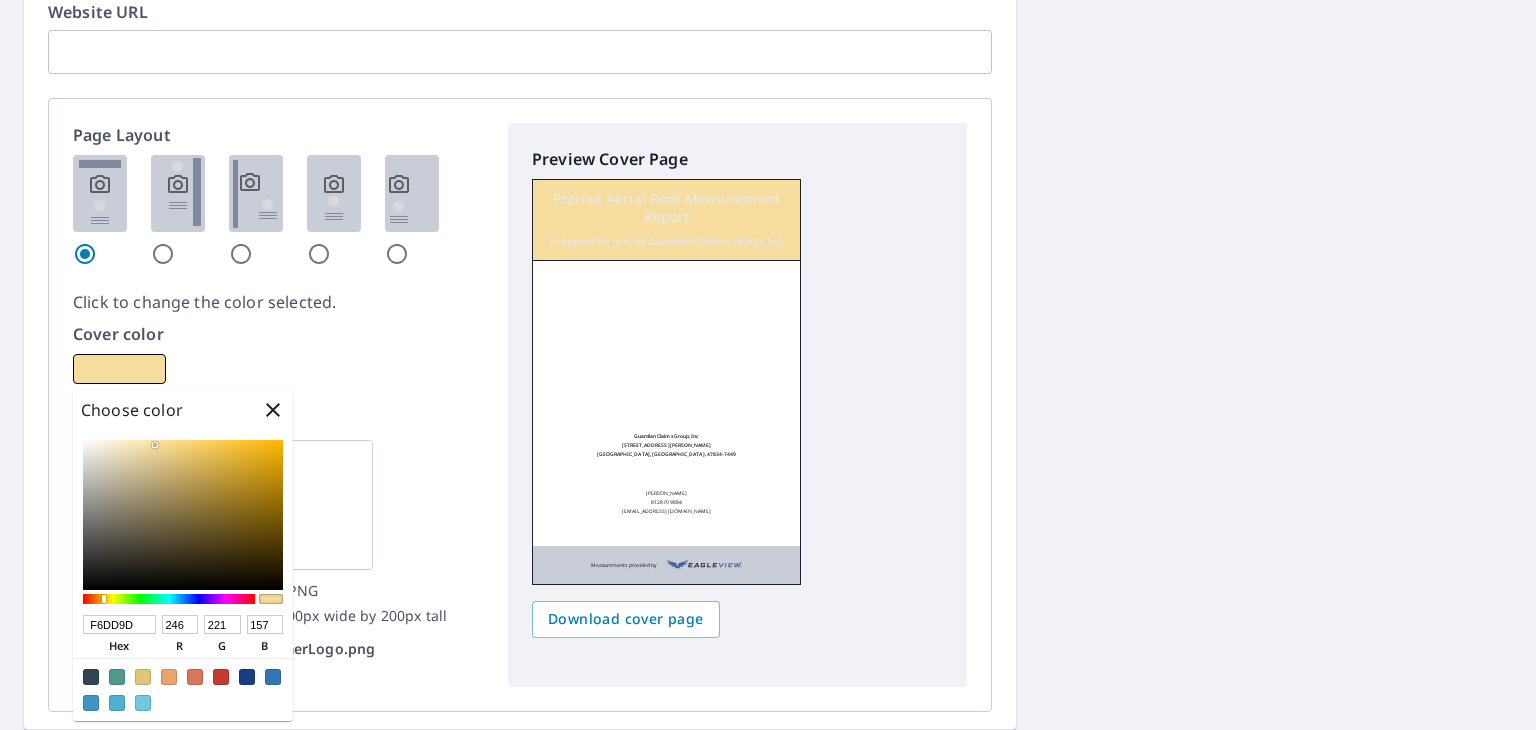 type on "F6D57E" 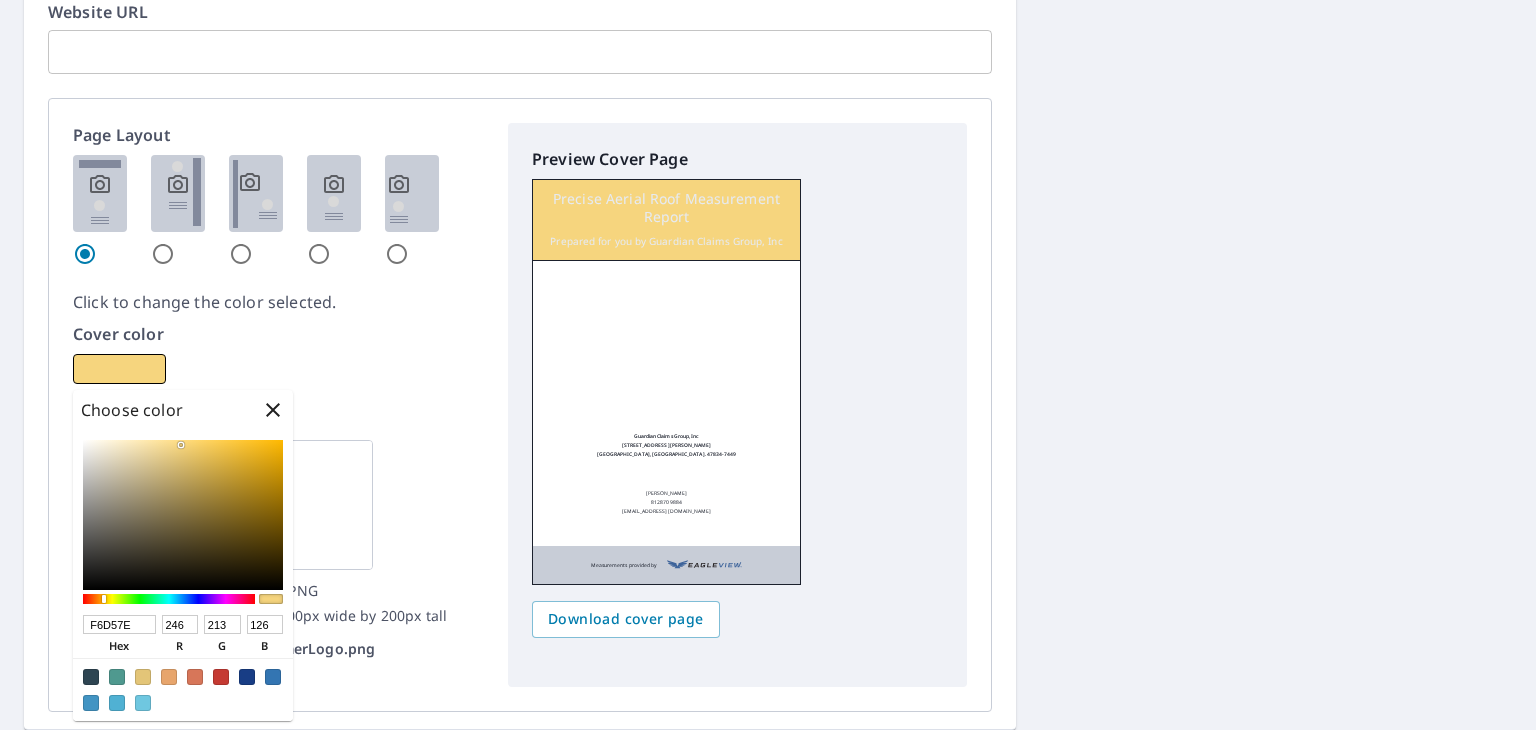 click at bounding box center (183, 515) 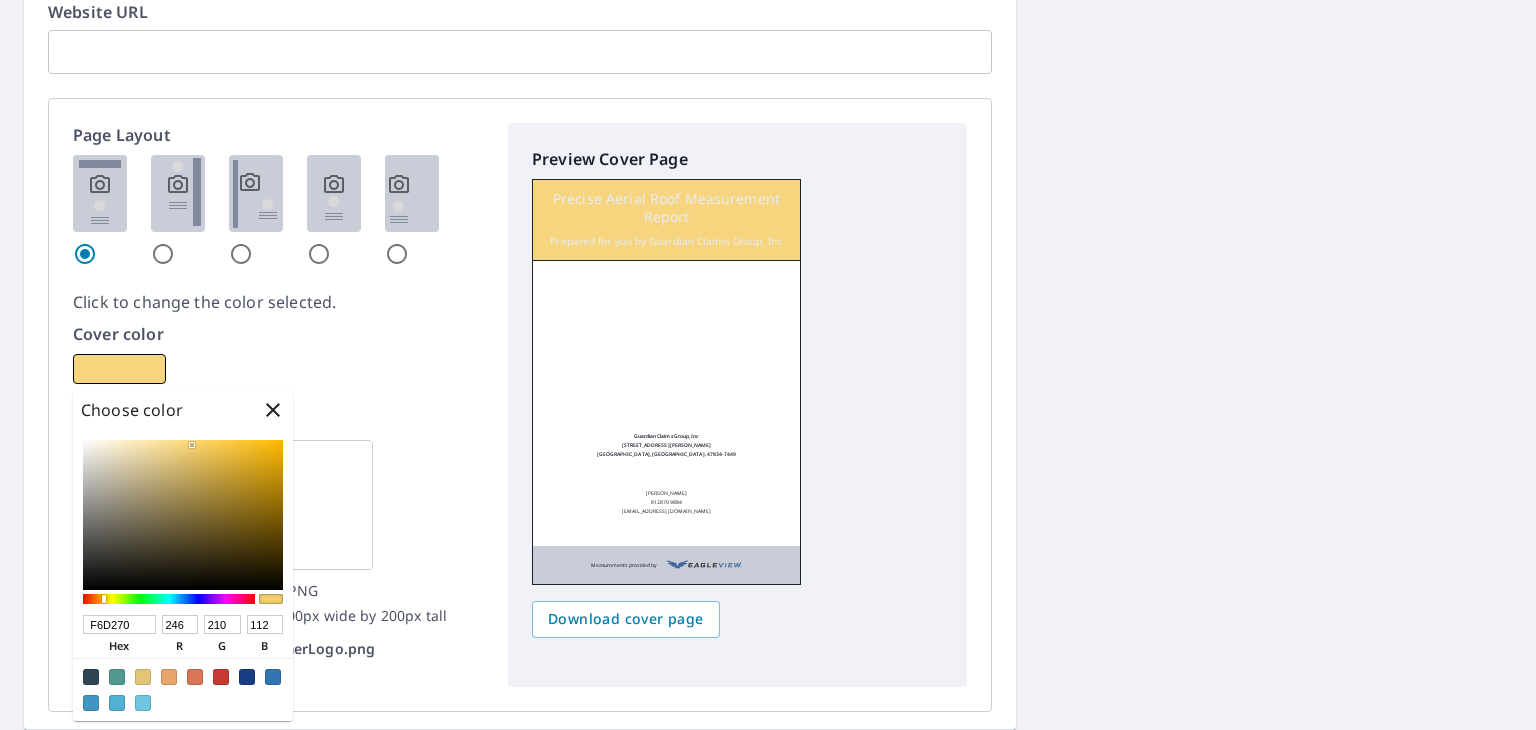 click at bounding box center [183, 515] 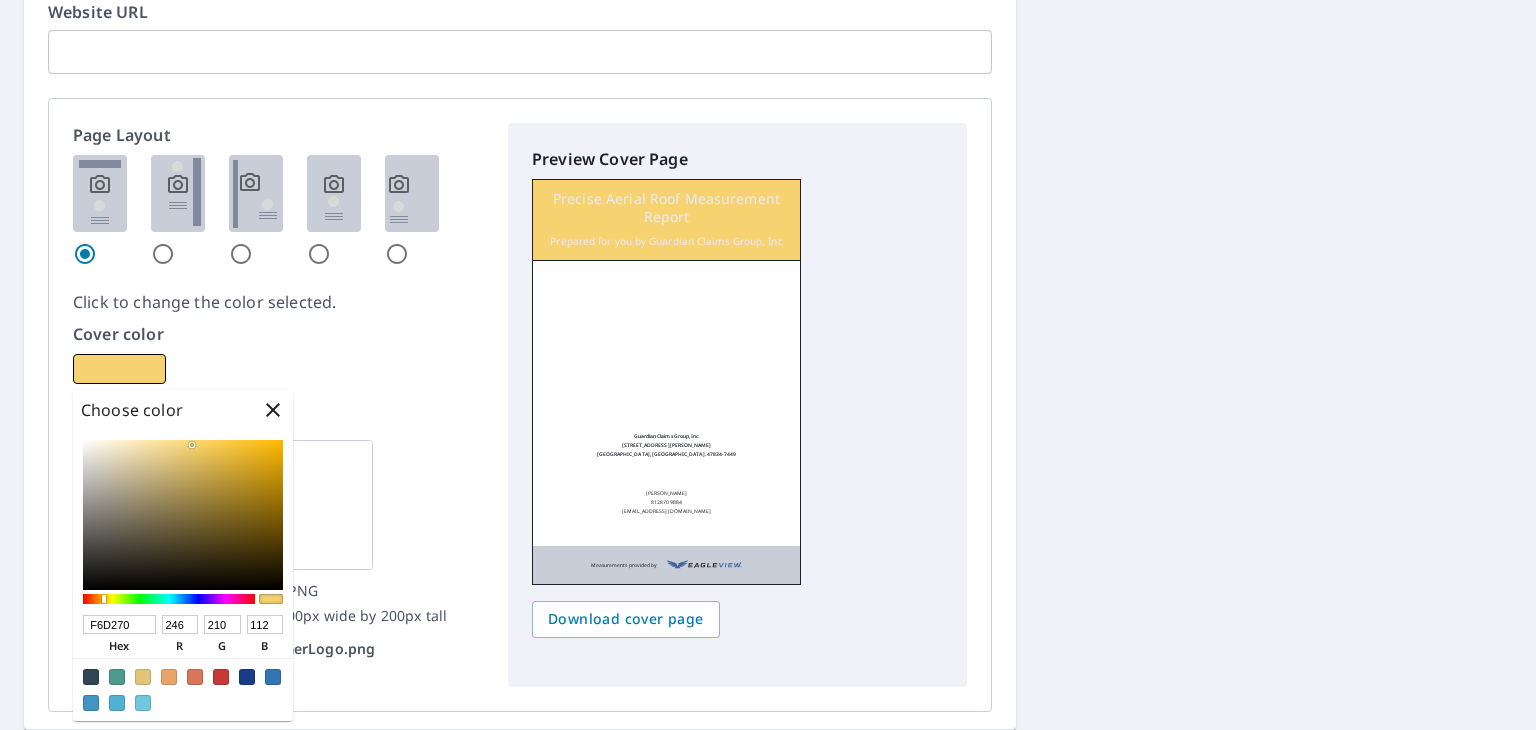 type on "F8D062" 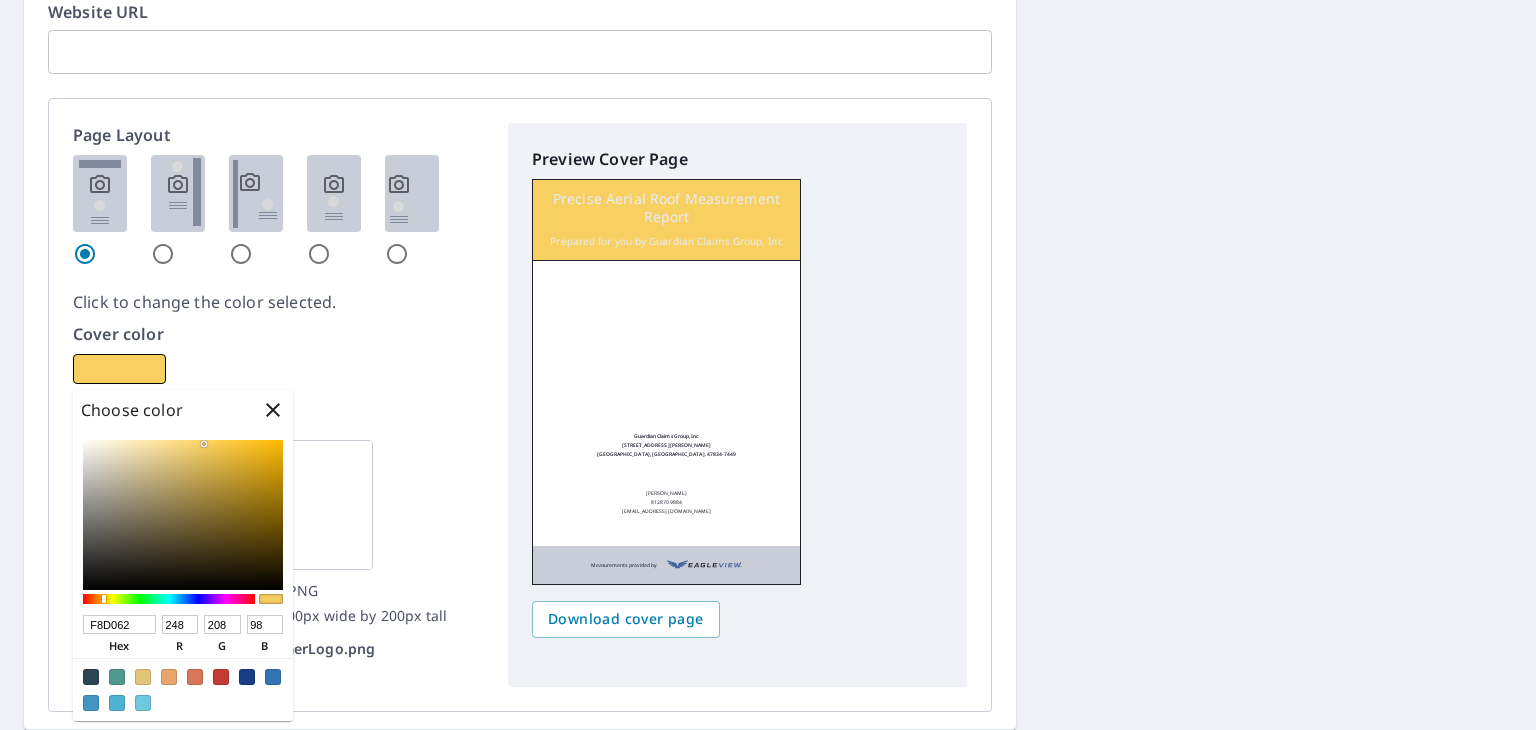 click at bounding box center [183, 515] 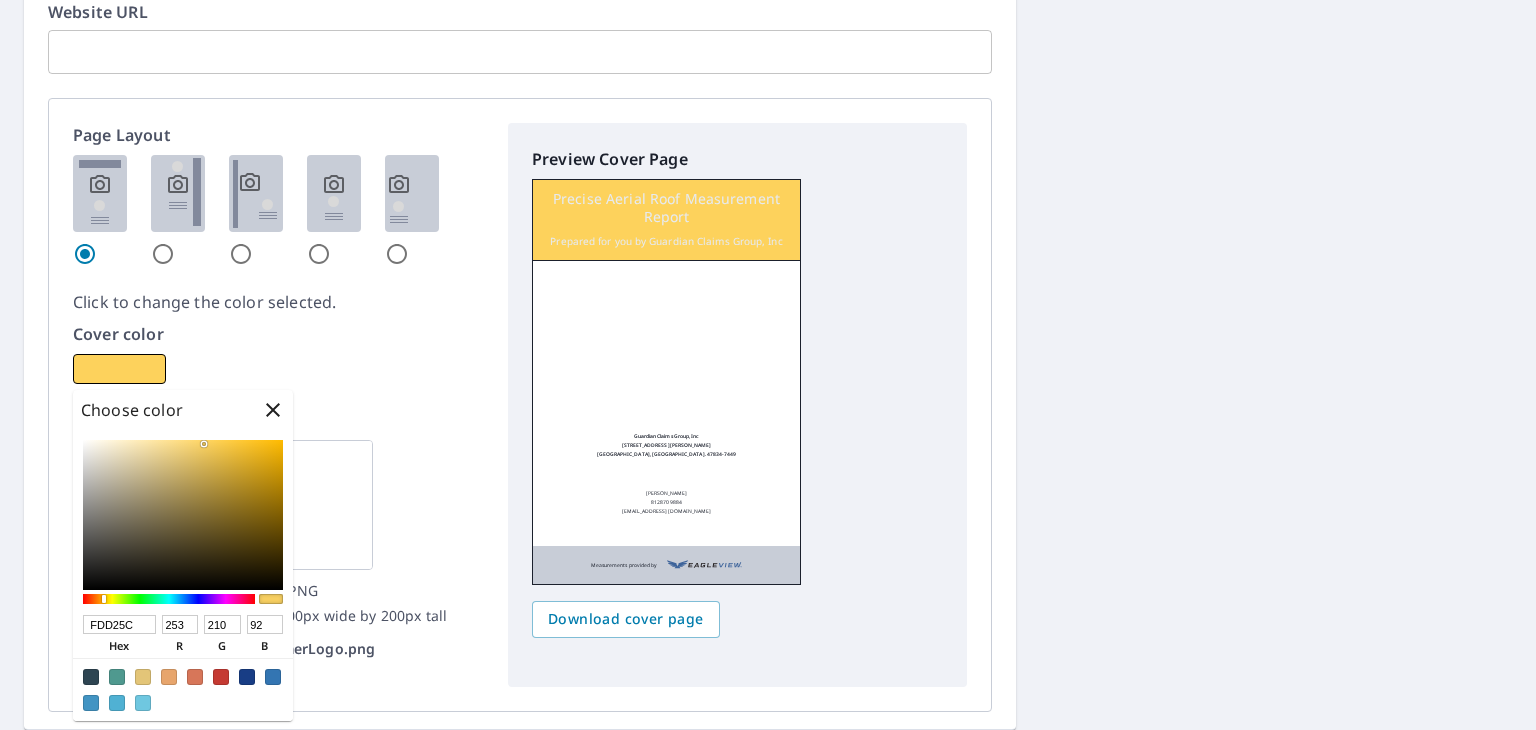 click at bounding box center [183, 515] 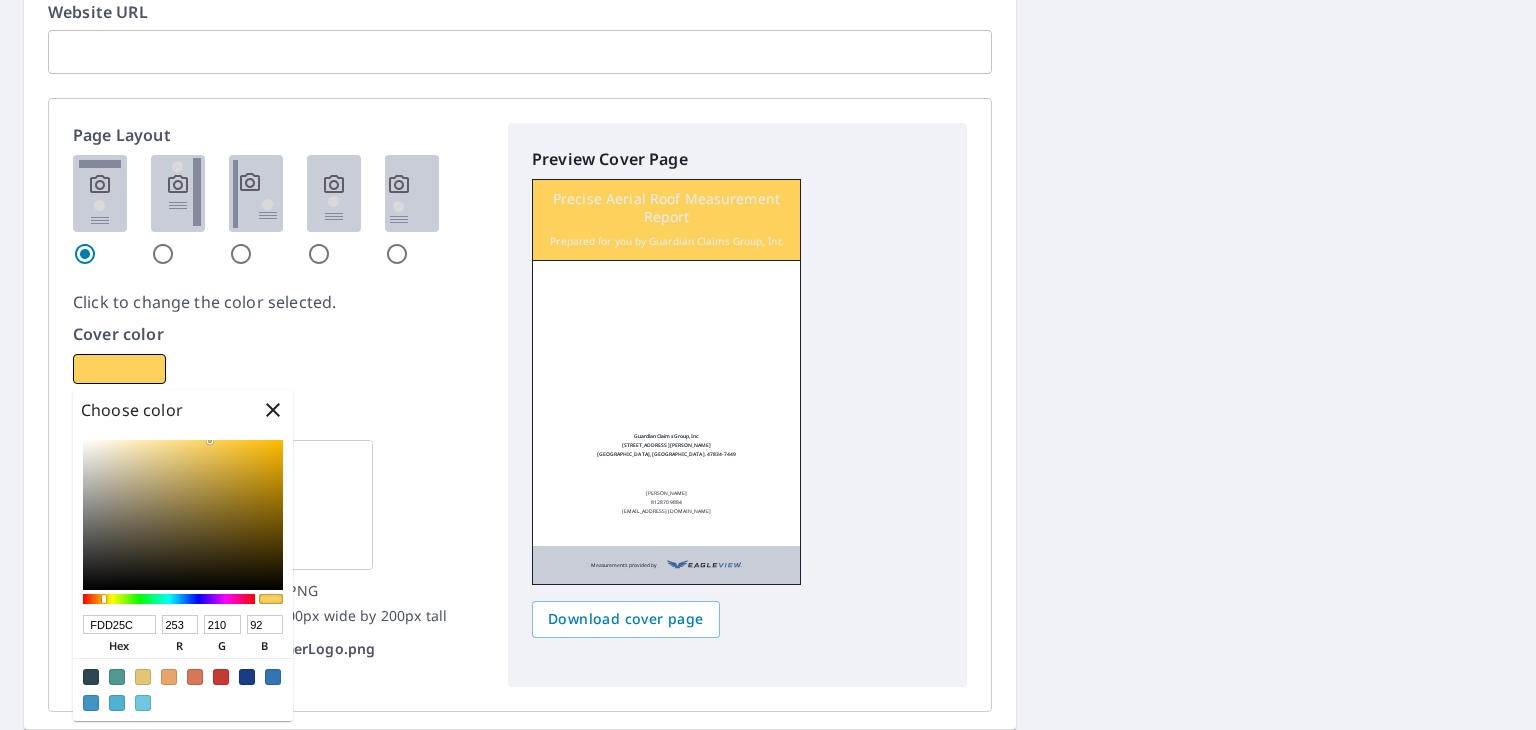 type on "FACA47" 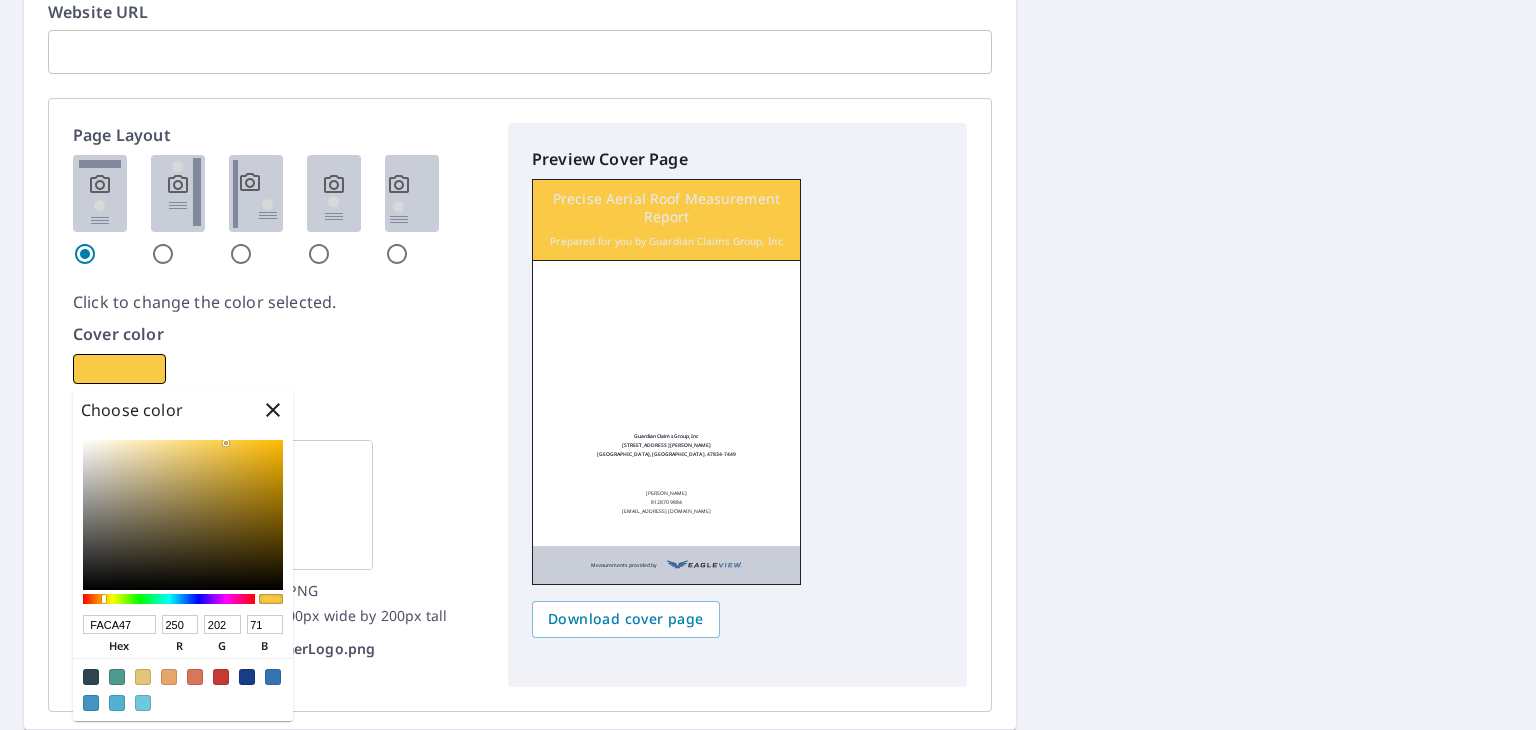 drag, startPoint x: 226, startPoint y: 443, endPoint x: 213, endPoint y: 443, distance: 13 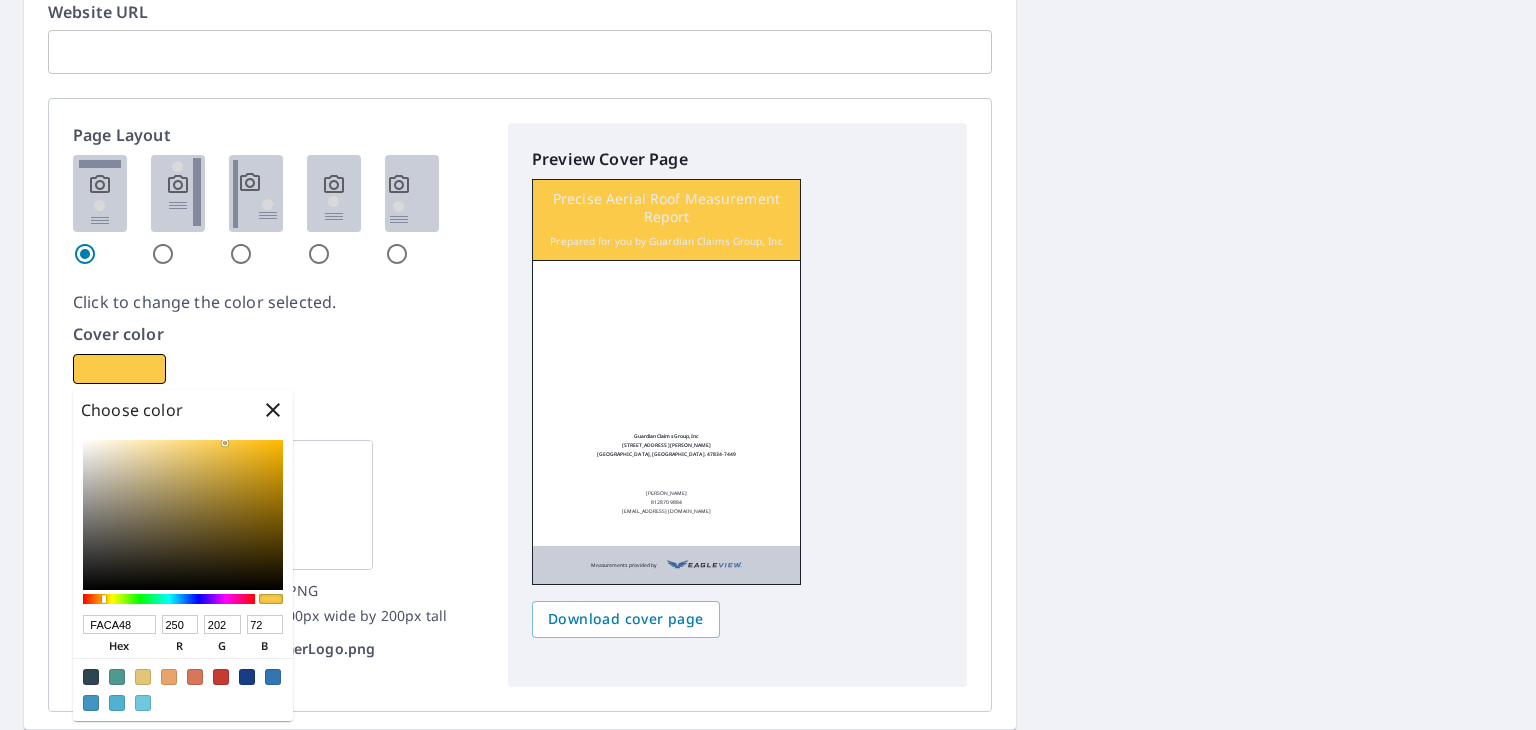 type on "F3CE6A" 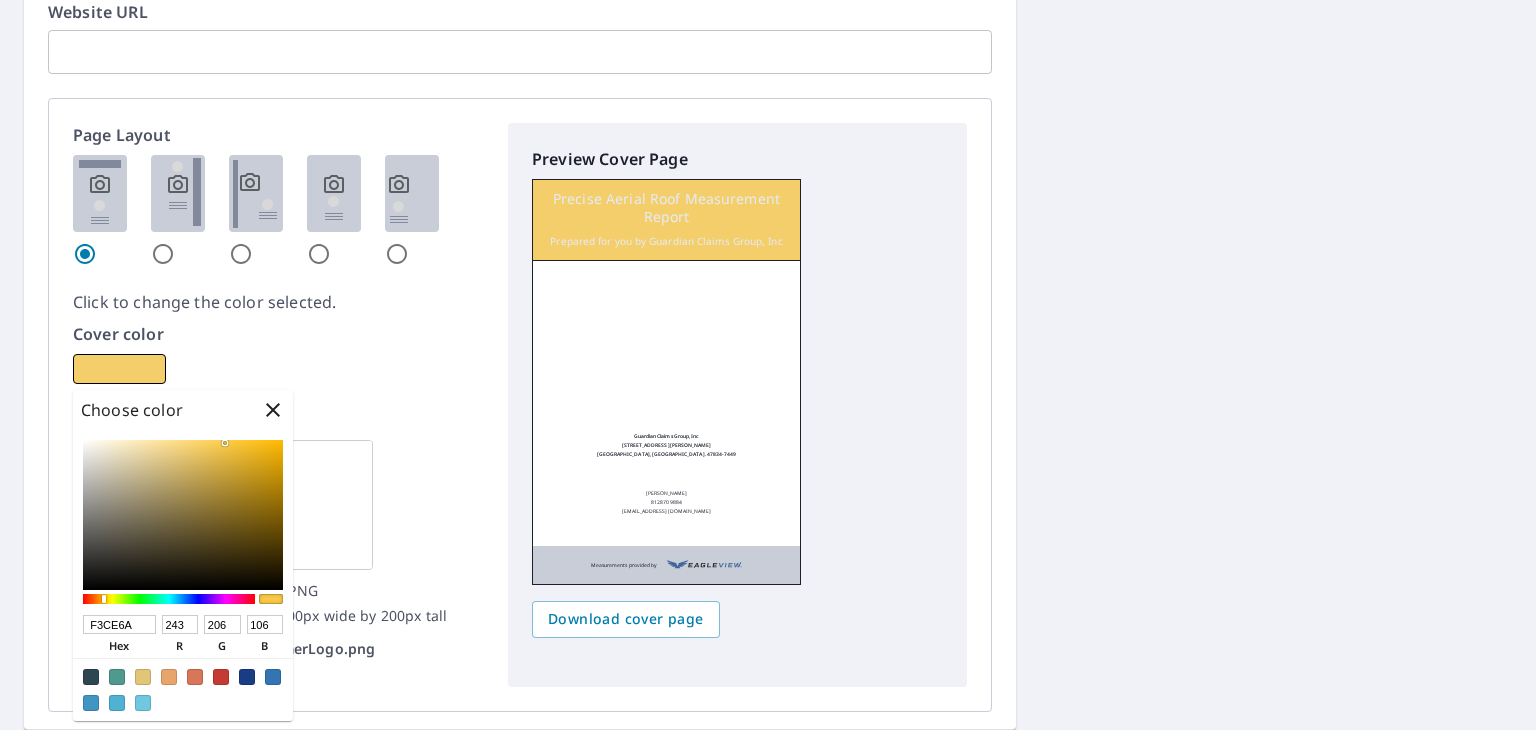 click at bounding box center (183, 515) 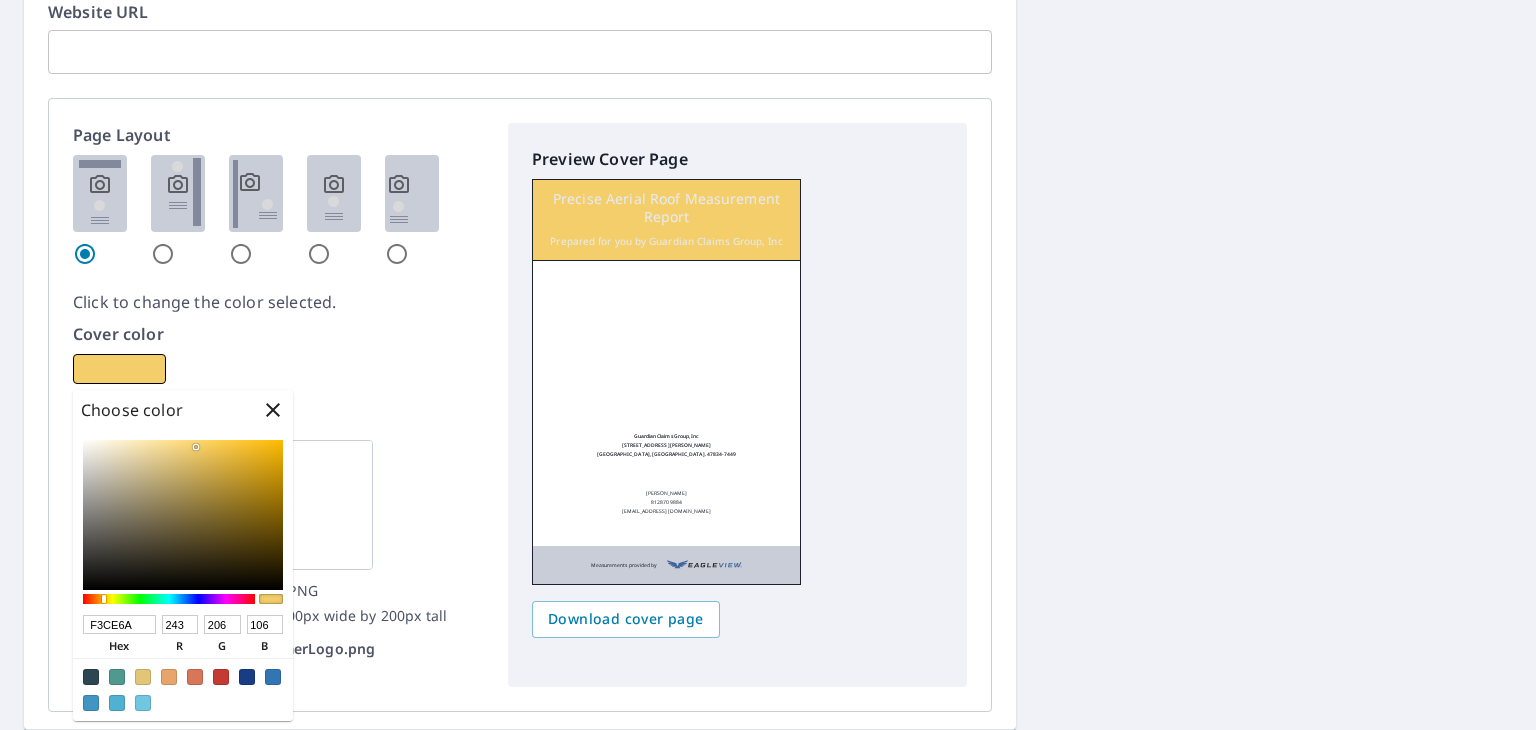 type on "F3D176" 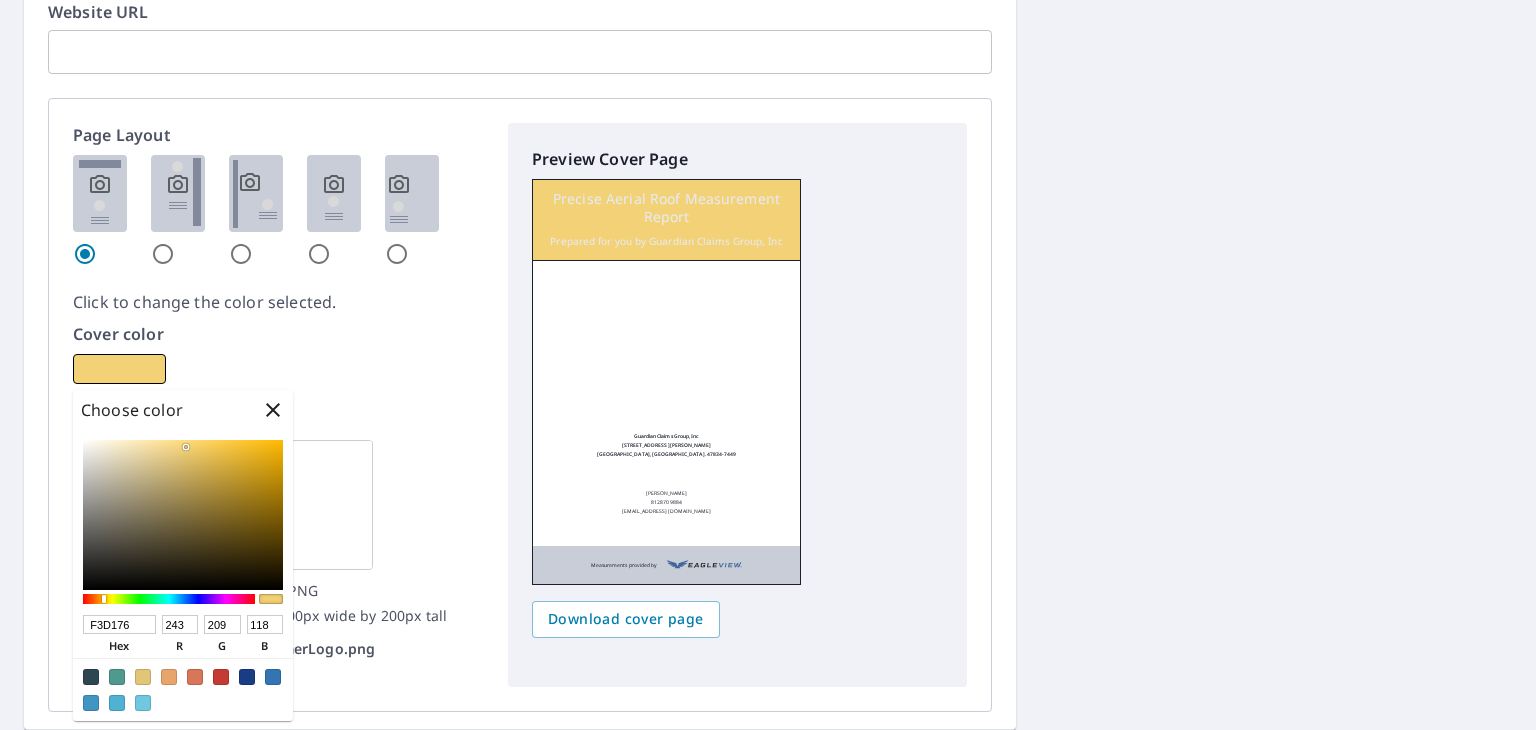 click at bounding box center (183, 515) 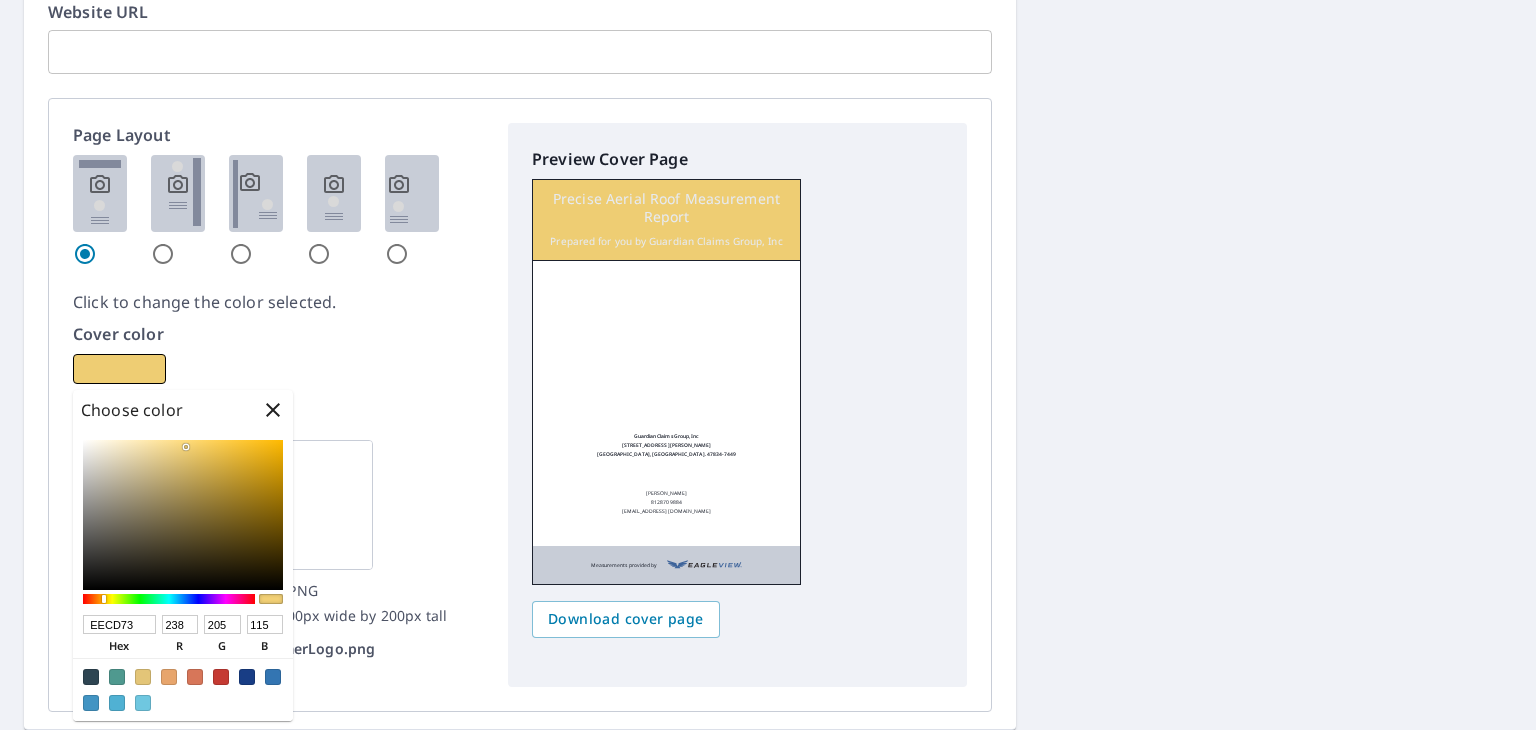 click at bounding box center [188, 449] 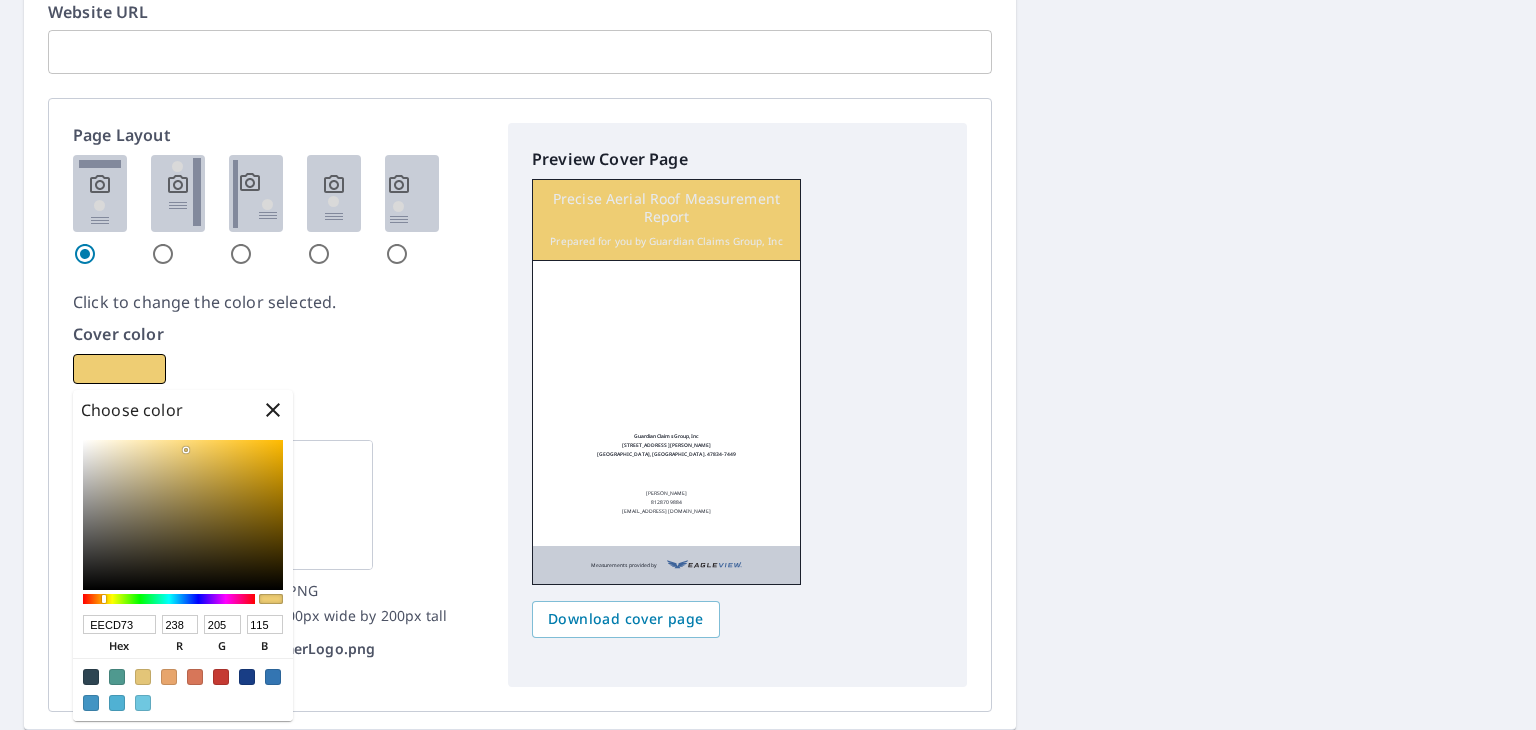 click on "5308 W Mooresville Rd Indianapolis, IN 46221 Aerial Road A standard road map Aerial A detailed look from above Labels Labels 250 feet 50 m © 2025 TomTom, © Vexcel Imaging, © 2025 Microsoft Corporation,  © OpenStreetMap Terms PROPERTY TYPE Residential BUILDING ID 5308 W Mooresville Rd, Indianapolis, IN, 46221 Changes to structures in last 4 years ( renovations, additions, etc. ) Include Special Instructions x ​ Claim Information Claim number A00006296718 ​ Claim information Connie Rackley ​ PO number ​ Date of loss ​ Cat ID ​ Email Recipients Your reports will be sent to  reanda@guardianclaimsgroupinc.com.  Edit Contact Information. Send a copy of the report to: ​ Substitutions and Customization Roof measurement report substitutions If a Premium Report is unavailable send me an Extended Coverage 3D Report: Yes No Ask If an Extended Coverage 3D Report is unavailable send me an Extended Coverage 2D Report: Yes No Ask Yes No Ask Additional Report Formats (Not available for all reports) DXF RXF *" at bounding box center [768, -650] 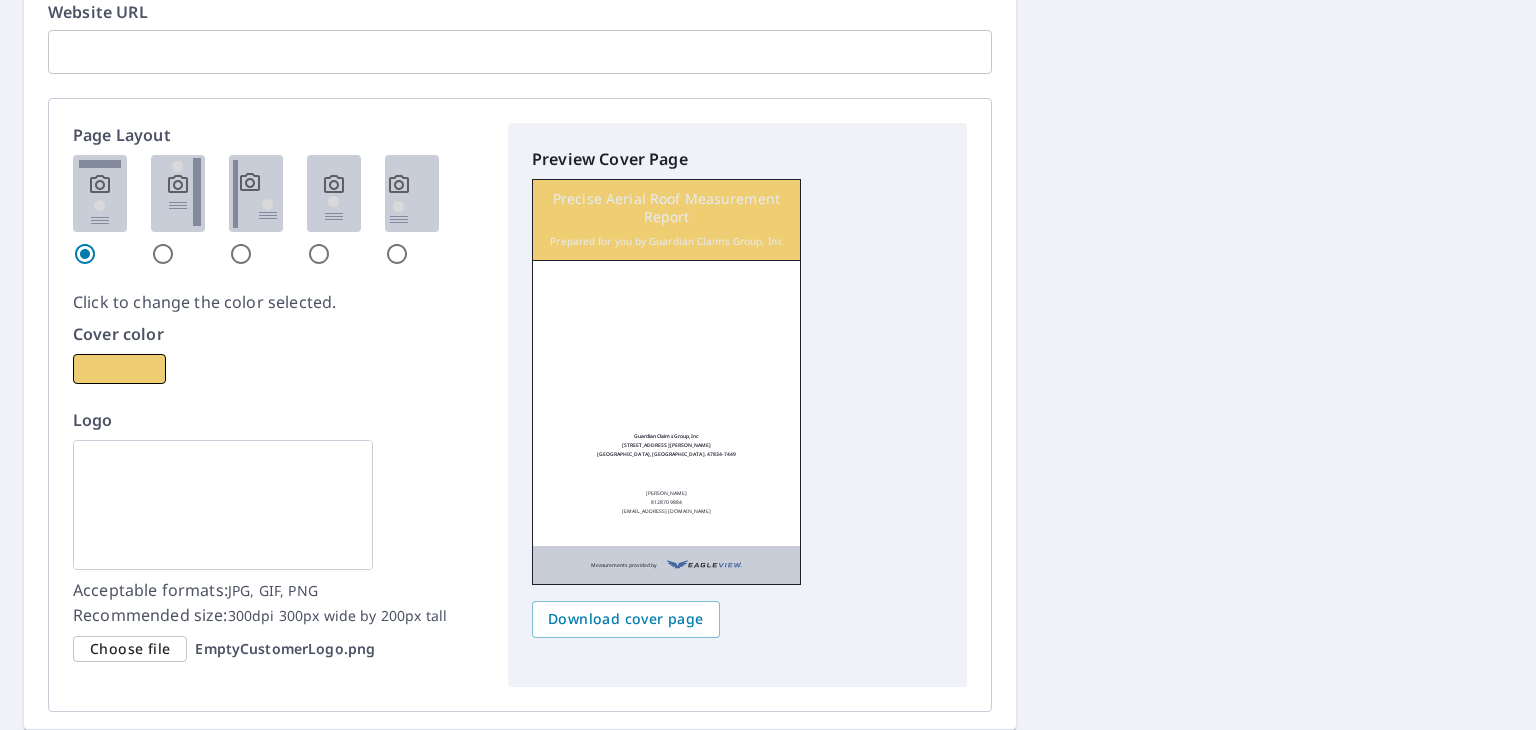 click on "Choose file" at bounding box center [130, 649] 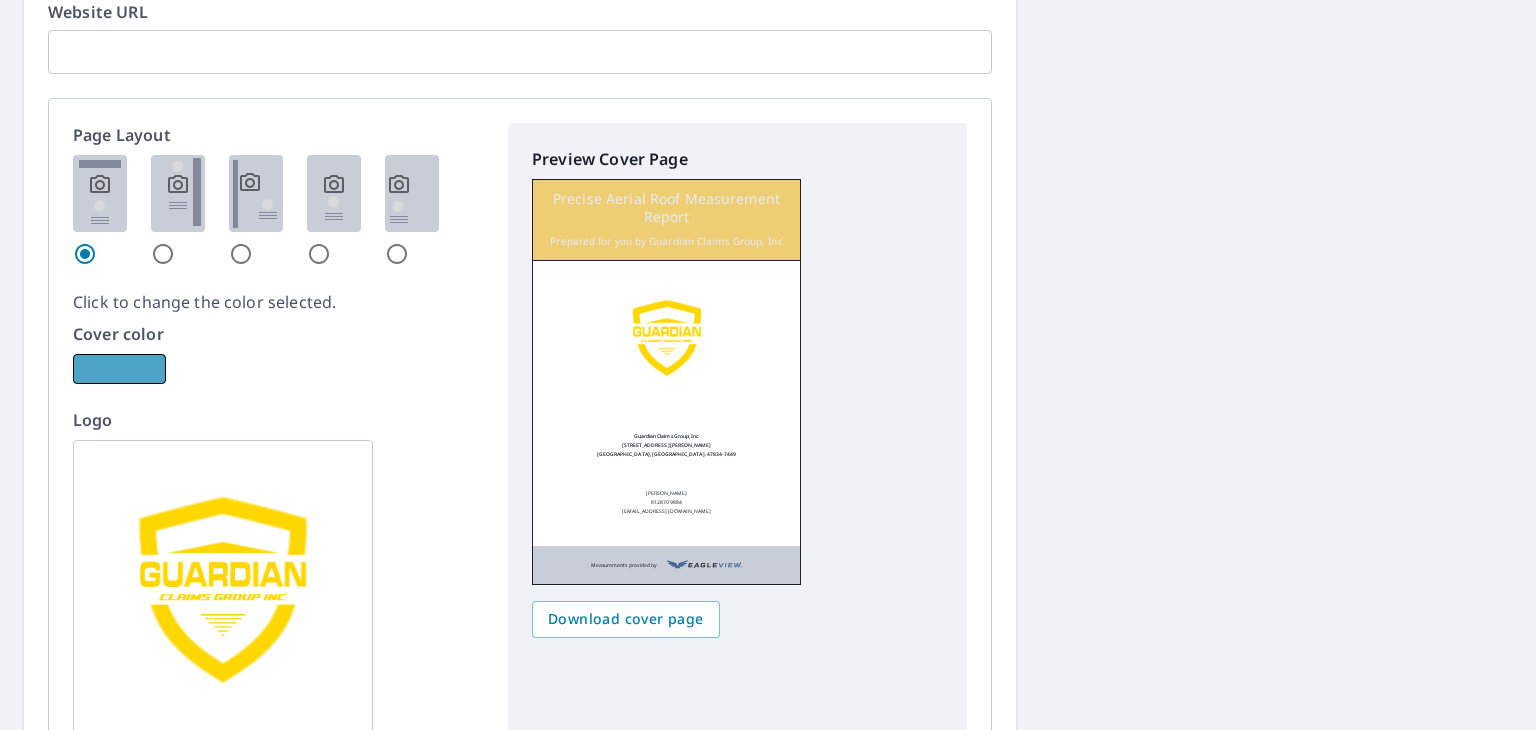 click at bounding box center (119, 369) 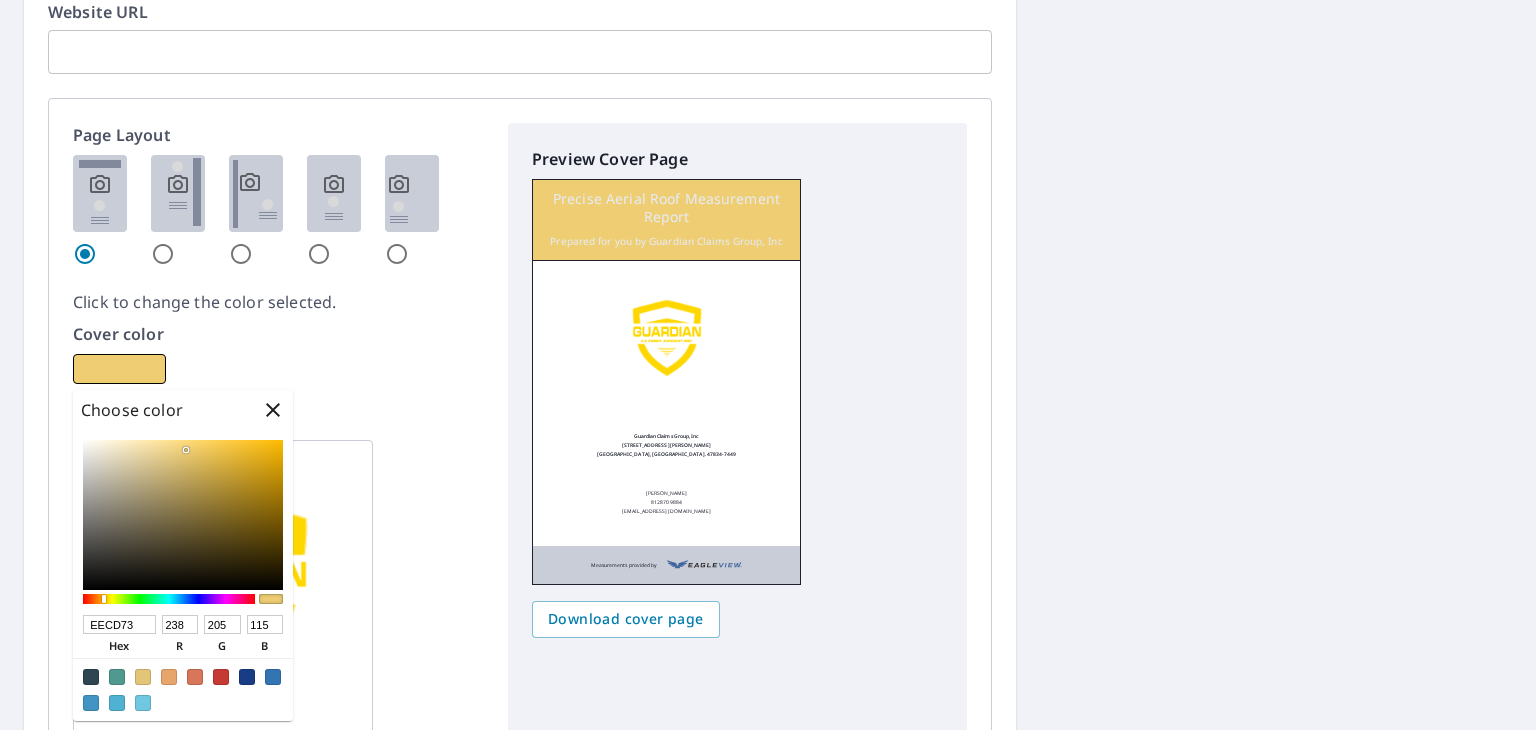 type on "FAE4A6" 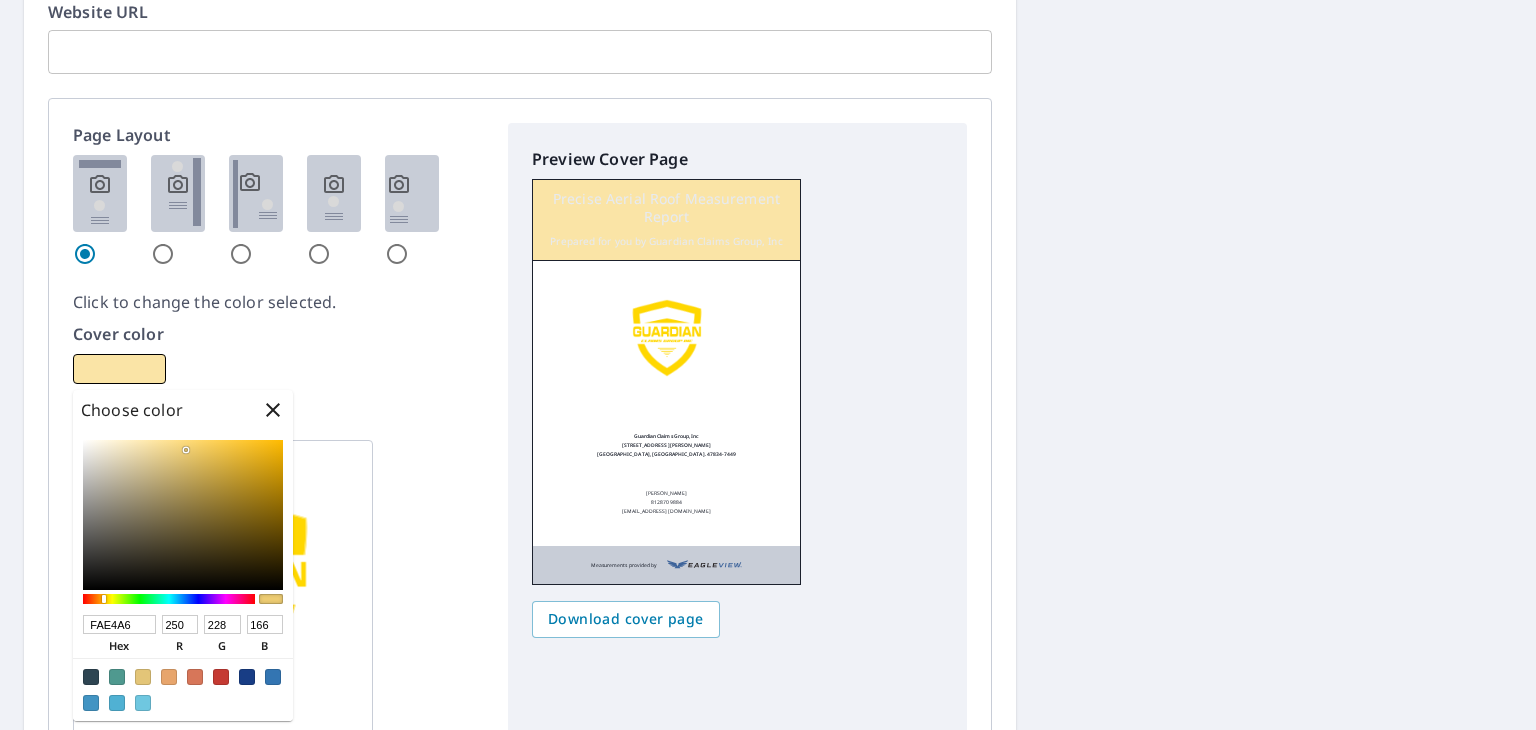 click at bounding box center (183, 515) 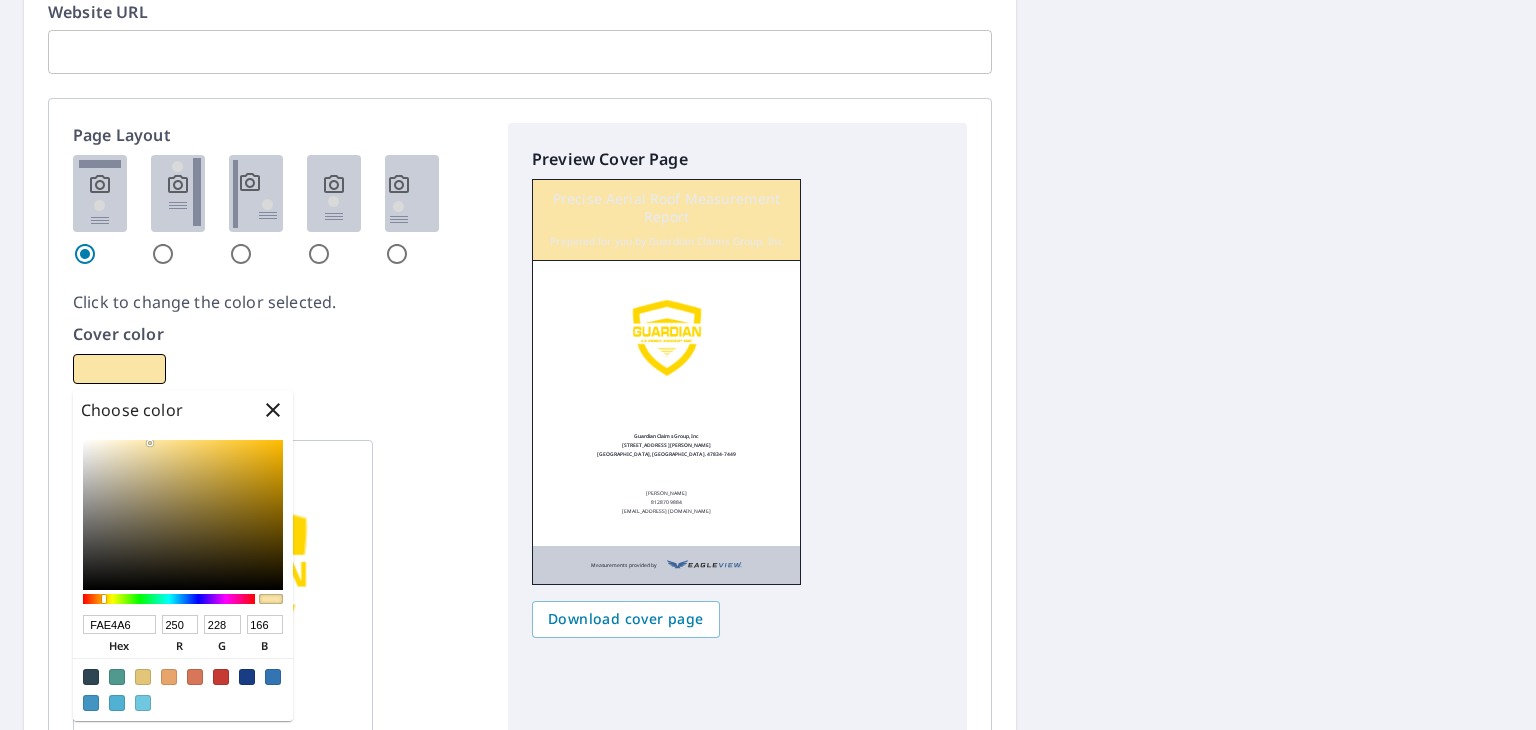 type on "FCE29B" 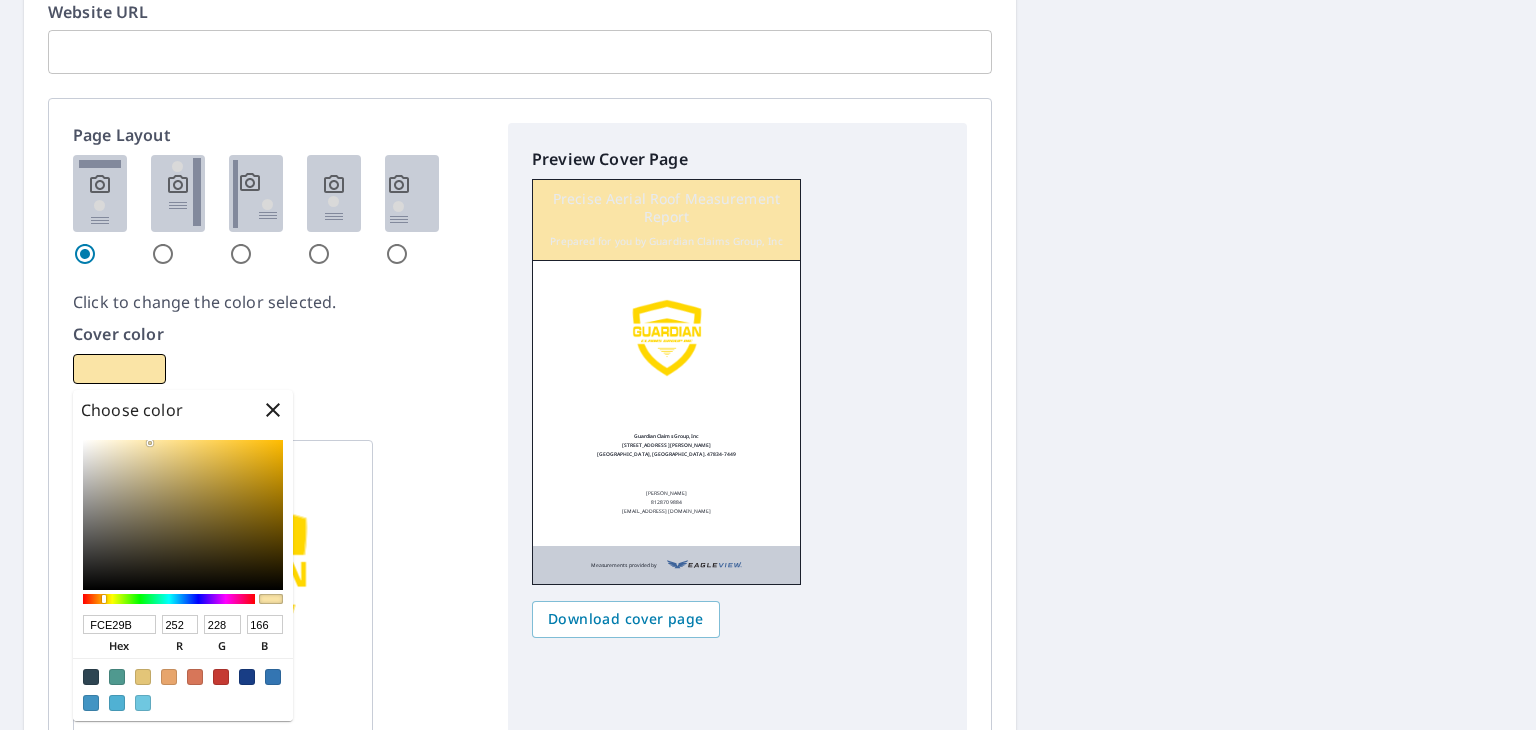 type on "226" 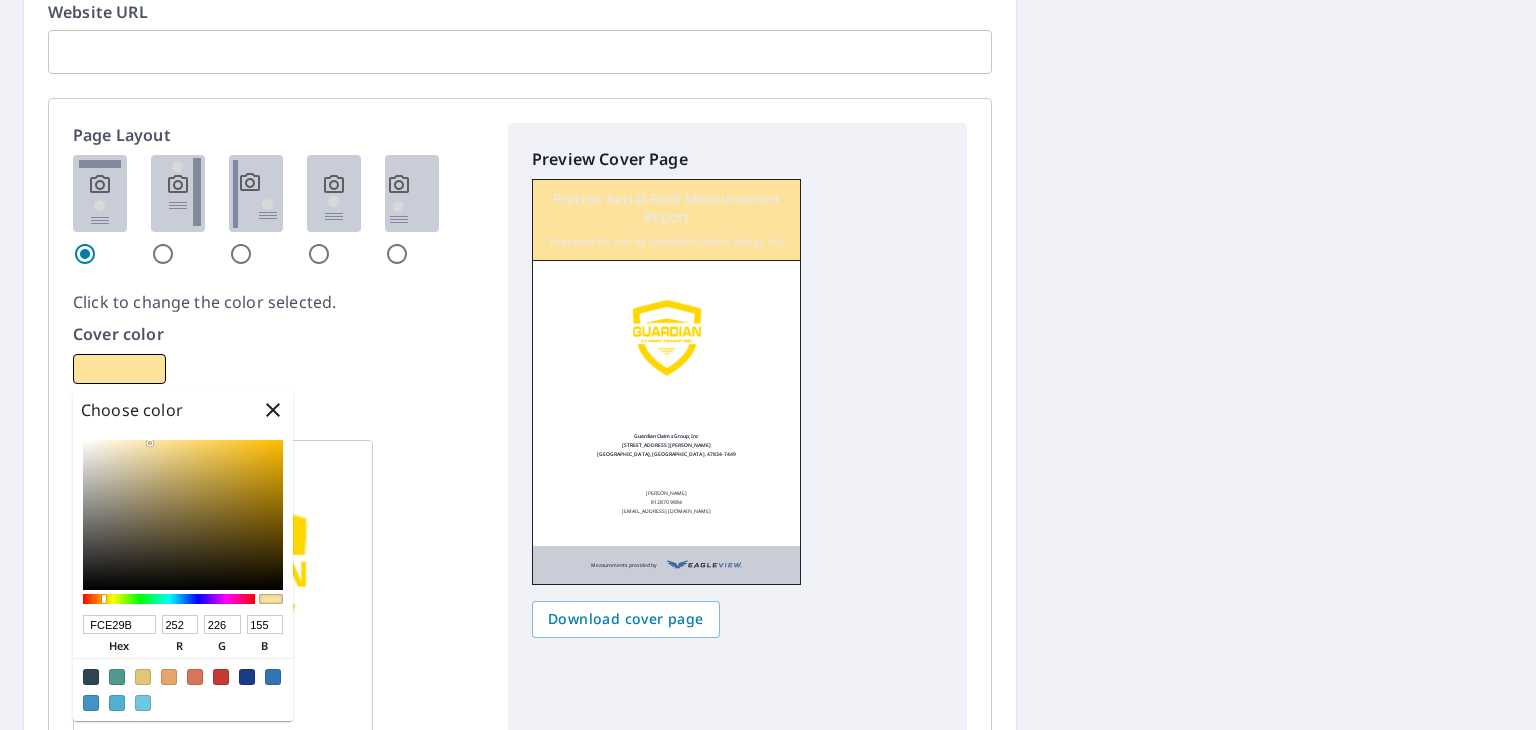 click at bounding box center [183, 515] 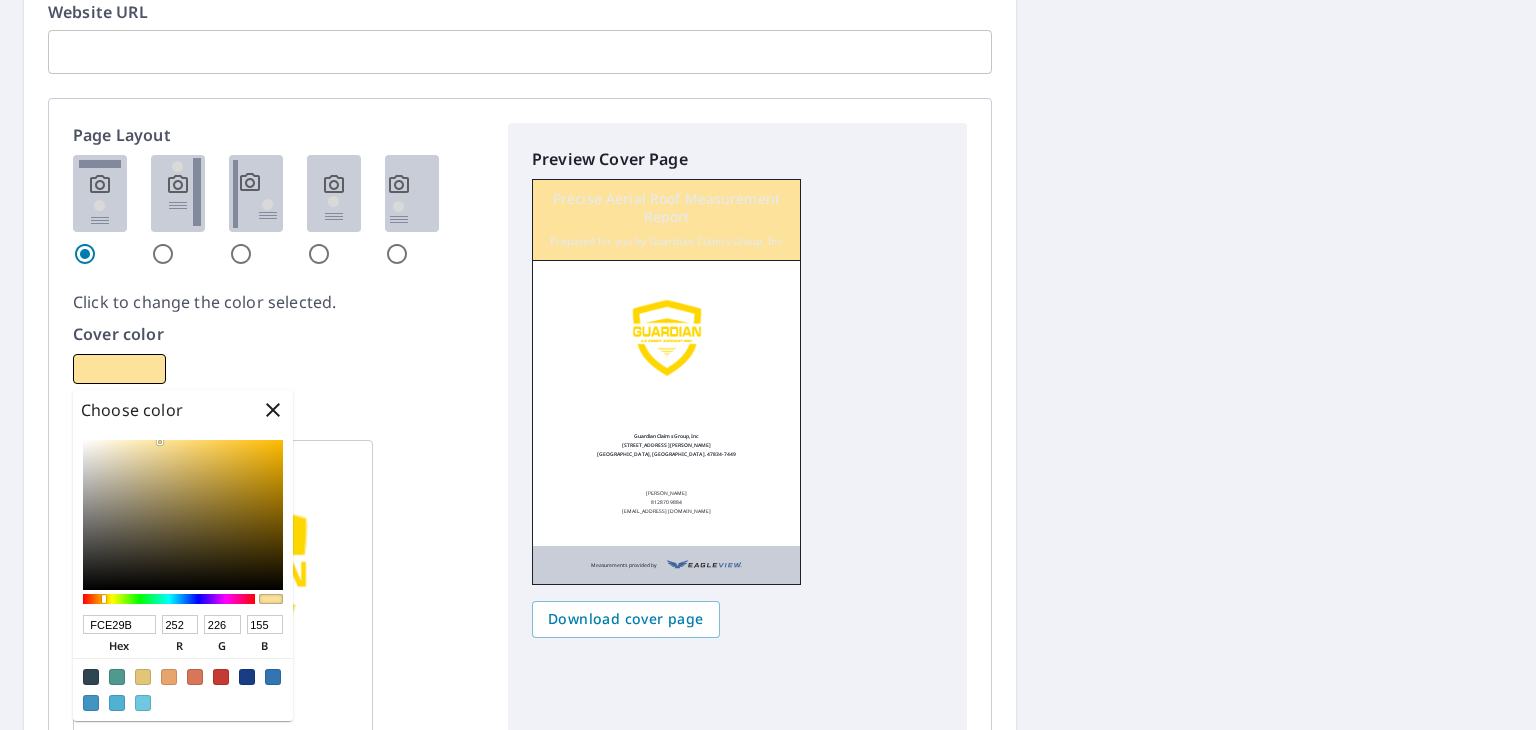 type on "DBBC67" 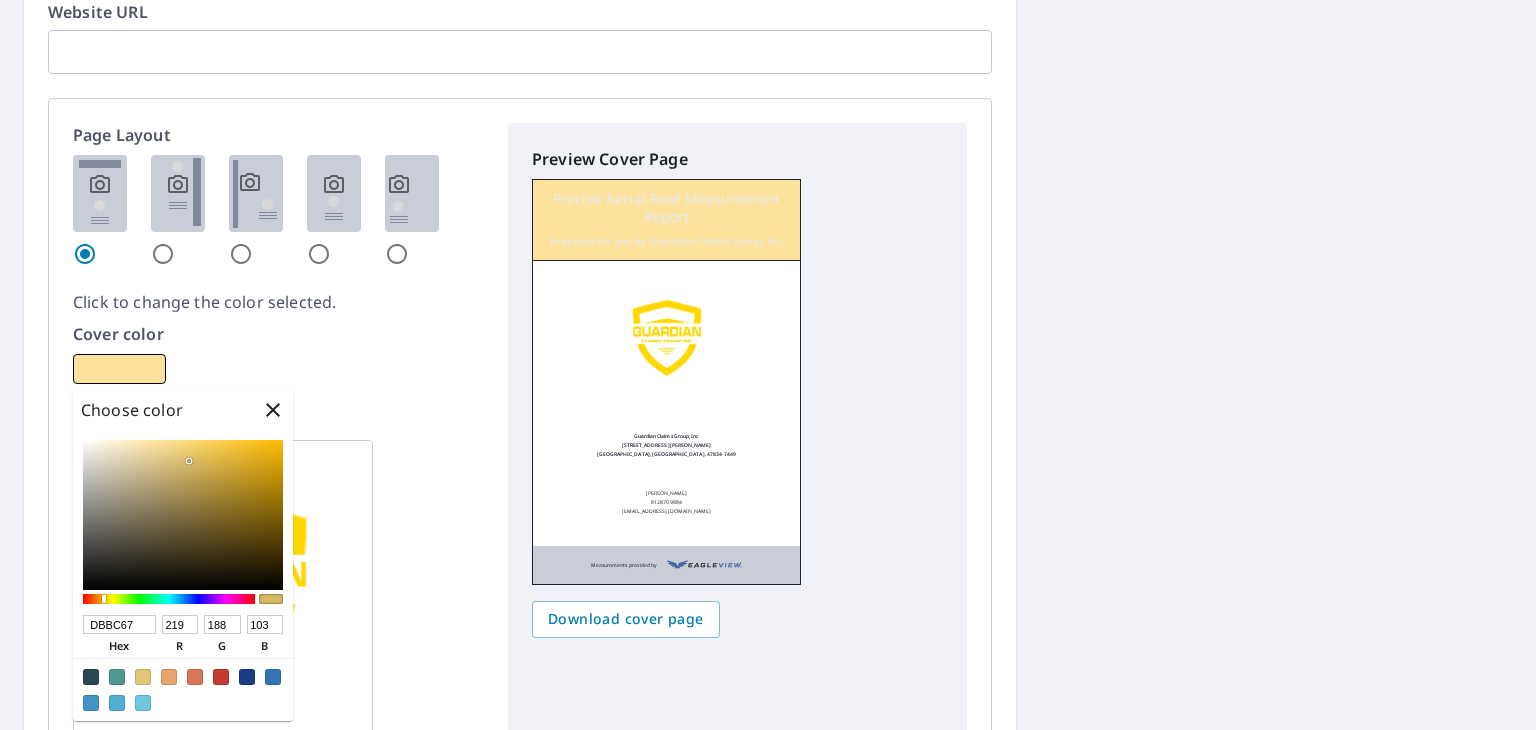 click at bounding box center [183, 515] 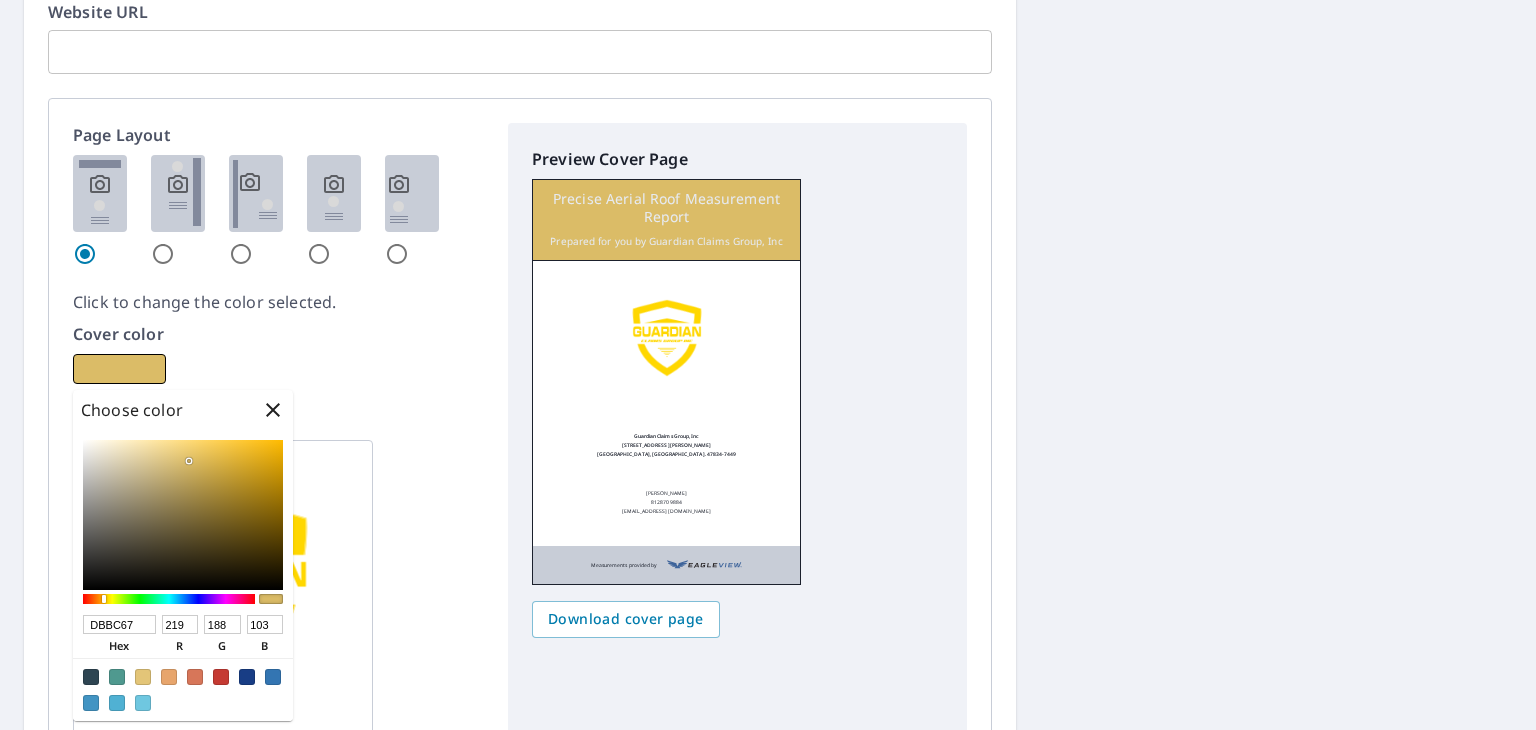 type on "130F05" 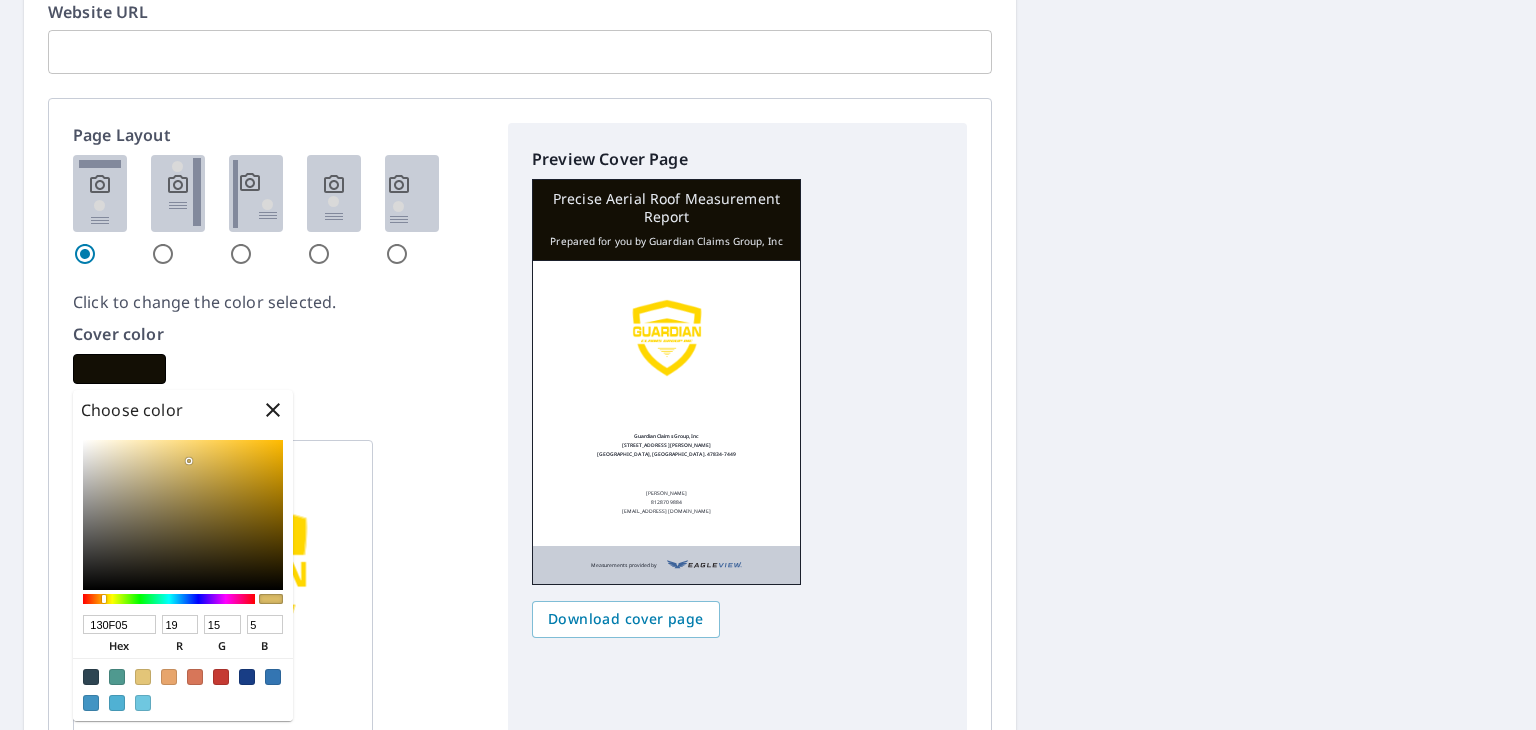 click at bounding box center [183, 515] 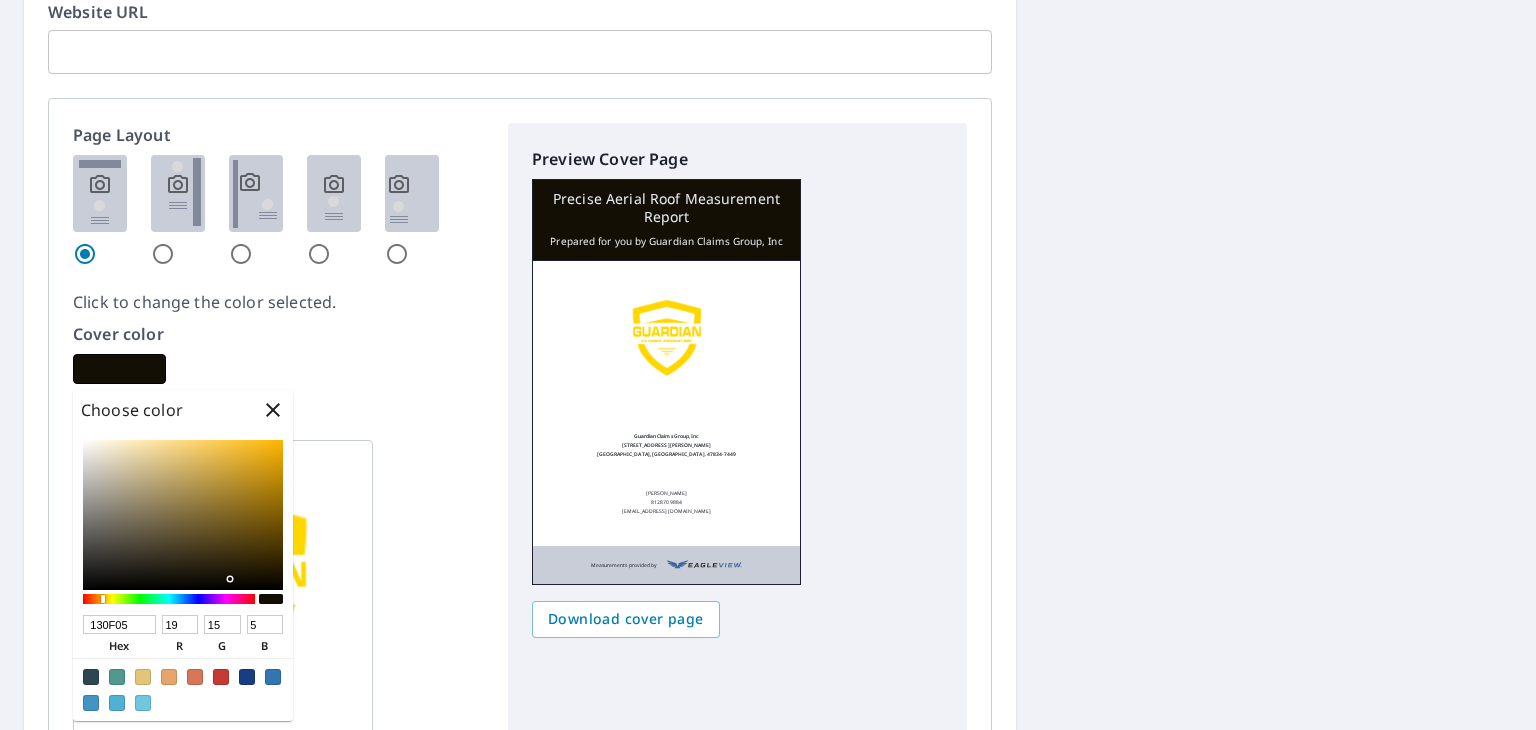 type on "131105" 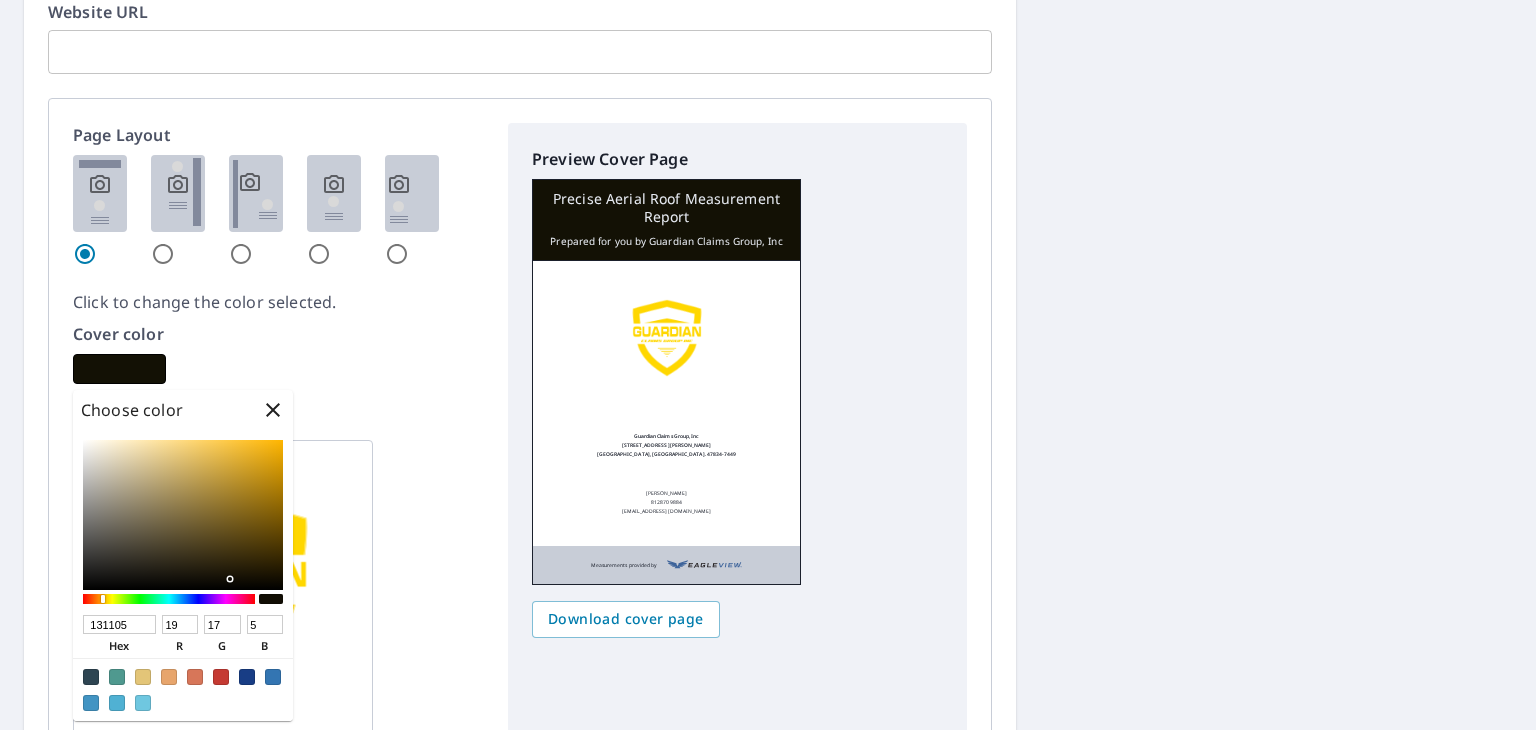 click at bounding box center (105, 598) 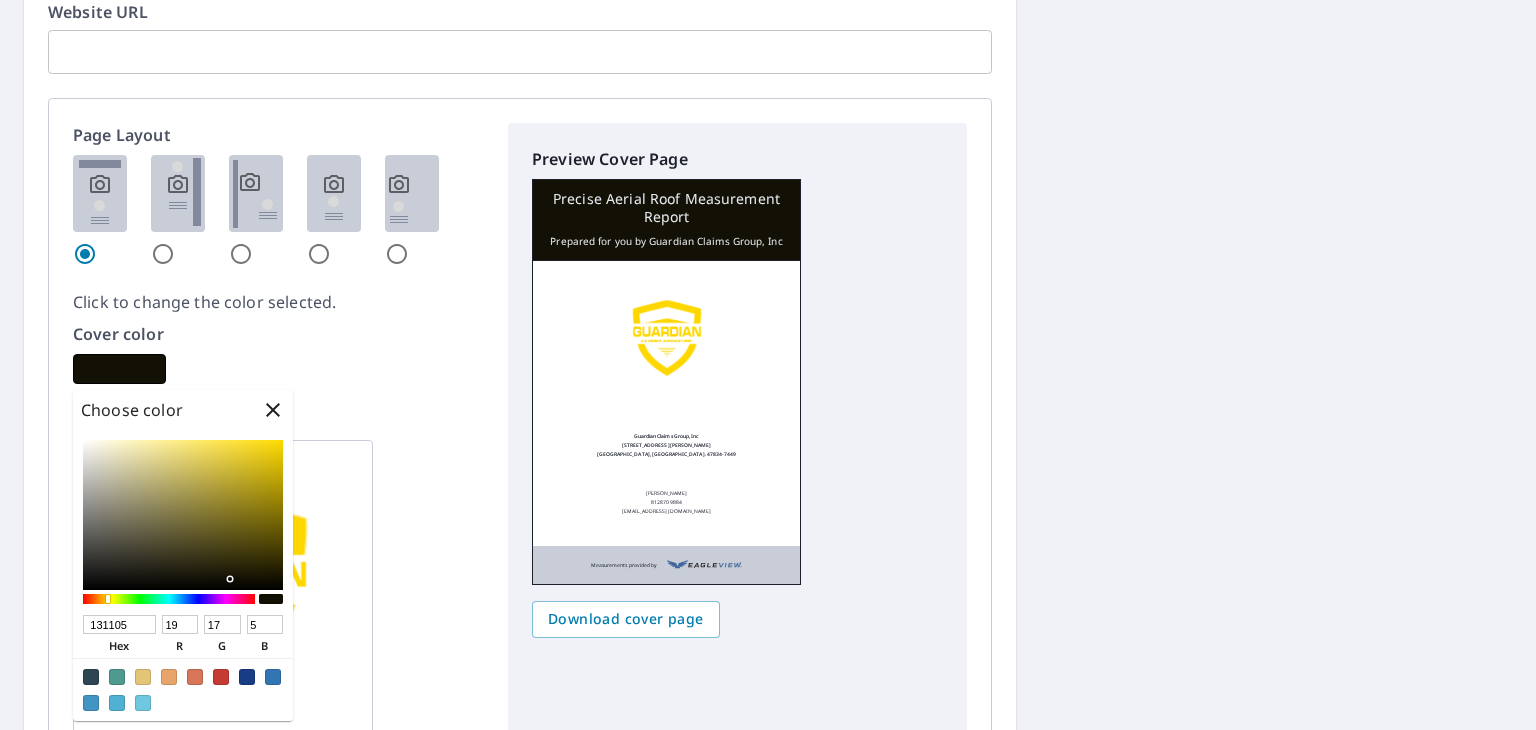 click on "131105" at bounding box center [119, 624] 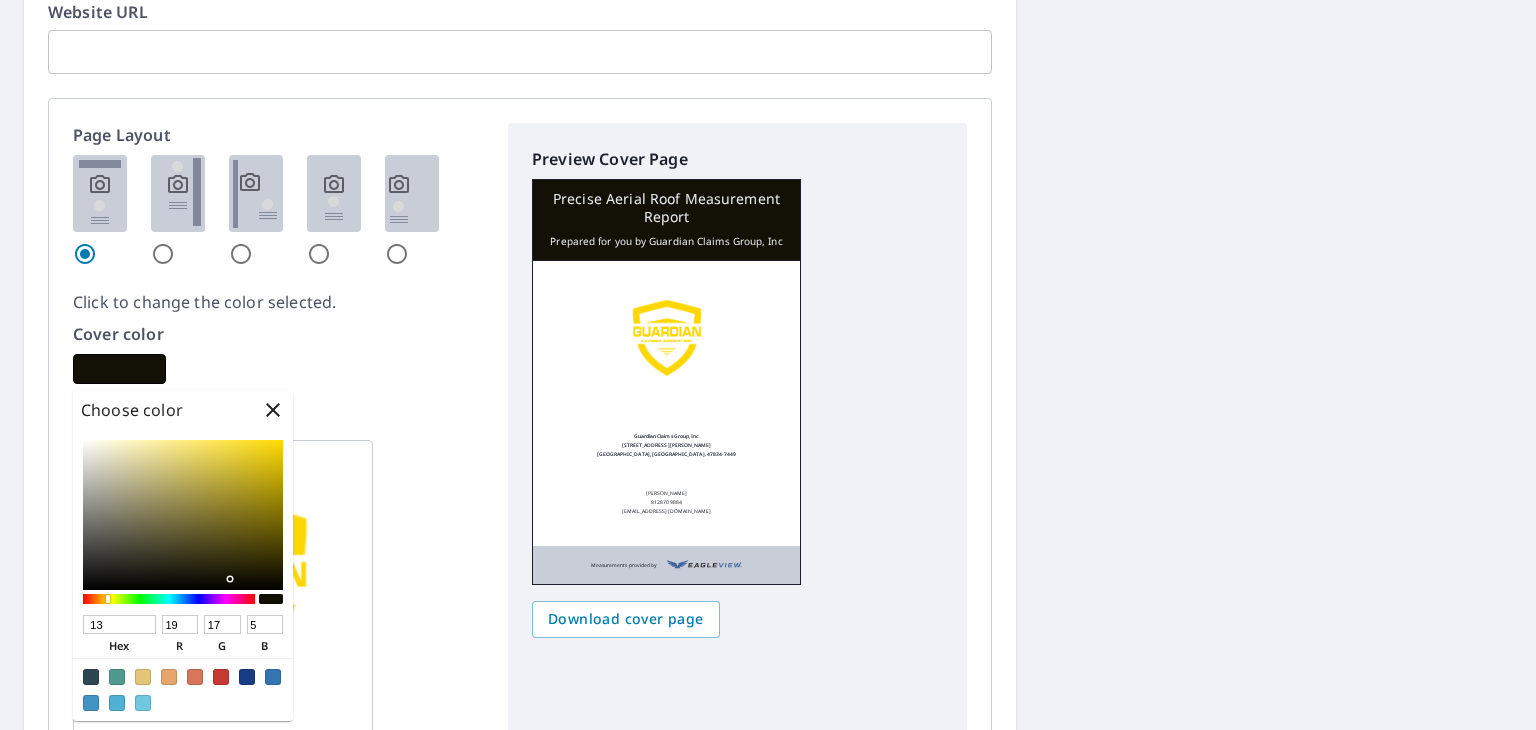 type on "1" 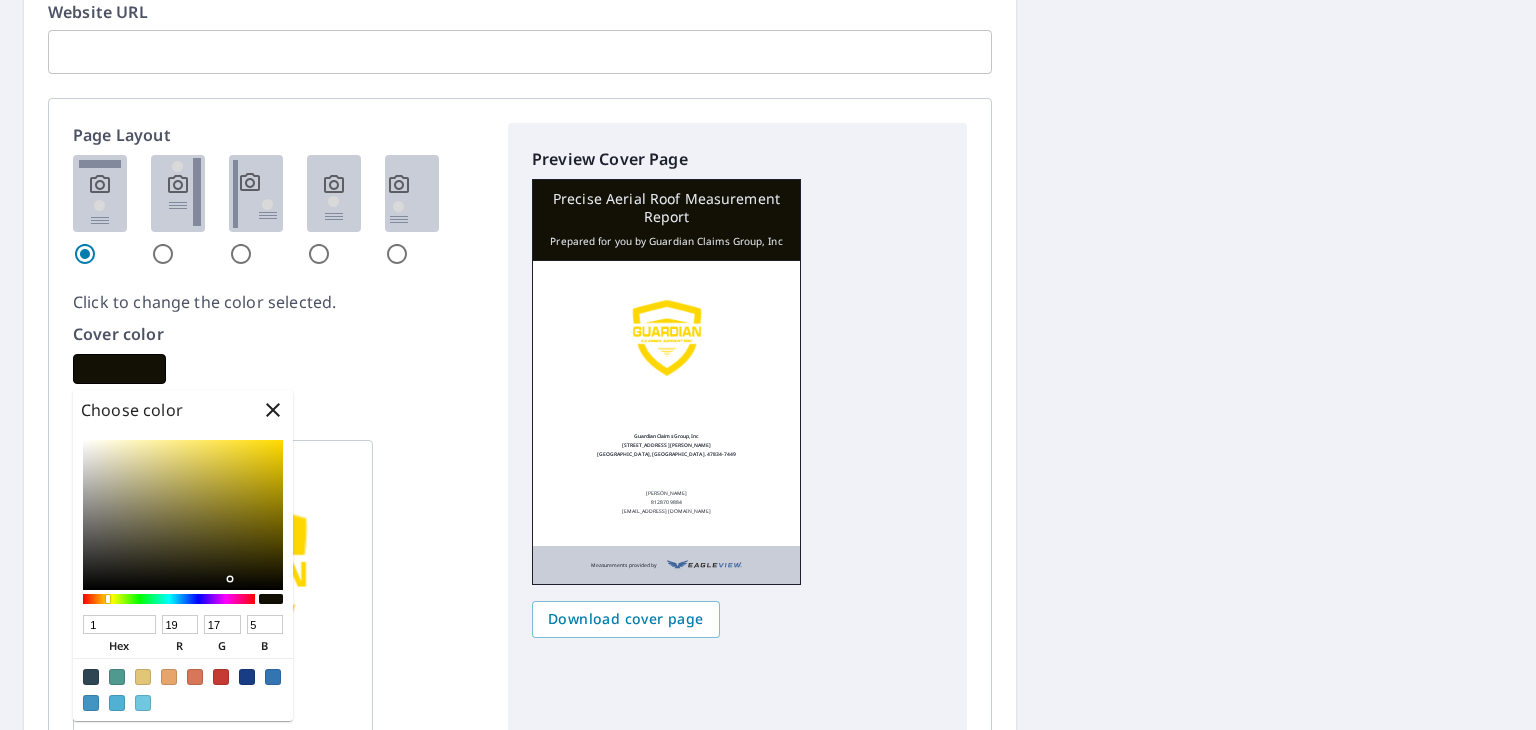 type 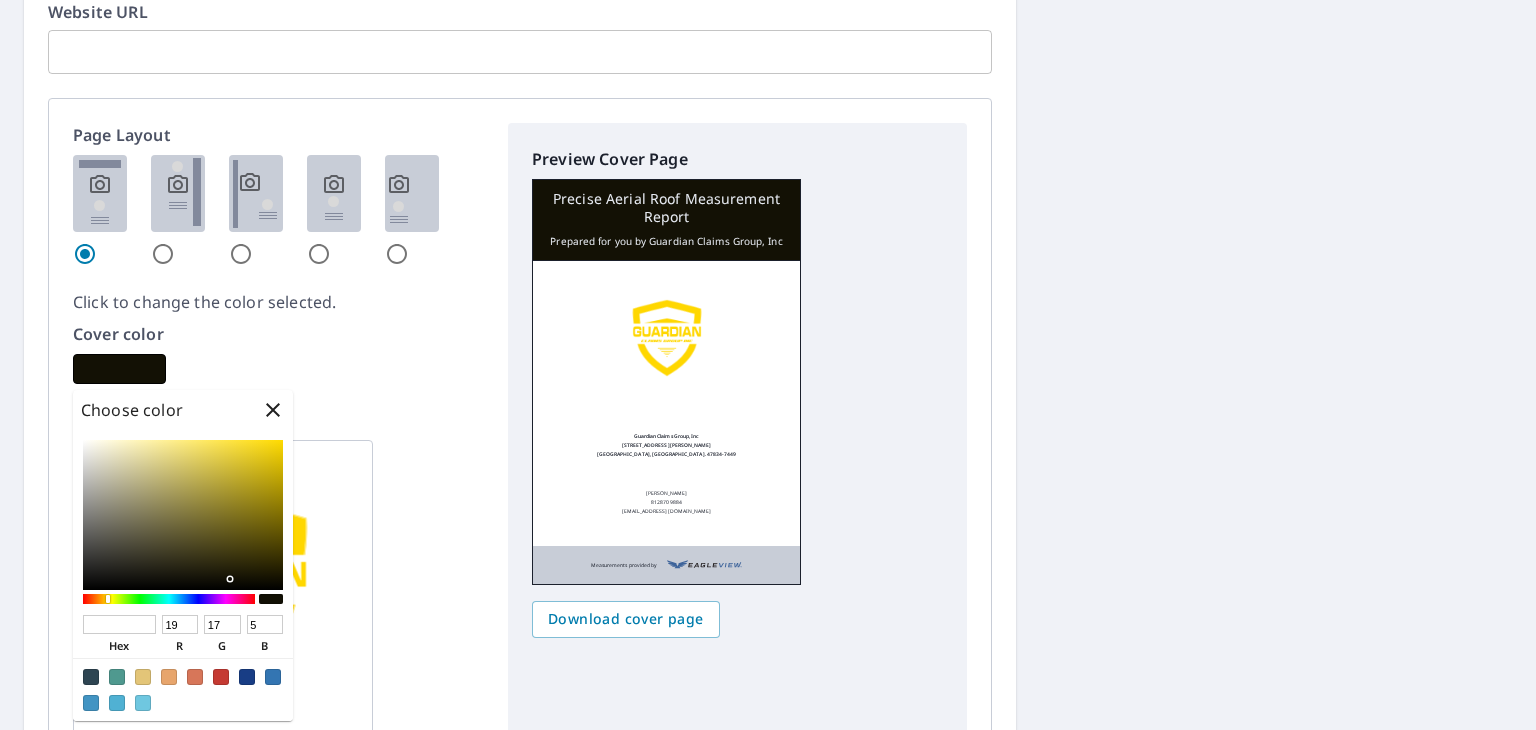 type on "17" 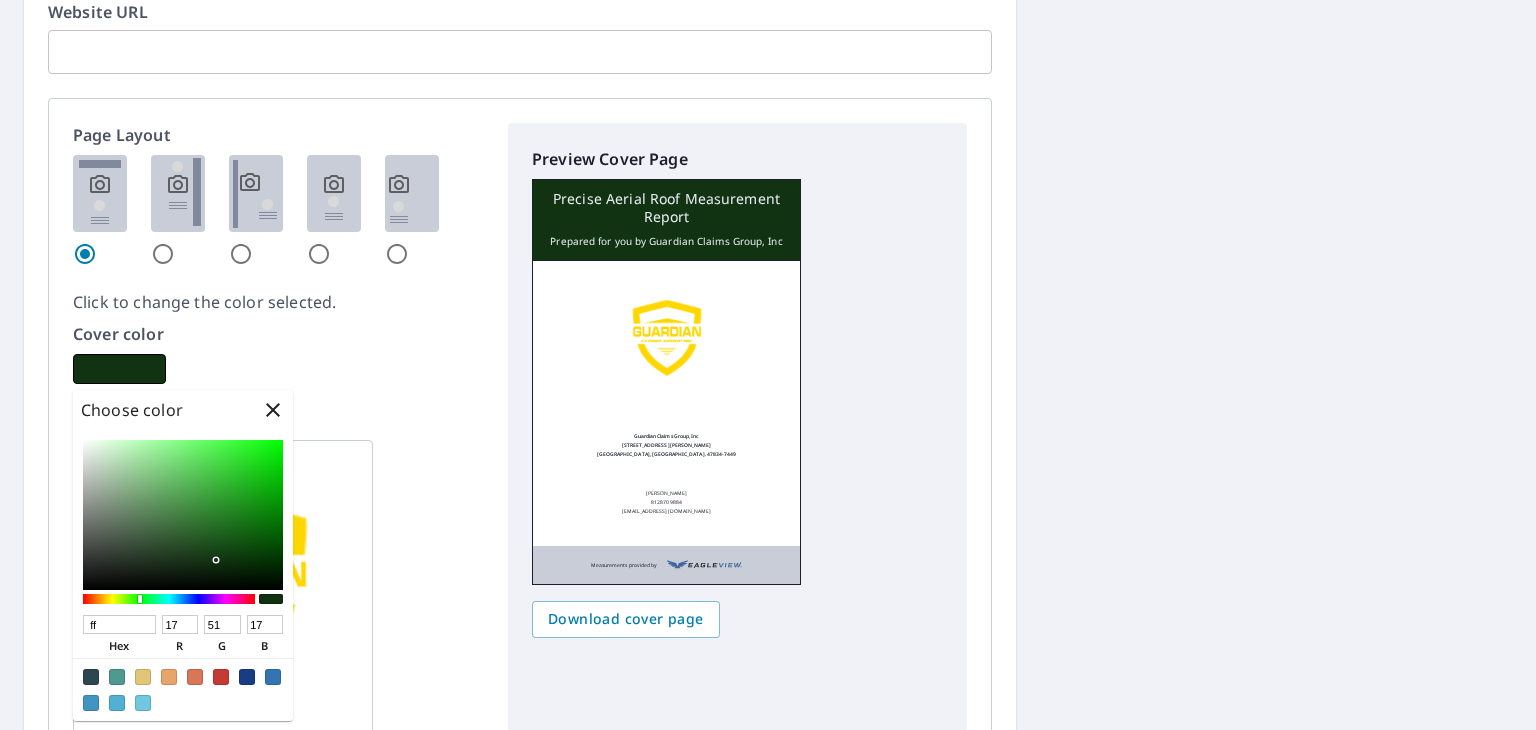 type on "ffd" 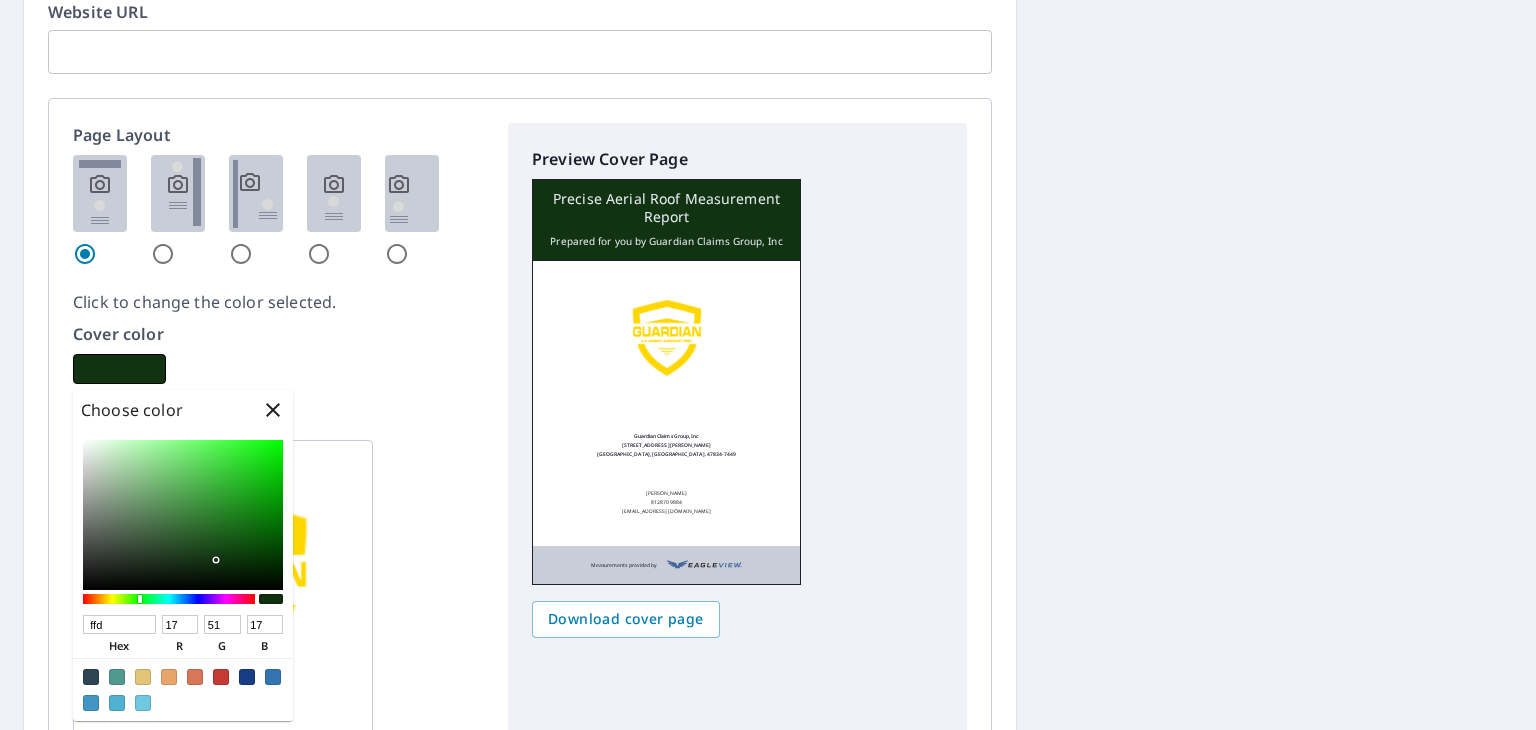 type on "255" 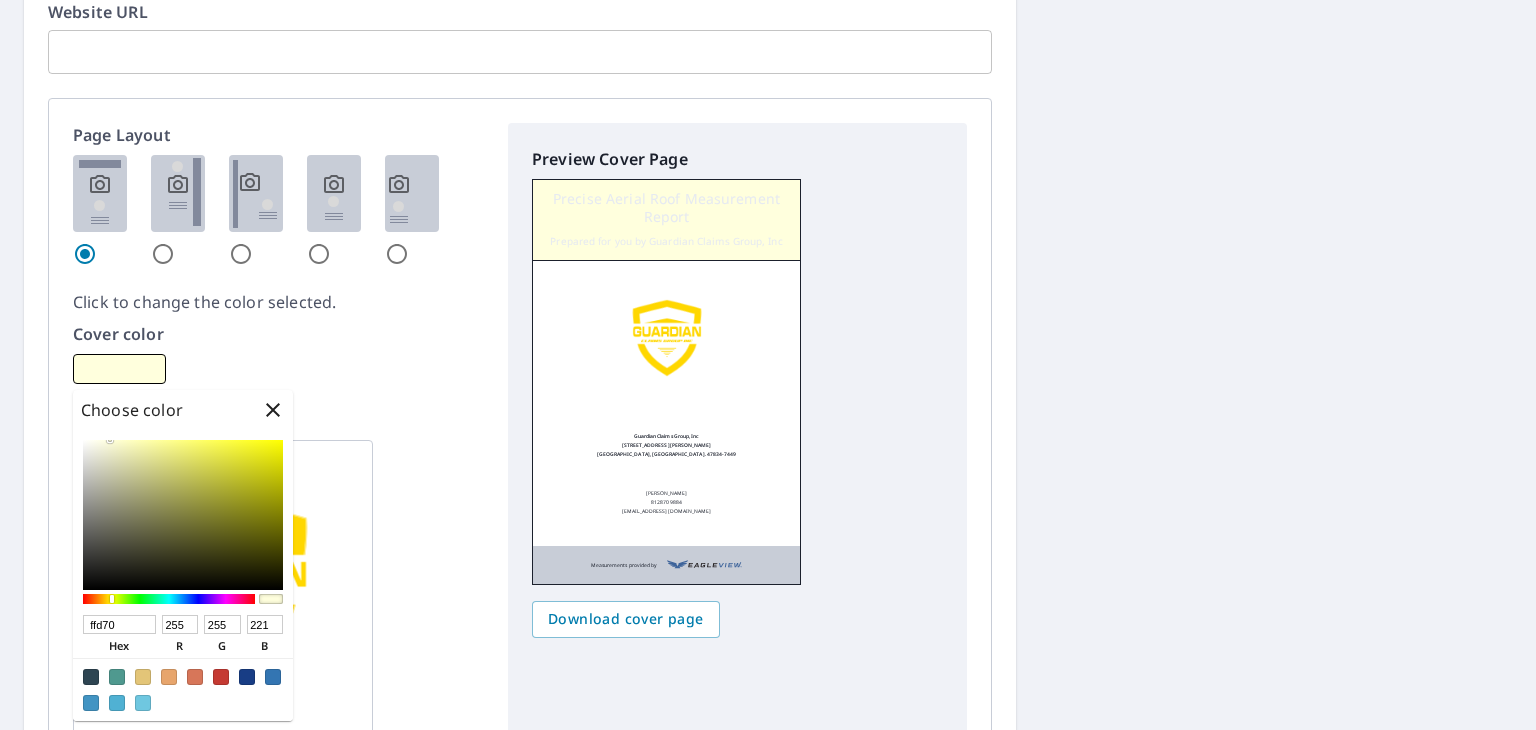 type on "ffd701" 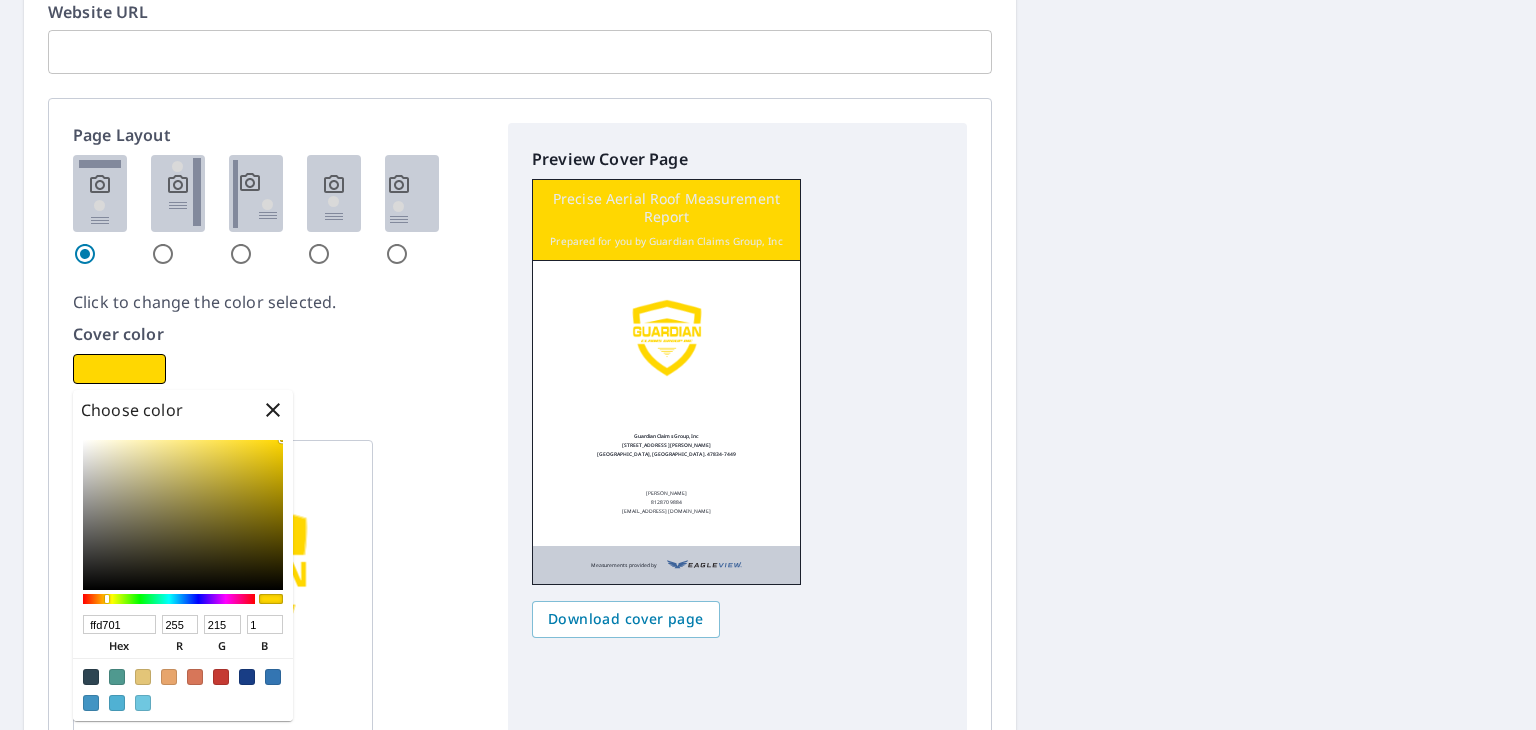 type on "FFD701" 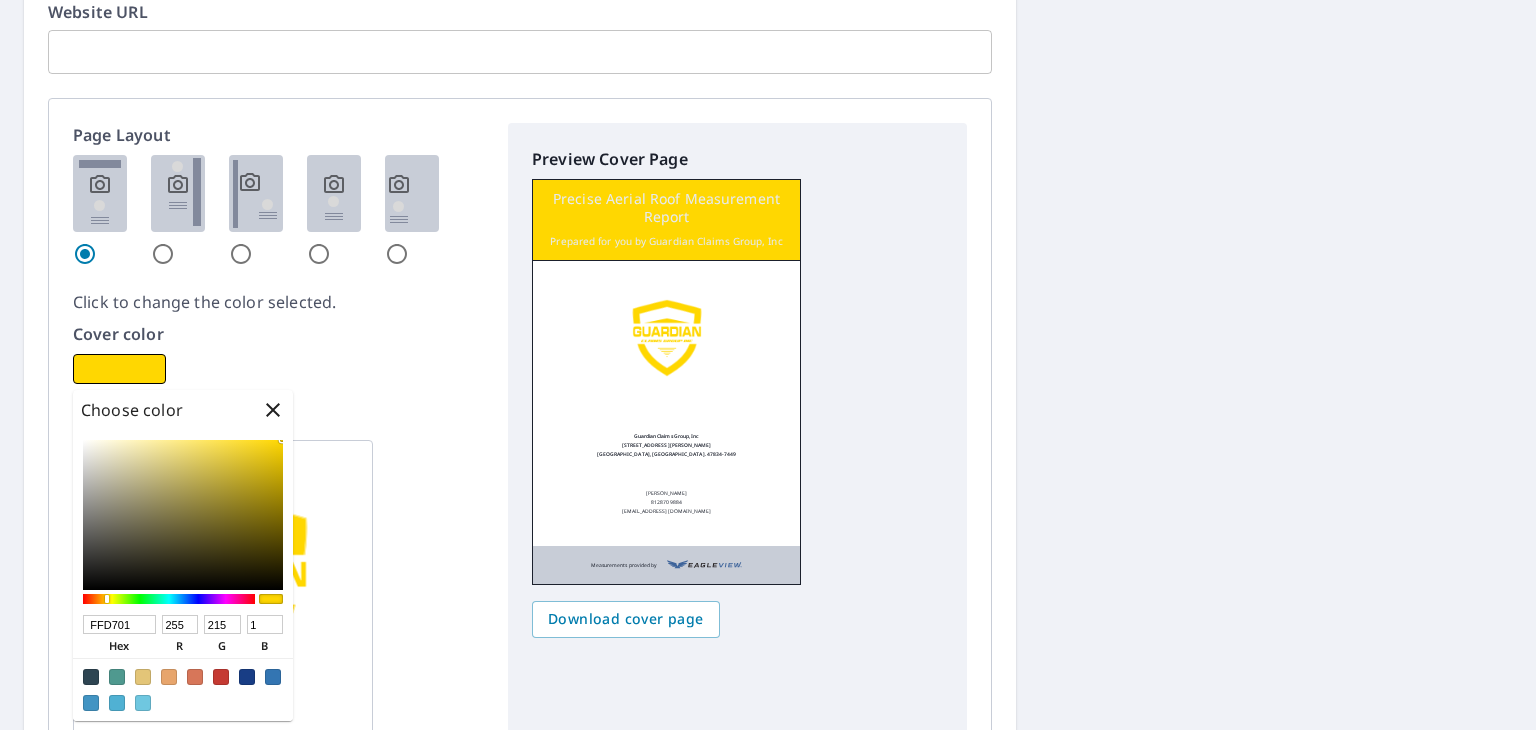 click on "Logo Acceptable formats:  JPG, GIF, PNG Recommended size:  300dpi 300px wide by 200px tall Choose file Guardian Logo final-01 (1).png" at bounding box center [278, 620] 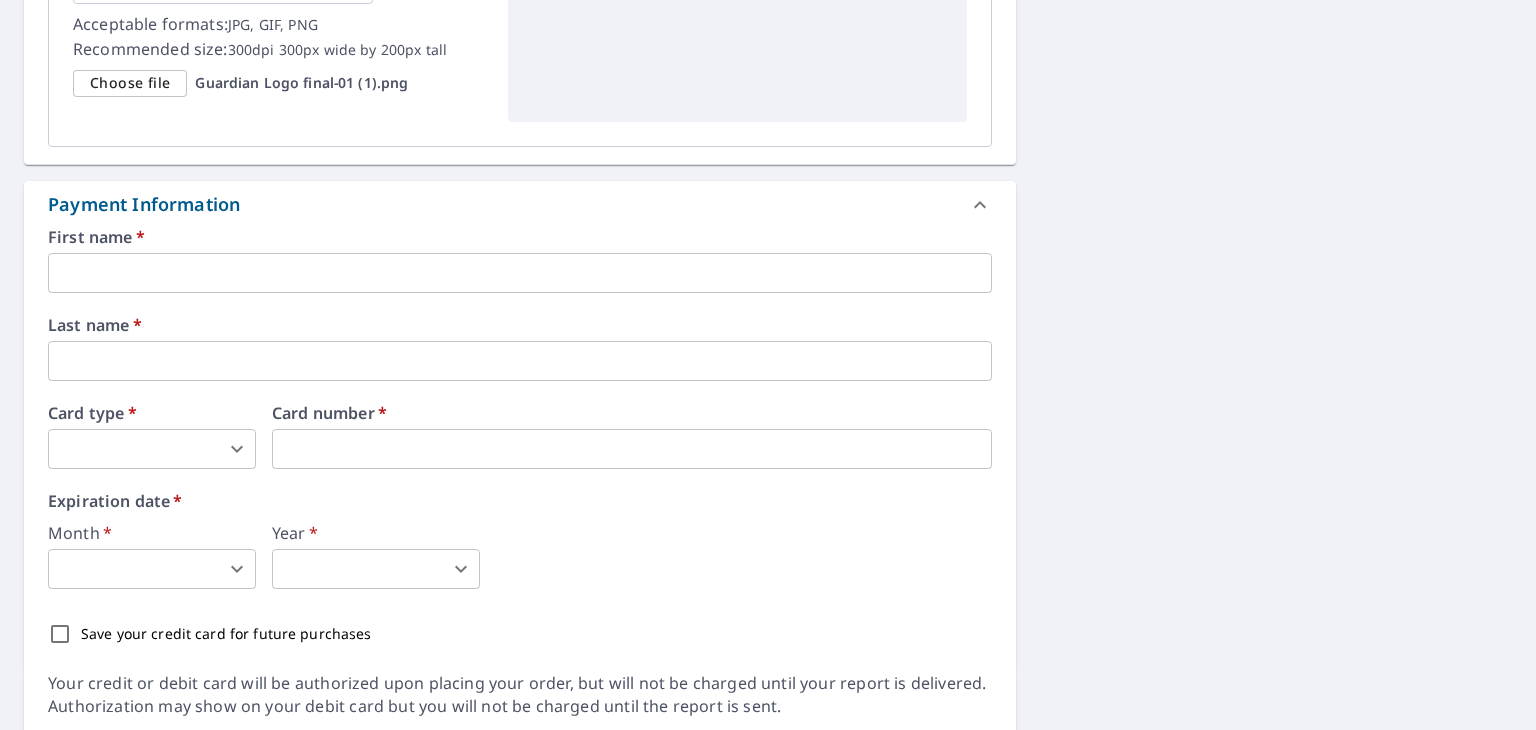 scroll, scrollTop: 3600, scrollLeft: 0, axis: vertical 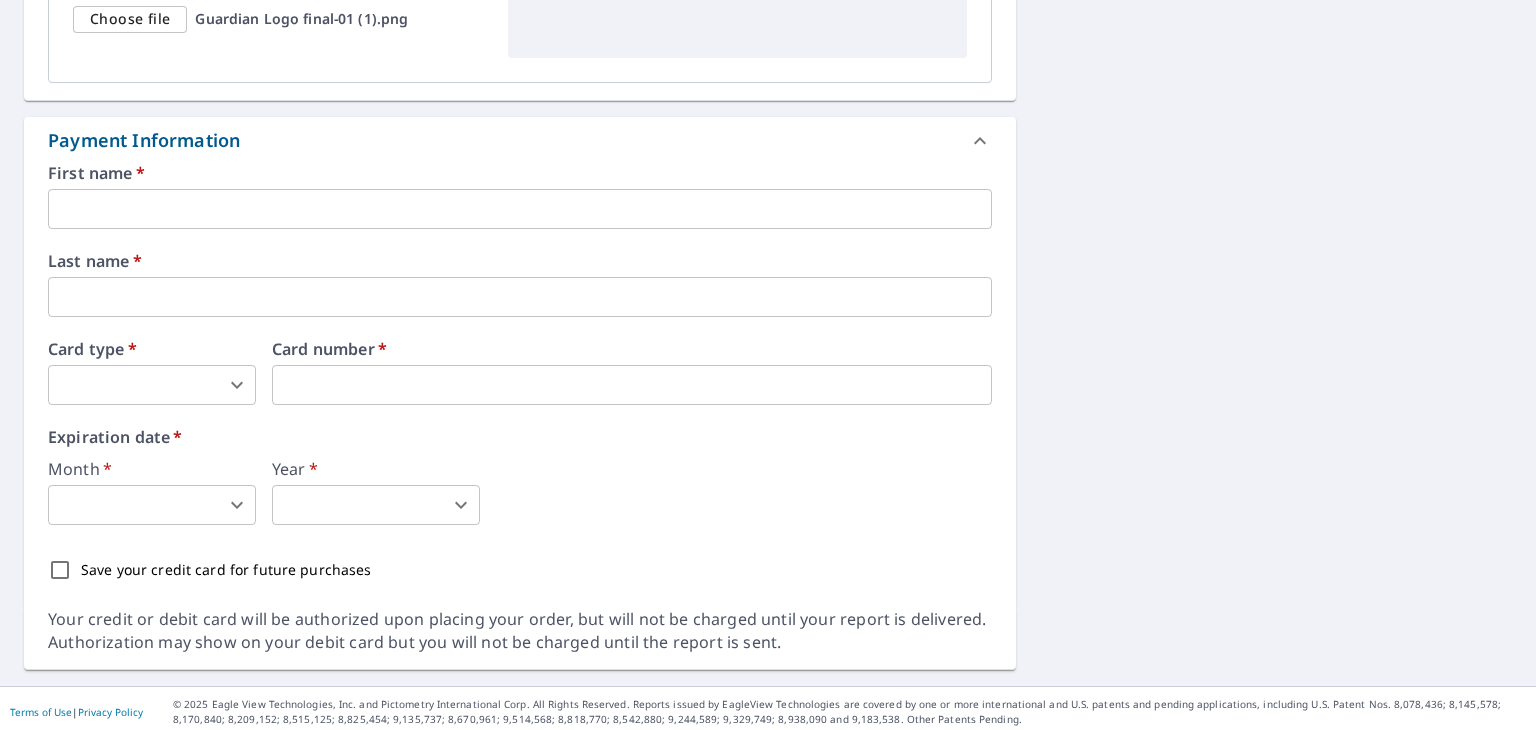 click at bounding box center (520, 209) 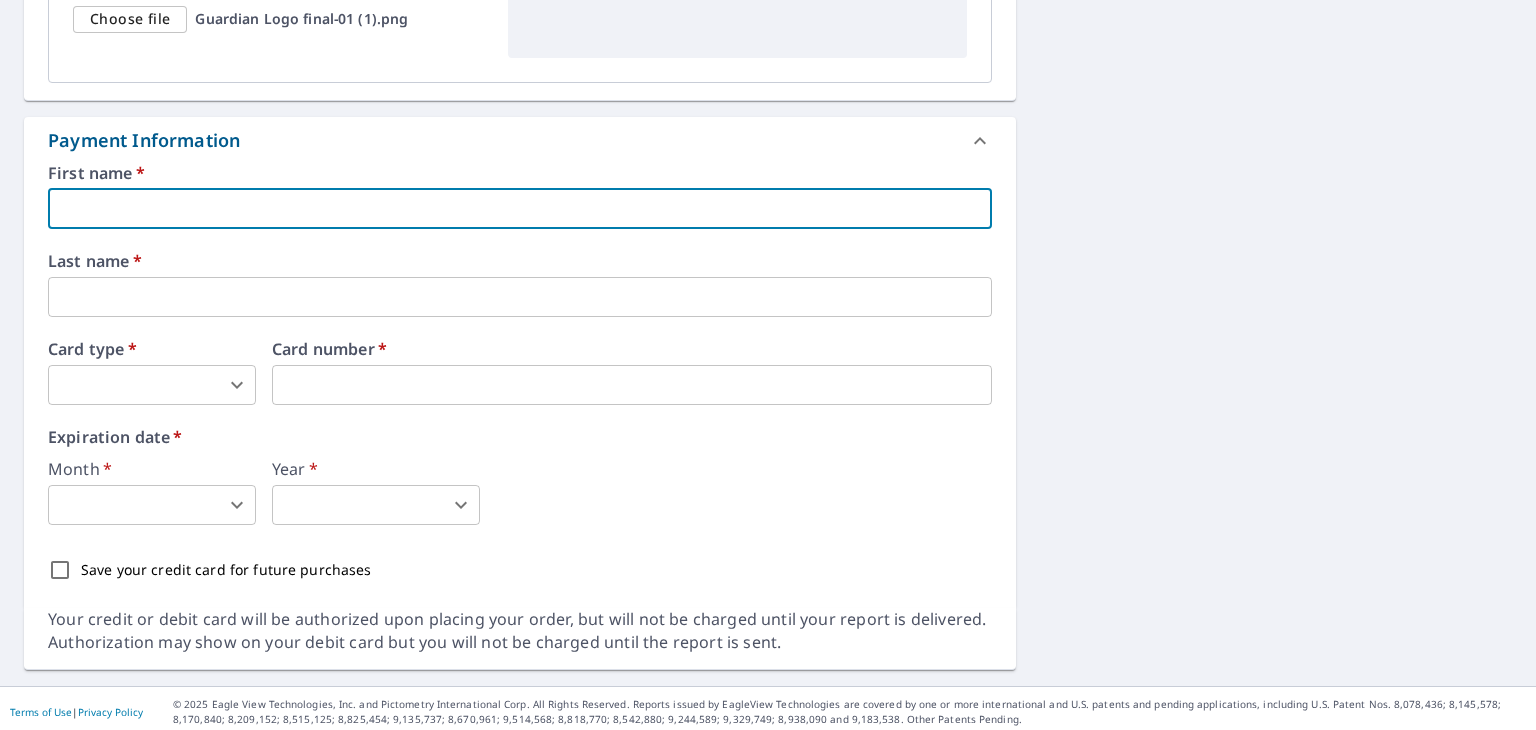 type on "Reanda" 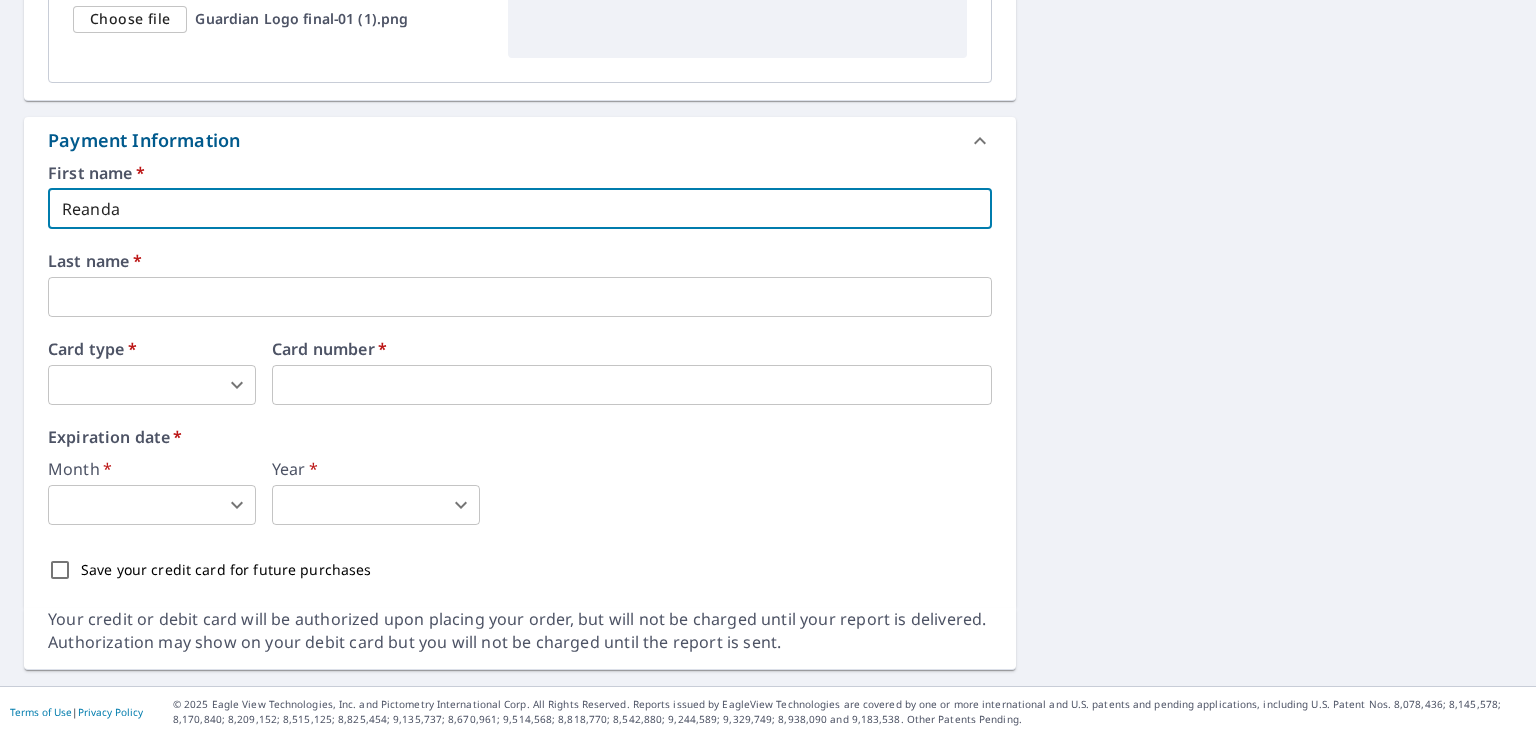 type on "reanda@guardianclaimsgroupinc.com" 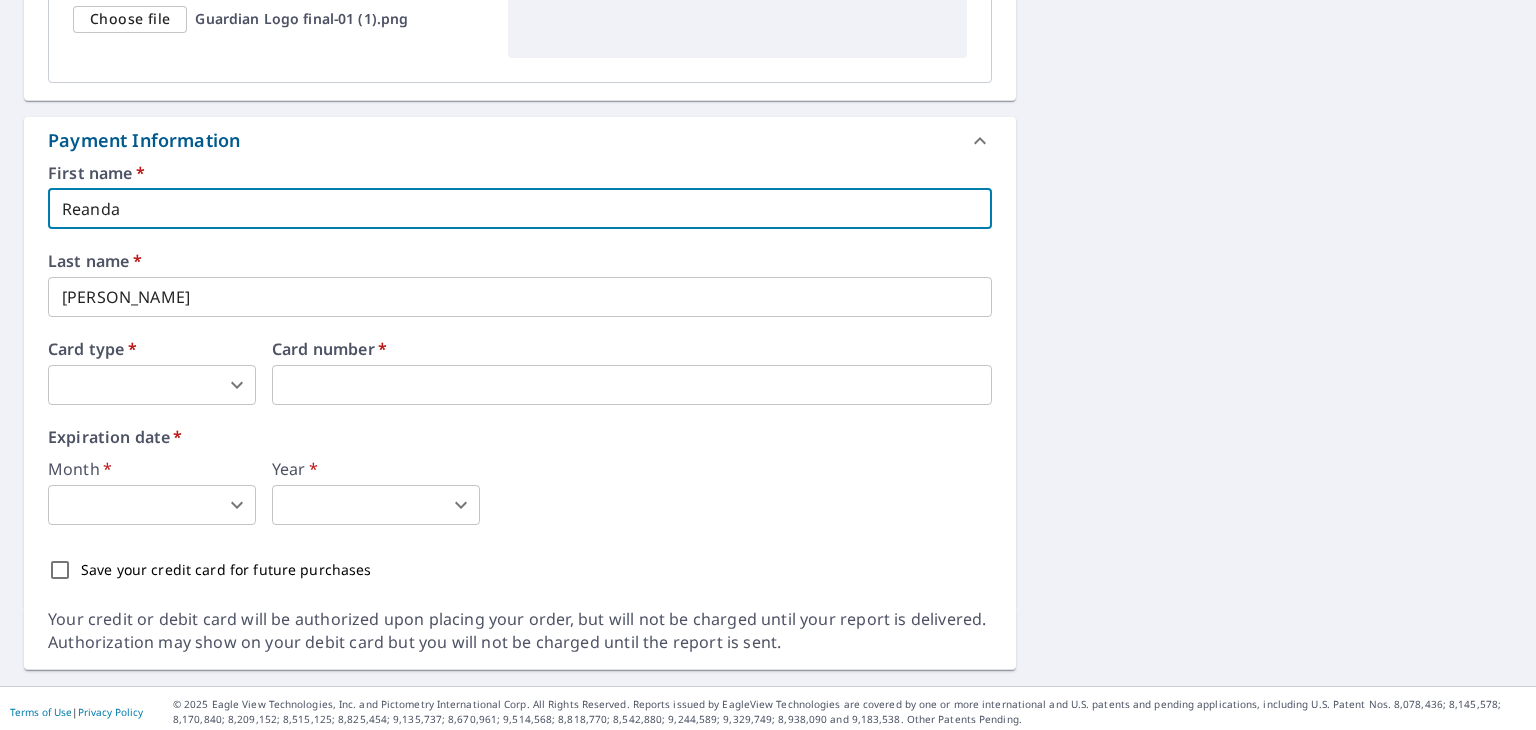 click on "RK RK
Dashboard Order History Cancel Order RK Dashboard / Finalize Order Finalize Order 5308 W Mooresville Rd Indianapolis, IN 46221 Aerial Road A standard road map Aerial A detailed look from above Labels Labels 250 feet 50 m © 2025 TomTom, © Vexcel Imaging, © 2025 Microsoft Corporation,  © OpenStreetMap Terms PROPERTY TYPE Residential BUILDING ID 5308 W Mooresville Rd, Indianapolis, IN, 46221 Changes to structures in last 4 years ( renovations, additions, etc. ) Include Special Instructions x ​ Claim Information Claim number A00006296718 ​ Claim information Connie Rackley ​ PO number ​ Date of loss ​ Cat ID ​ Email Recipients Your reports will be sent to  reanda@guardianclaimsgroupinc.com.  Edit Contact Information. Send a copy of the report to: reanda@guardianclaimsgroupinc.com ​ Substitutions and Customization Roof measurement report substitutions If a Premium Report is unavailable send me an Extended Coverage 3D Report: Yes No Ask Yes No Ask Yes No Ask Additional Report Formats IN" at bounding box center [768, 365] 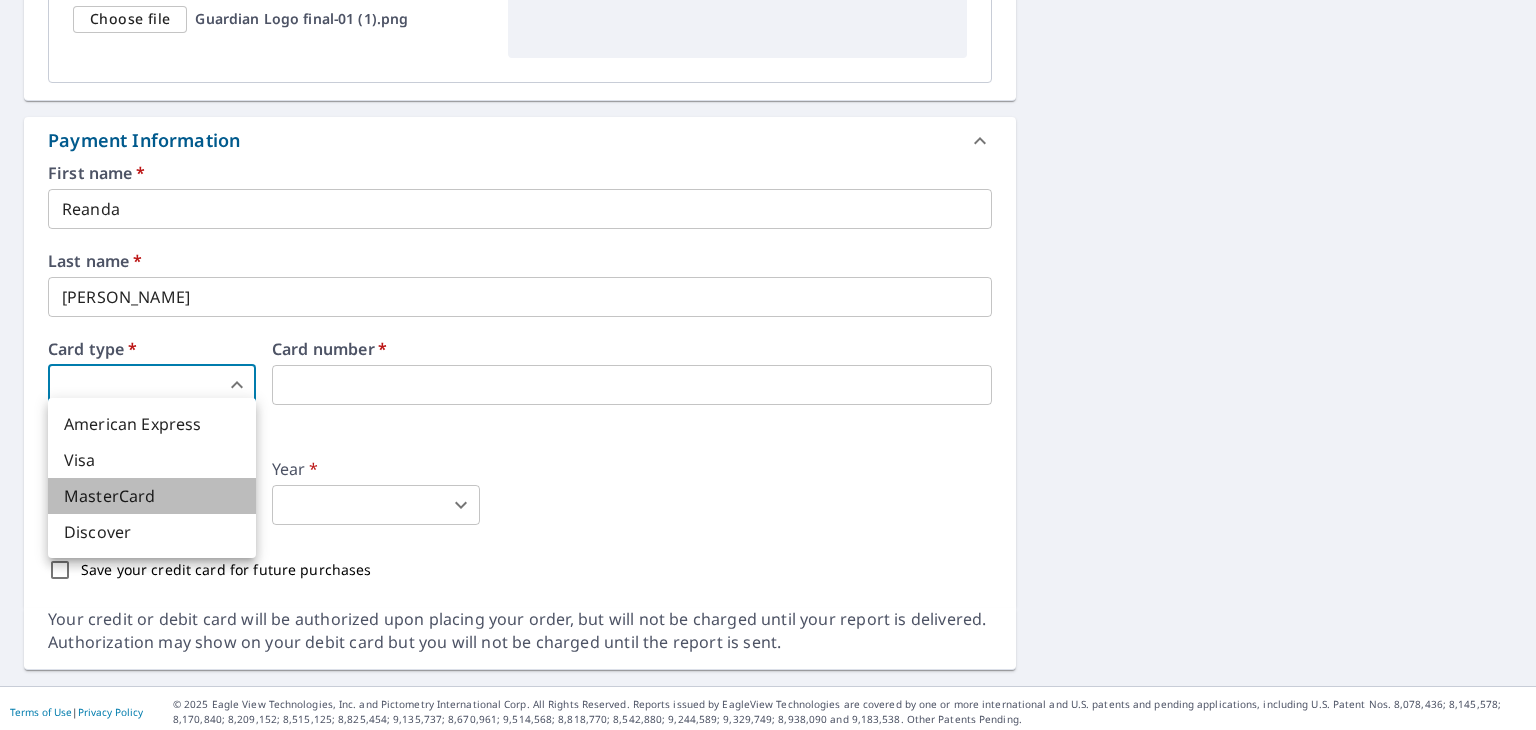 click on "MasterCard" at bounding box center (152, 496) 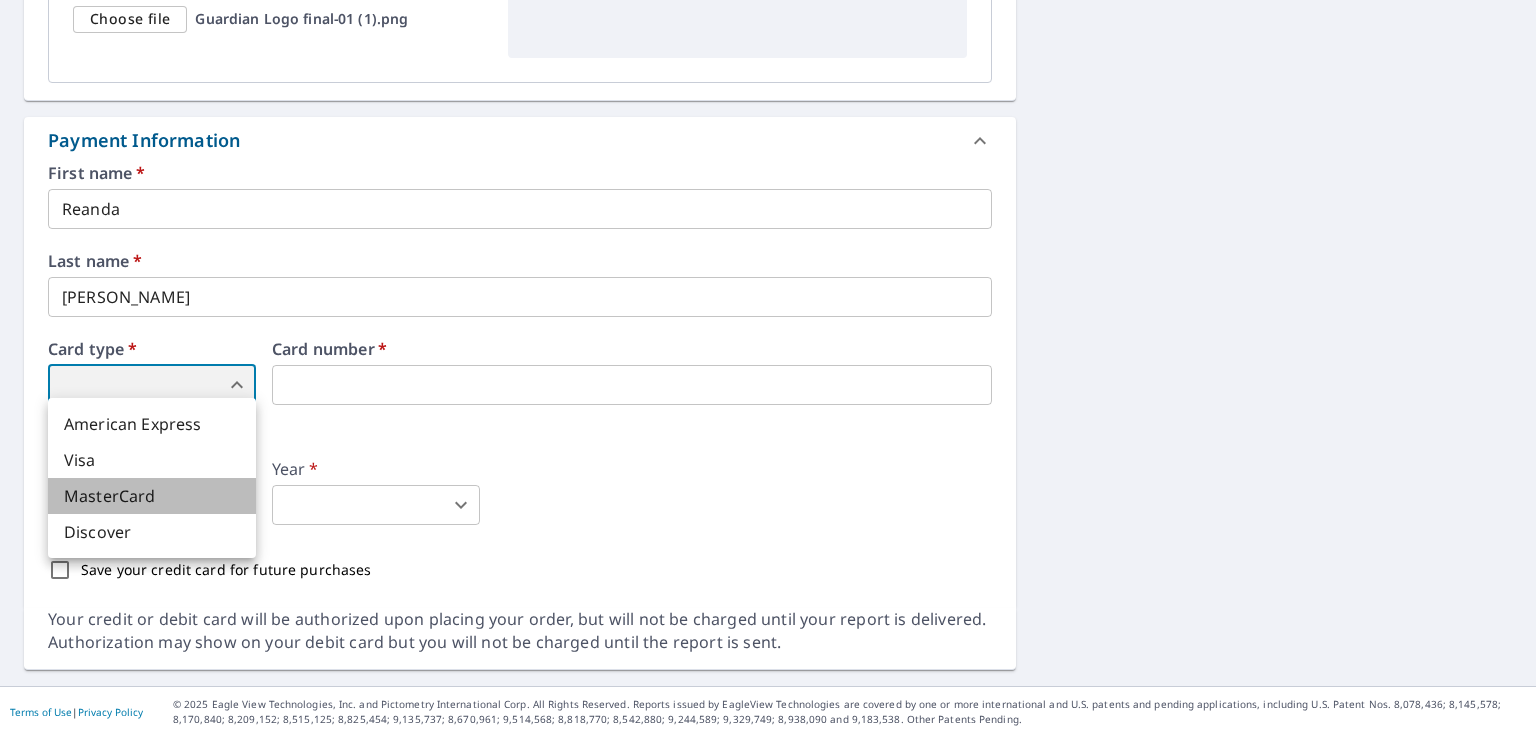 type on "3" 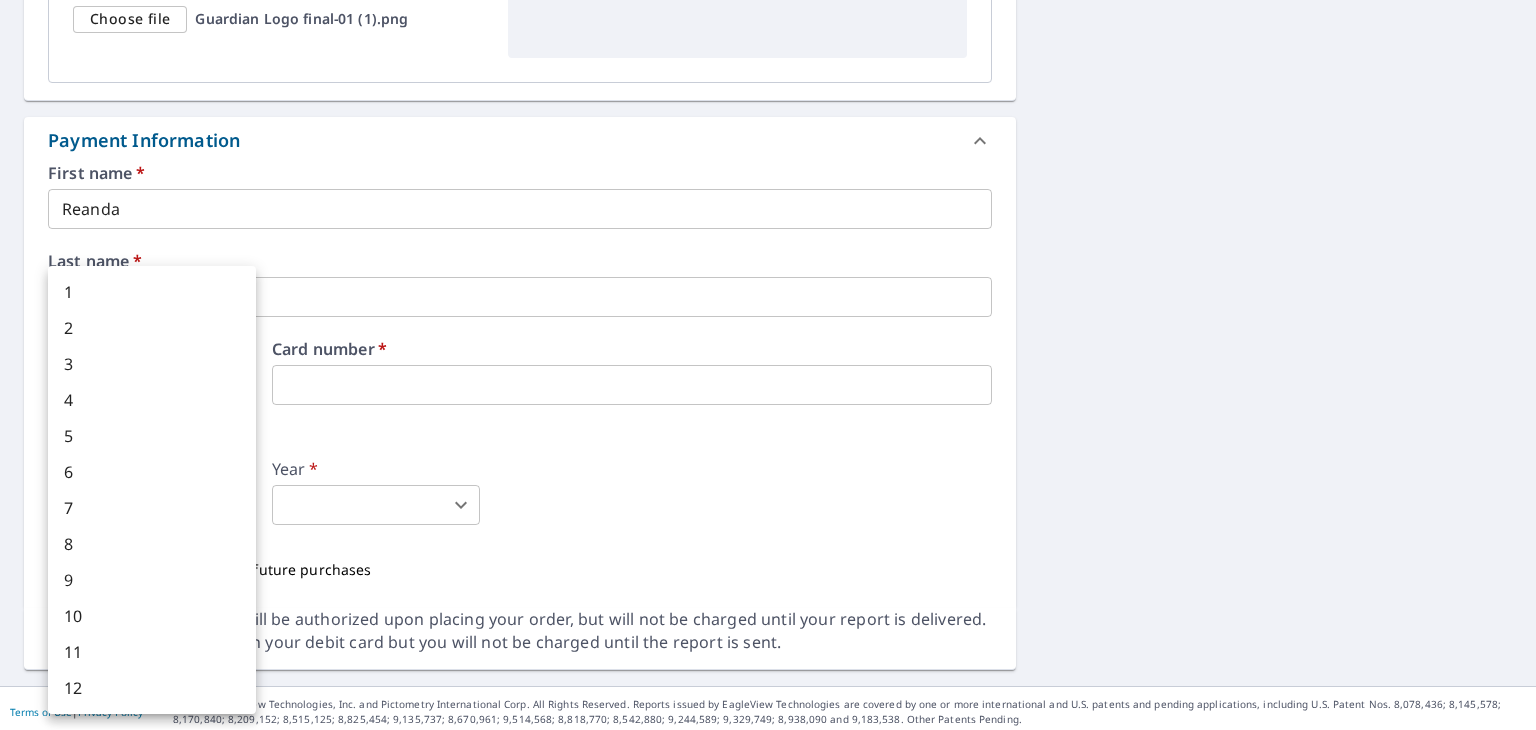 click on "RK RK
Dashboard Order History Cancel Order RK Dashboard / Finalize Order Finalize Order 5308 W Mooresville Rd Indianapolis, IN 46221 Aerial Road A standard road map Aerial A detailed look from above Labels Labels 250 feet 50 m © 2025 TomTom, © Vexcel Imaging, © 2025 Microsoft Corporation,  © OpenStreetMap Terms PROPERTY TYPE Residential BUILDING ID 5308 W Mooresville Rd, Indianapolis, IN, 46221 Changes to structures in last 4 years ( renovations, additions, etc. ) Include Special Instructions x ​ Claim Information Claim number A00006296718 ​ Claim information Connie Rackley ​ PO number ​ Date of loss ​ Cat ID ​ Email Recipients Your reports will be sent to  reanda@guardianclaimsgroupinc.com.  Edit Contact Information. Send a copy of the report to: reanda@guardianclaimsgroupinc.com ​ Substitutions and Customization Roof measurement report substitutions If a Premium Report is unavailable send me an Extended Coverage 3D Report: Yes No Ask Yes No Ask Yes No Ask Additional Report Formats IN" at bounding box center [768, 365] 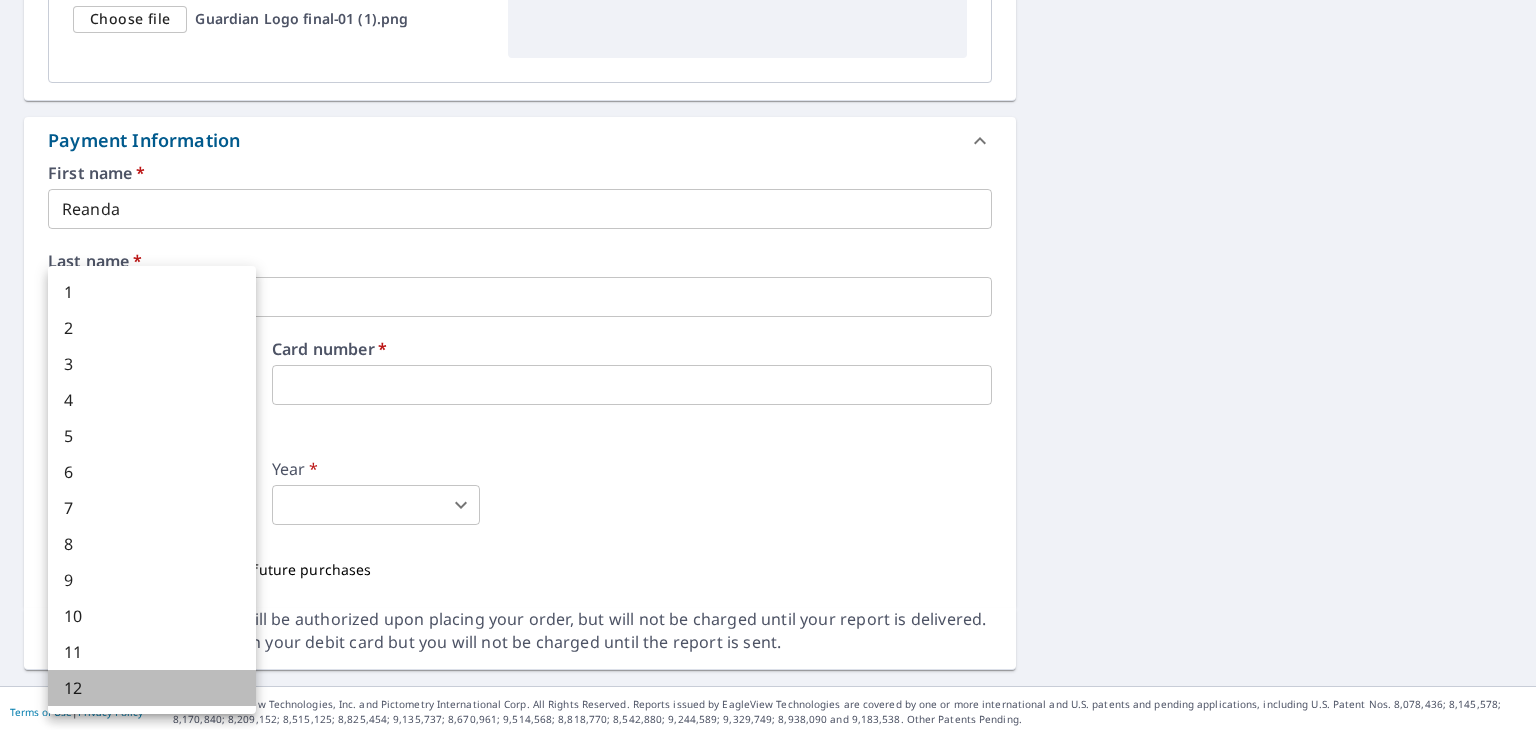 click on "12" at bounding box center (152, 688) 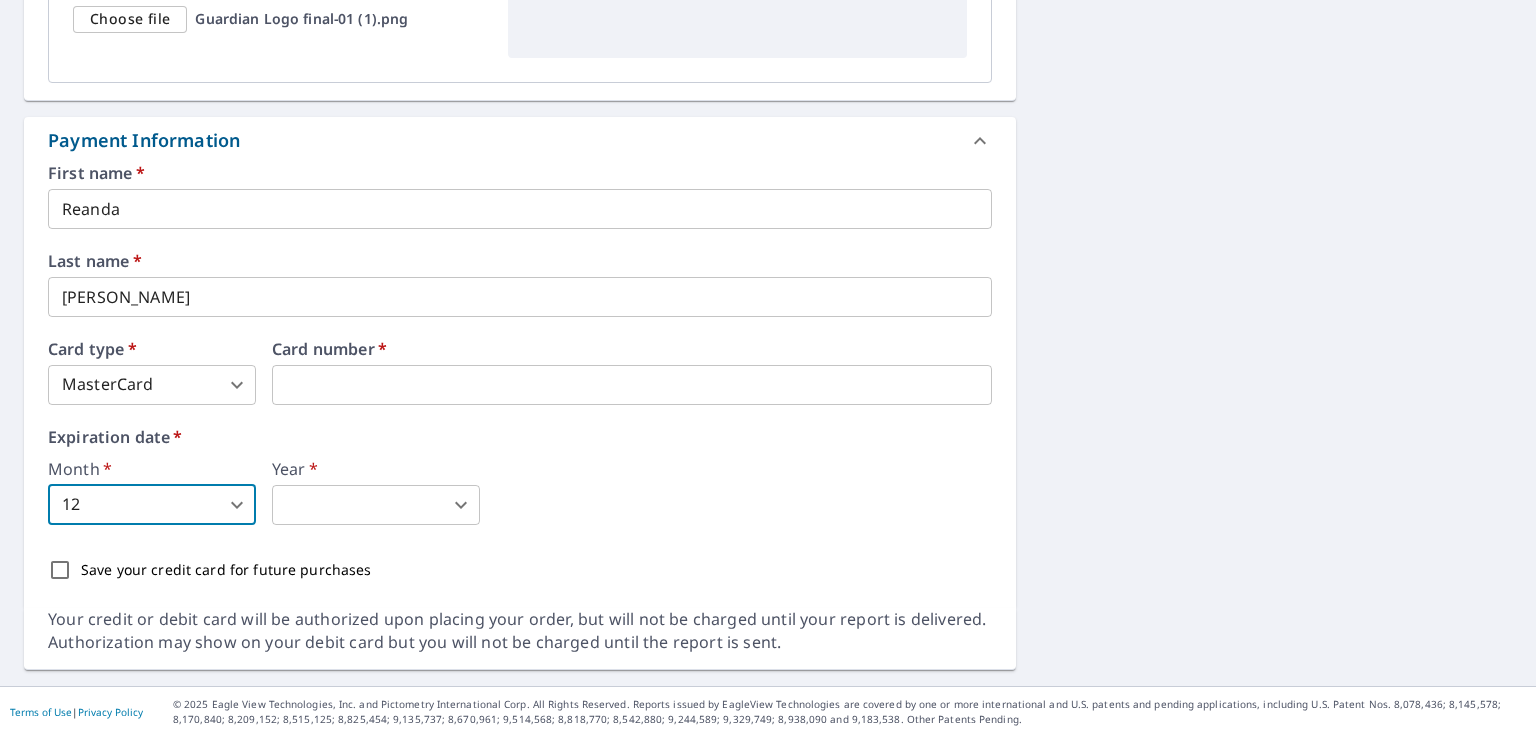 click on "RK RK
Dashboard Order History Cancel Order RK Dashboard / Finalize Order Finalize Order 5308 W Mooresville Rd Indianapolis, IN 46221 Aerial Road A standard road map Aerial A detailed look from above Labels Labels 250 feet 50 m © 2025 TomTom, © Vexcel Imaging, © 2025 Microsoft Corporation,  © OpenStreetMap Terms PROPERTY TYPE Residential BUILDING ID 5308 W Mooresville Rd, Indianapolis, IN, 46221 Changes to structures in last 4 years ( renovations, additions, etc. ) Include Special Instructions x ​ Claim Information Claim number A00006296718 ​ Claim information Connie Rackley ​ PO number ​ Date of loss ​ Cat ID ​ Email Recipients Your reports will be sent to  reanda@guardianclaimsgroupinc.com.  Edit Contact Information. Send a copy of the report to: reanda@guardianclaimsgroupinc.com ​ Substitutions and Customization Roof measurement report substitutions If a Premium Report is unavailable send me an Extended Coverage 3D Report: Yes No Ask Yes No Ask Yes No Ask Additional Report Formats IN" at bounding box center (768, 365) 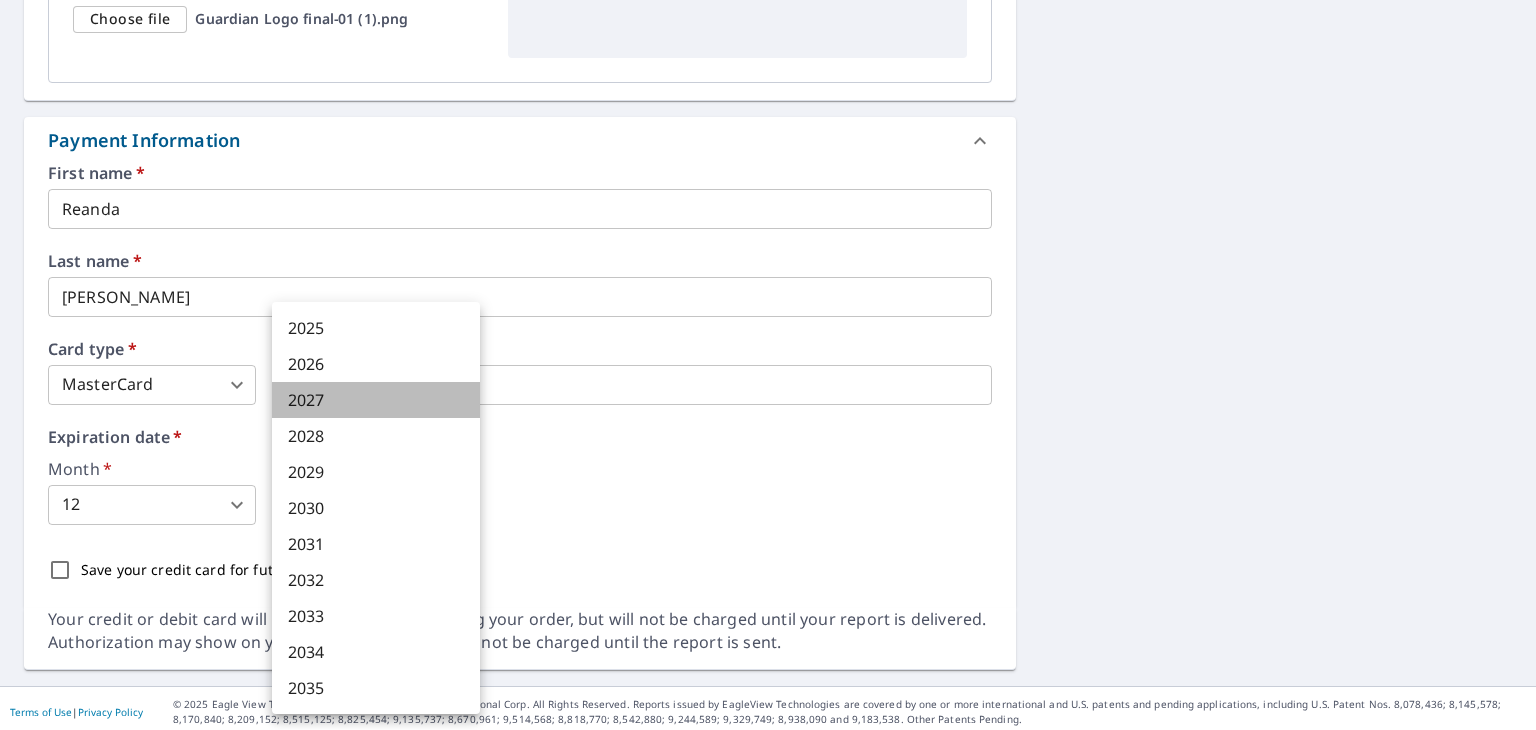 click on "2027" at bounding box center (376, 400) 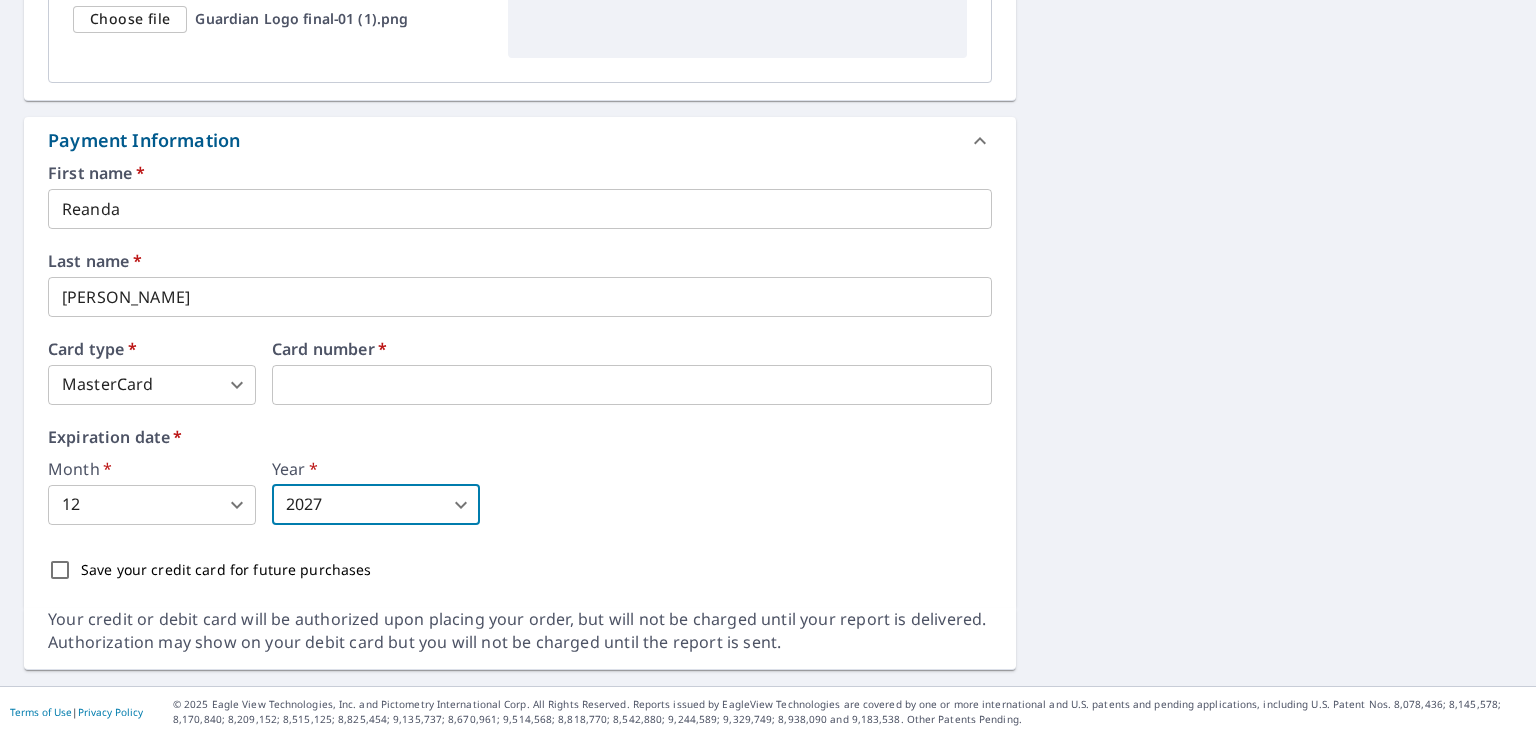click on "Save your credit card for future purchases" at bounding box center [60, 570] 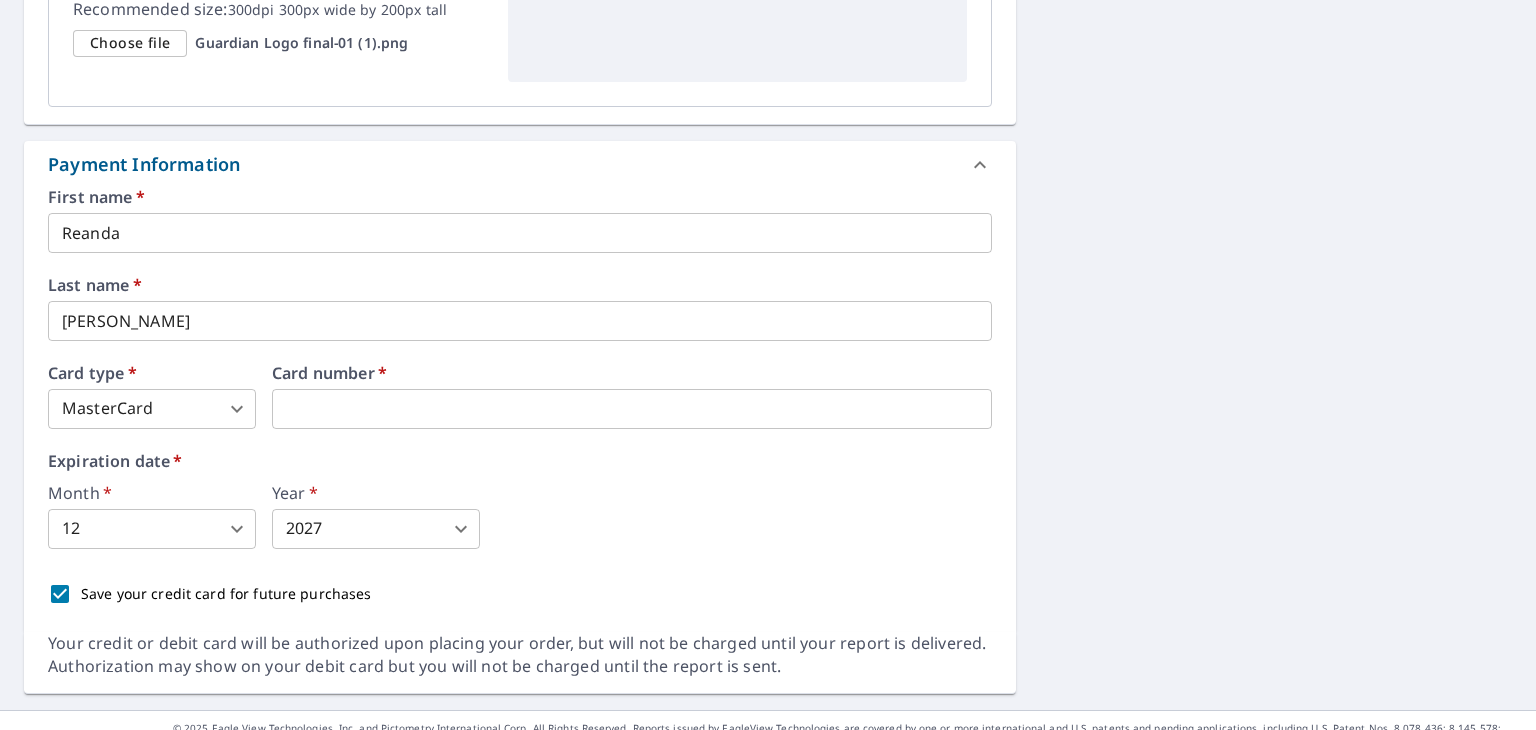 click on "5308 W Mooresville Rd Indianapolis, IN 46221 Aerial Road A standard road map Aerial A detailed look from above Labels Labels 250 feet 50 m © 2025 TomTom, © Vexcel Imaging, © 2025 Microsoft Corporation,  © OpenStreetMap Terms PROPERTY TYPE Residential BUILDING ID 5308 W Mooresville Rd, Indianapolis, IN, 46221 Changes to structures in last 4 years ( renovations, additions, etc. ) Include Special Instructions x ​ Claim Information Claim number A00006296718 ​ Claim information Connie Rackley ​ PO number ​ Date of loss ​ Cat ID ​ Email Recipients Your reports will be sent to  reanda@guardianclaimsgroupinc.com.  Edit Contact Information. Send a copy of the report to: reanda@guardianclaimsgroupinc.com ​ Substitutions and Customization Roof measurement report substitutions If a Premium Report is unavailable send me an Extended Coverage 3D Report: Yes No Ask If an Extended Coverage 3D Report is unavailable send me an Extended Coverage 2D Report: Yes No Ask Yes No Ask Additional Report Formats DXF RXF" at bounding box center (768, -1341) 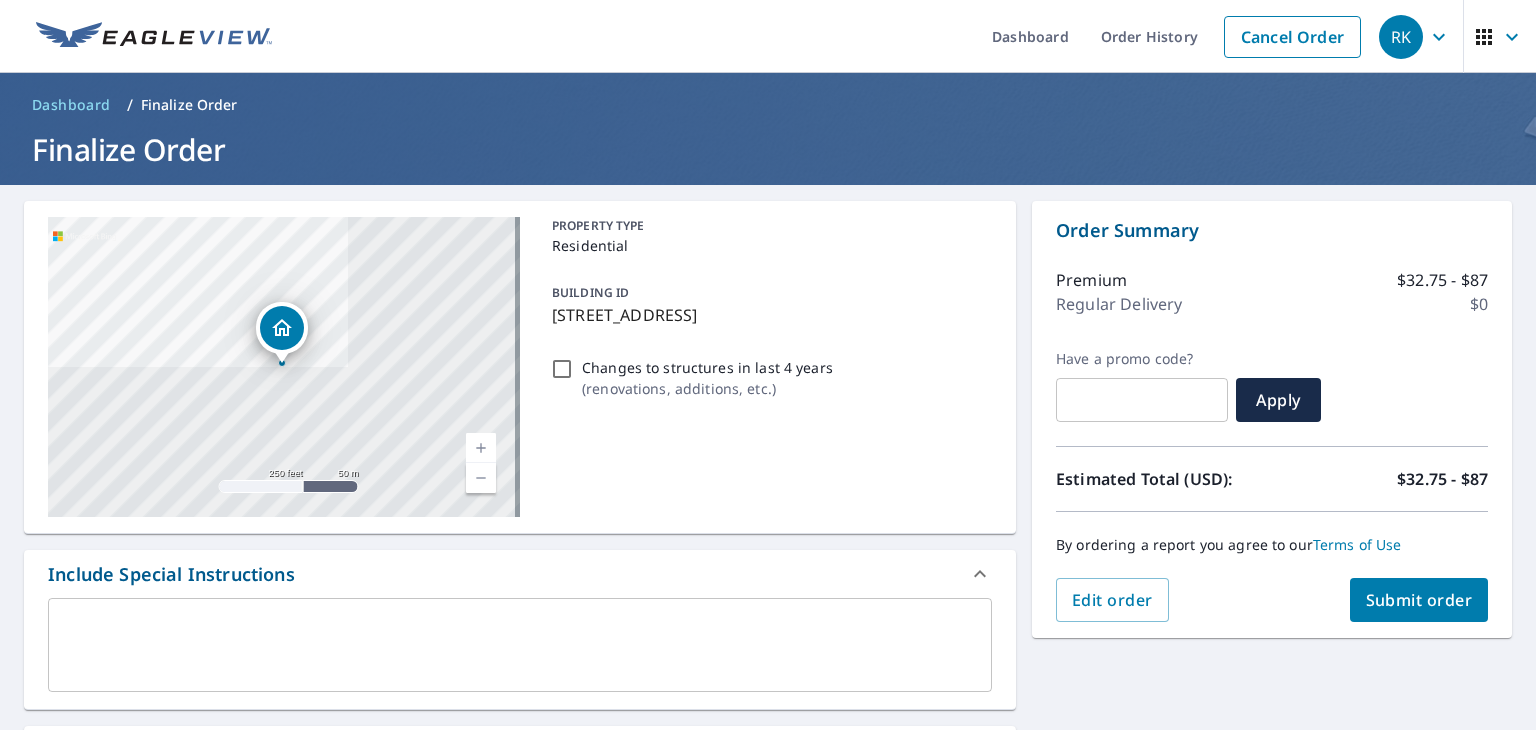 scroll, scrollTop: 0, scrollLeft: 0, axis: both 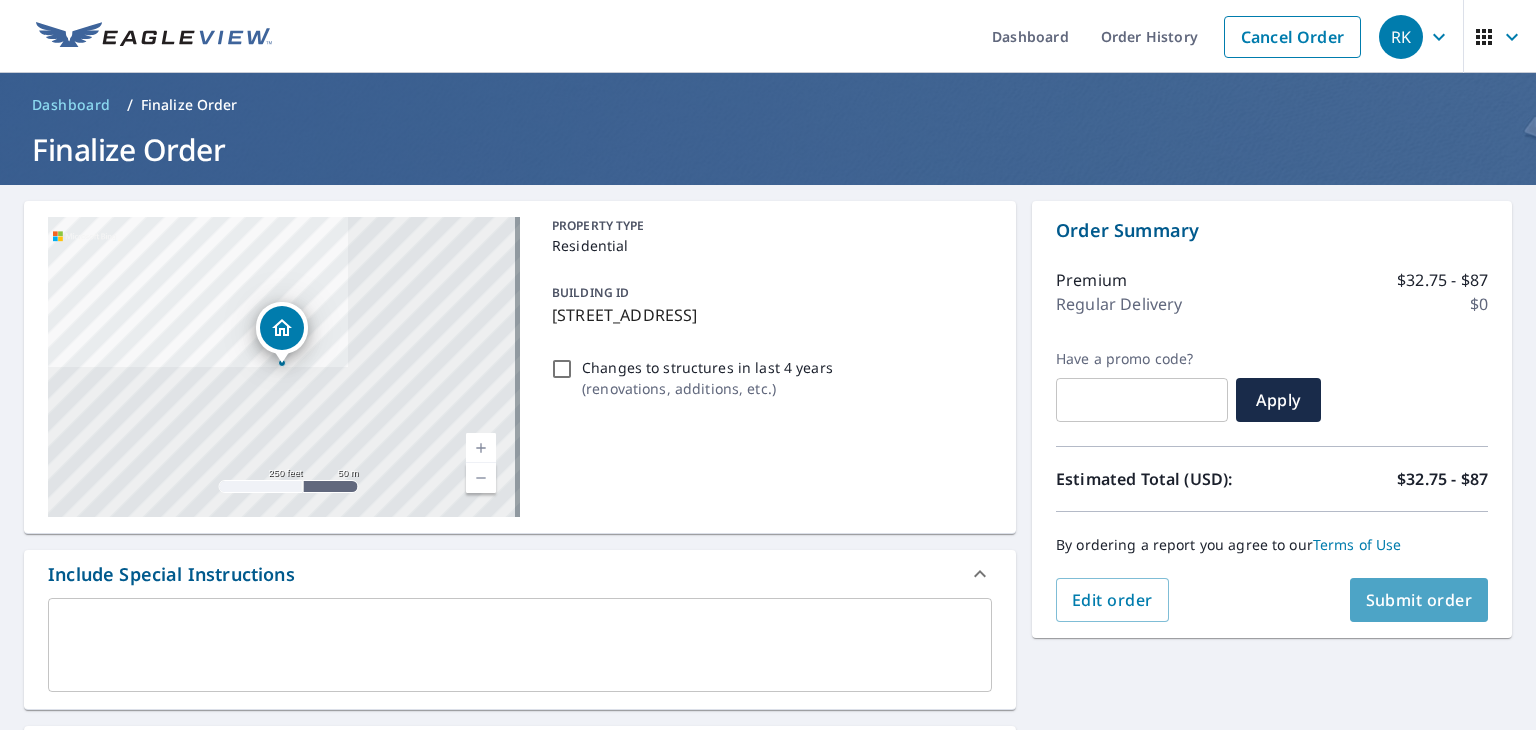 click on "Submit order" at bounding box center (1419, 600) 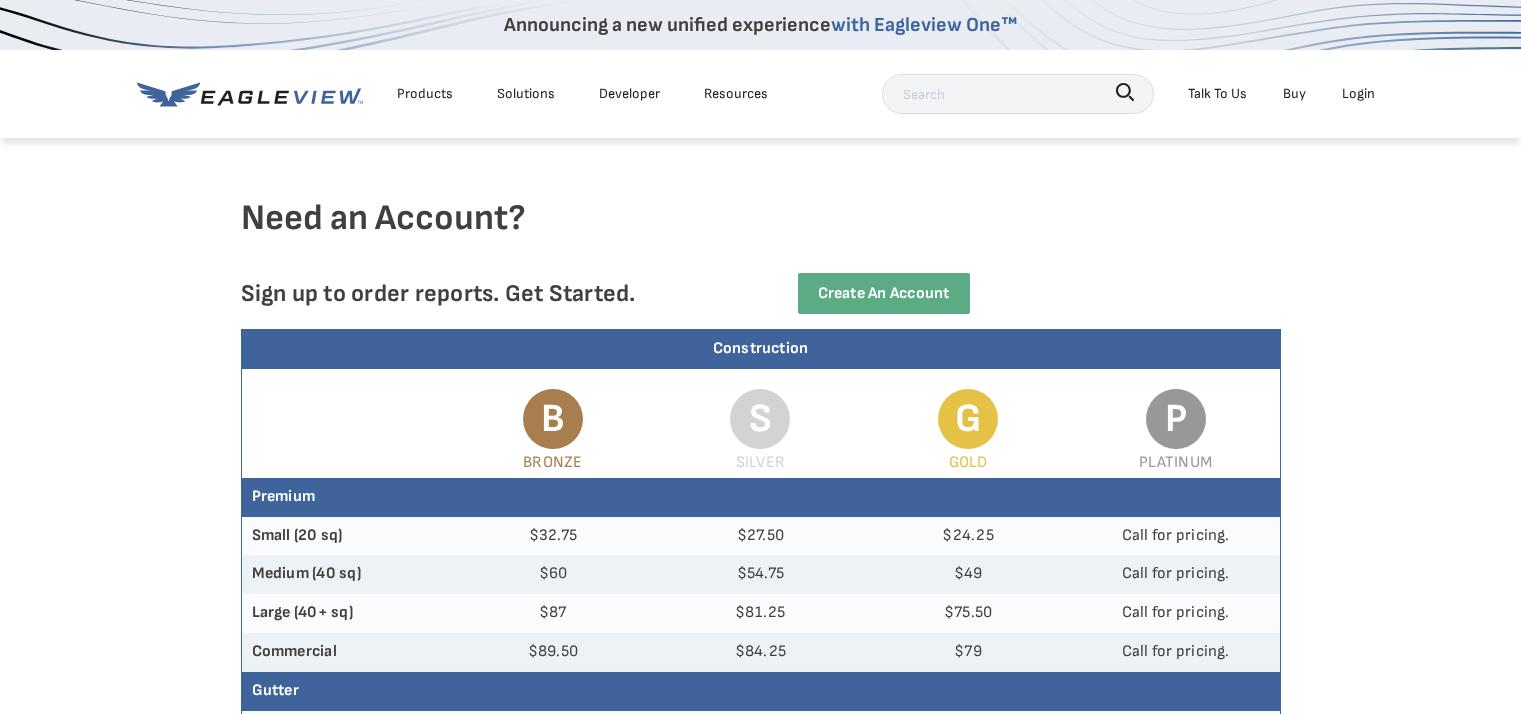 scroll, scrollTop: 0, scrollLeft: 0, axis: both 